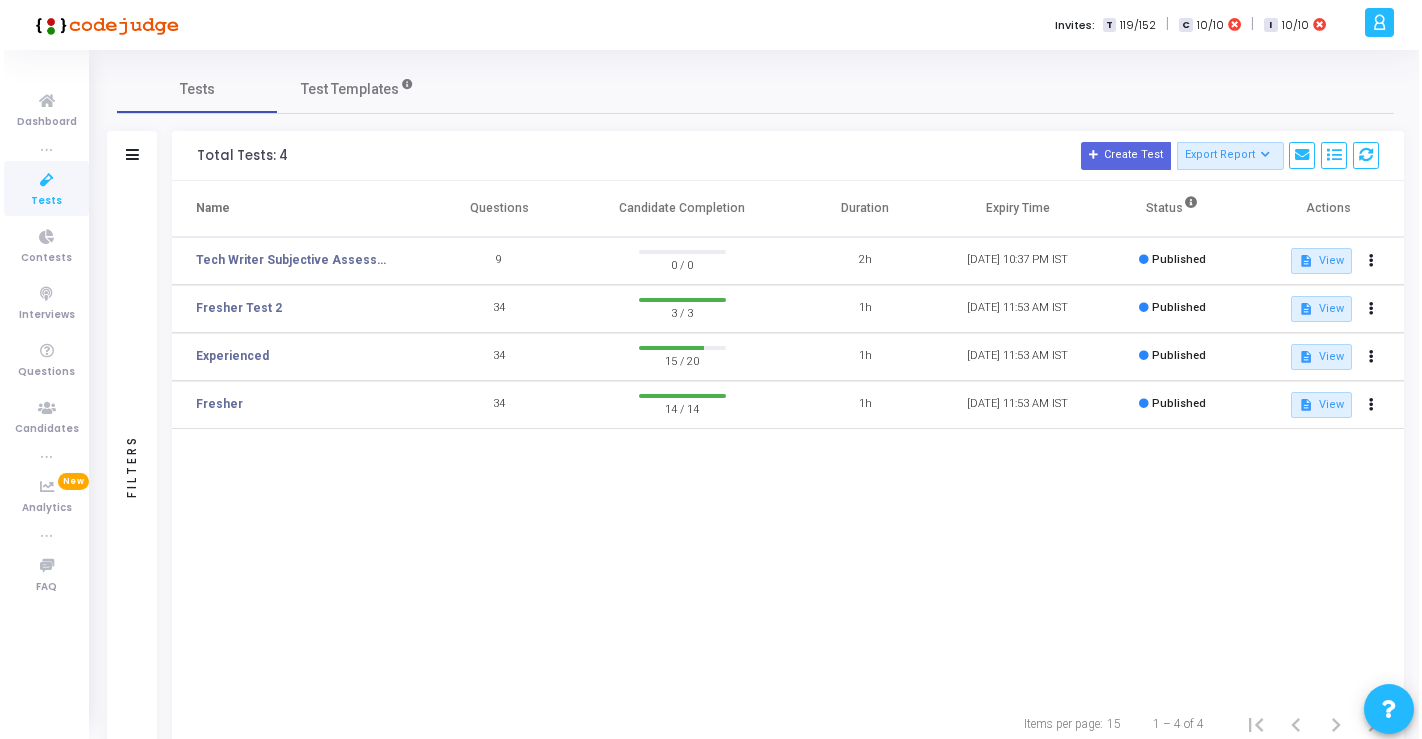 scroll, scrollTop: 0, scrollLeft: 0, axis: both 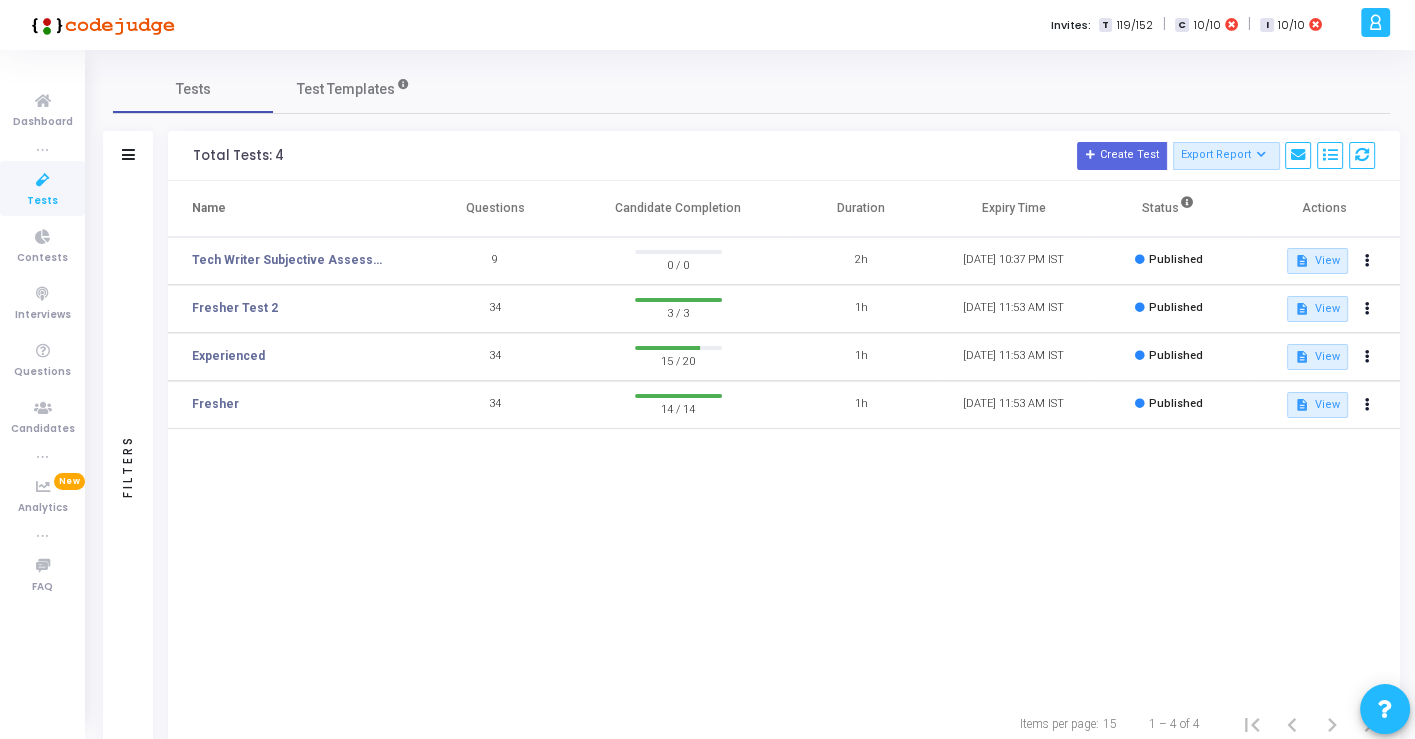 click on "Name   Questions   Candidate Completion  Duration  Expiry Time   Status   Actions   Tech Writer Subjective Assessment 1  9  0 / 0  2h [DATE] 10:37 PM IST  Published  description  View   Fresher Test 2  34  3 / 3  1h [DATE] 11:53 AM IST  Published  description  View   Experienced  34  15 / 20  1h [DATE] 11:53 AM IST  Published  description  View   Fresher  34  14 / 14  1h [DATE] 11:53 AM IST  Published  description  View" 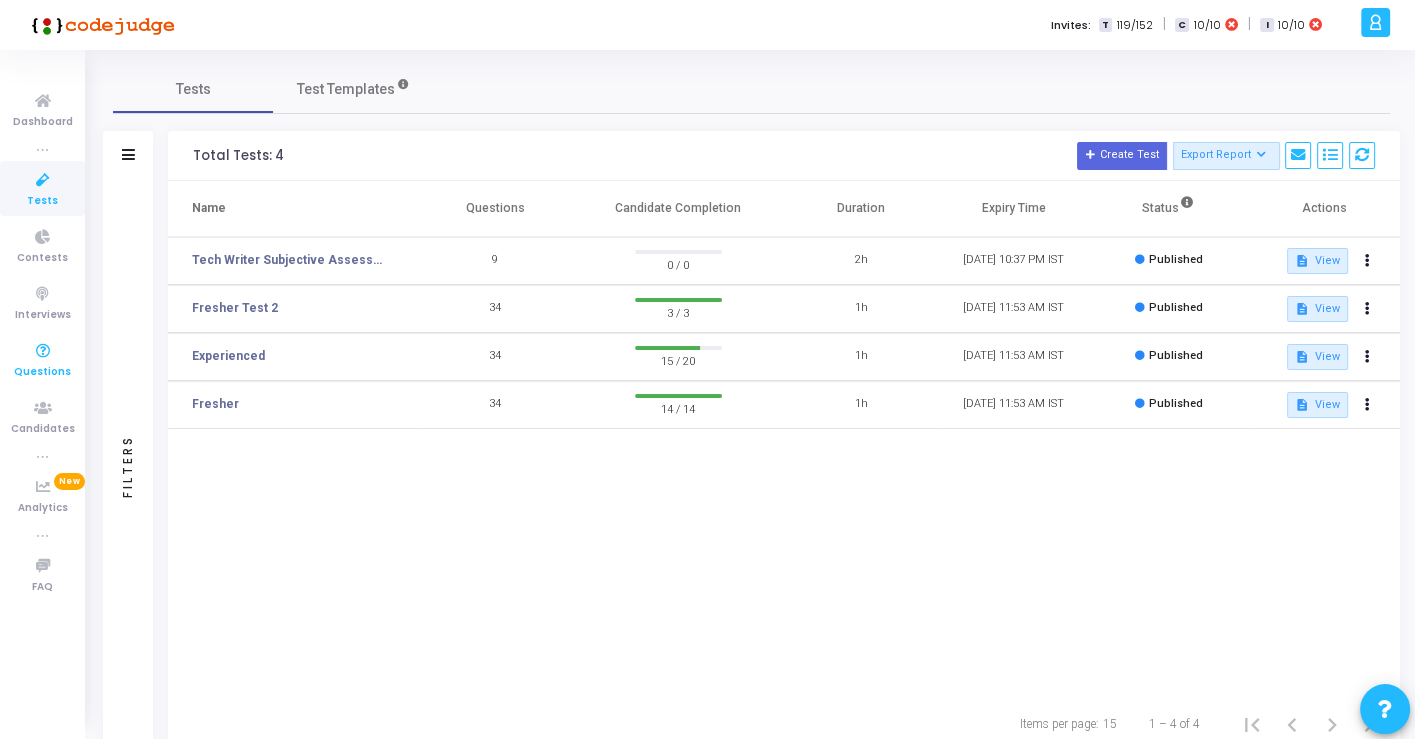click at bounding box center (43, 351) 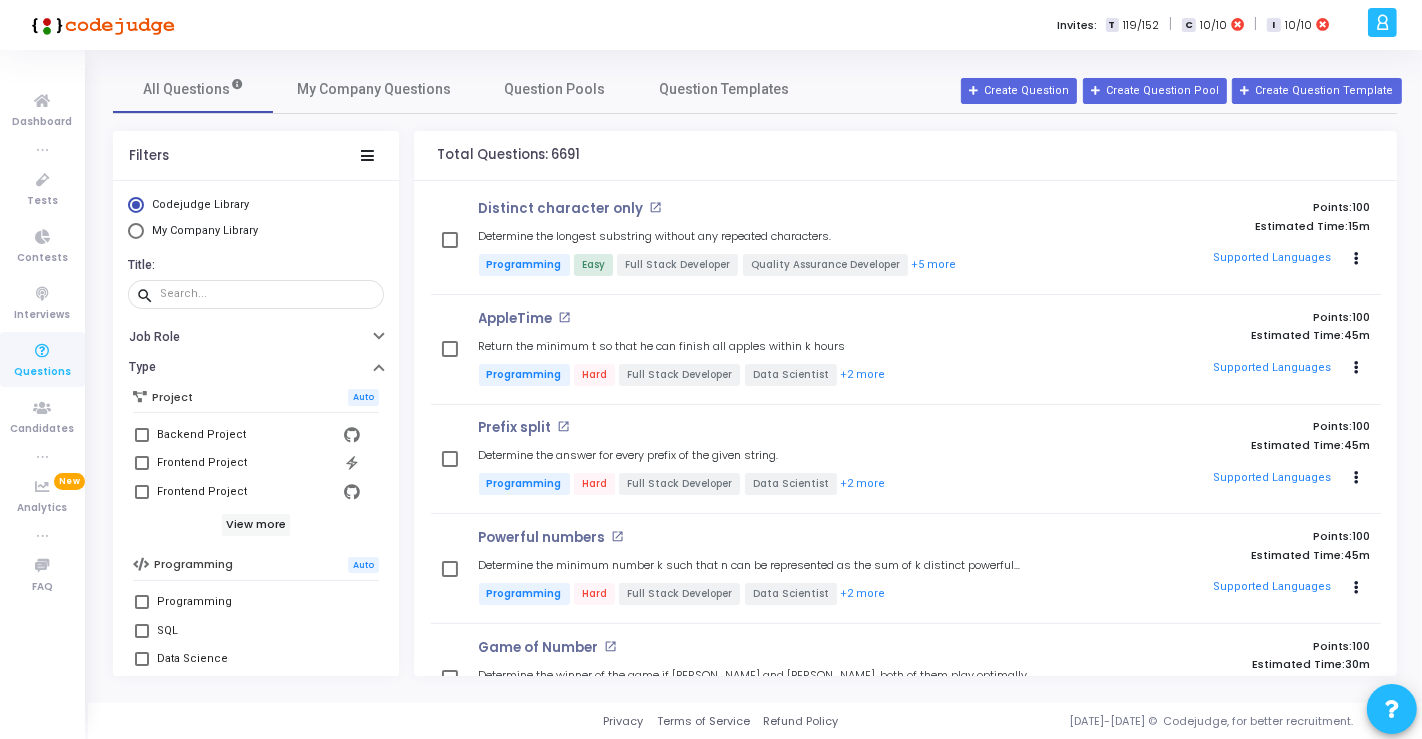 click on "My Company Library" at bounding box center [205, 230] 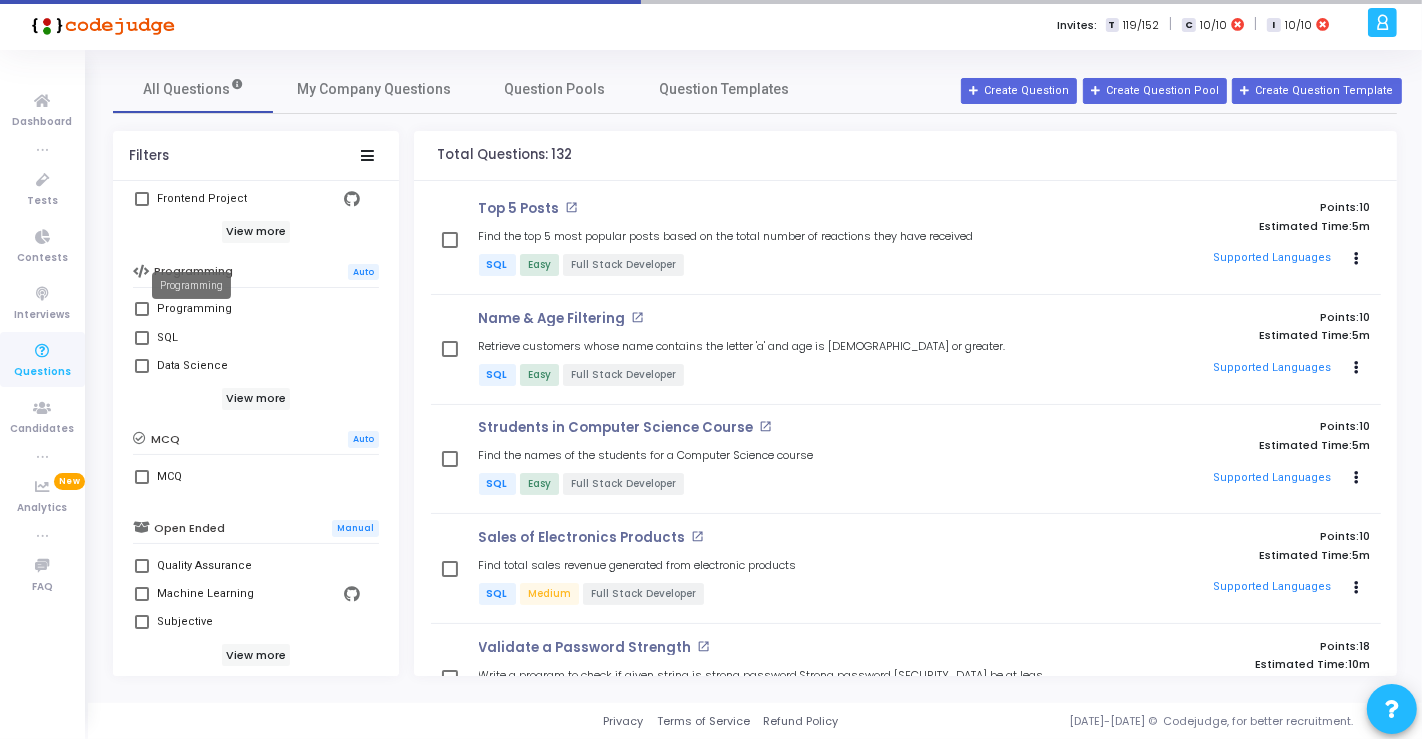 scroll, scrollTop: 425, scrollLeft: 0, axis: vertical 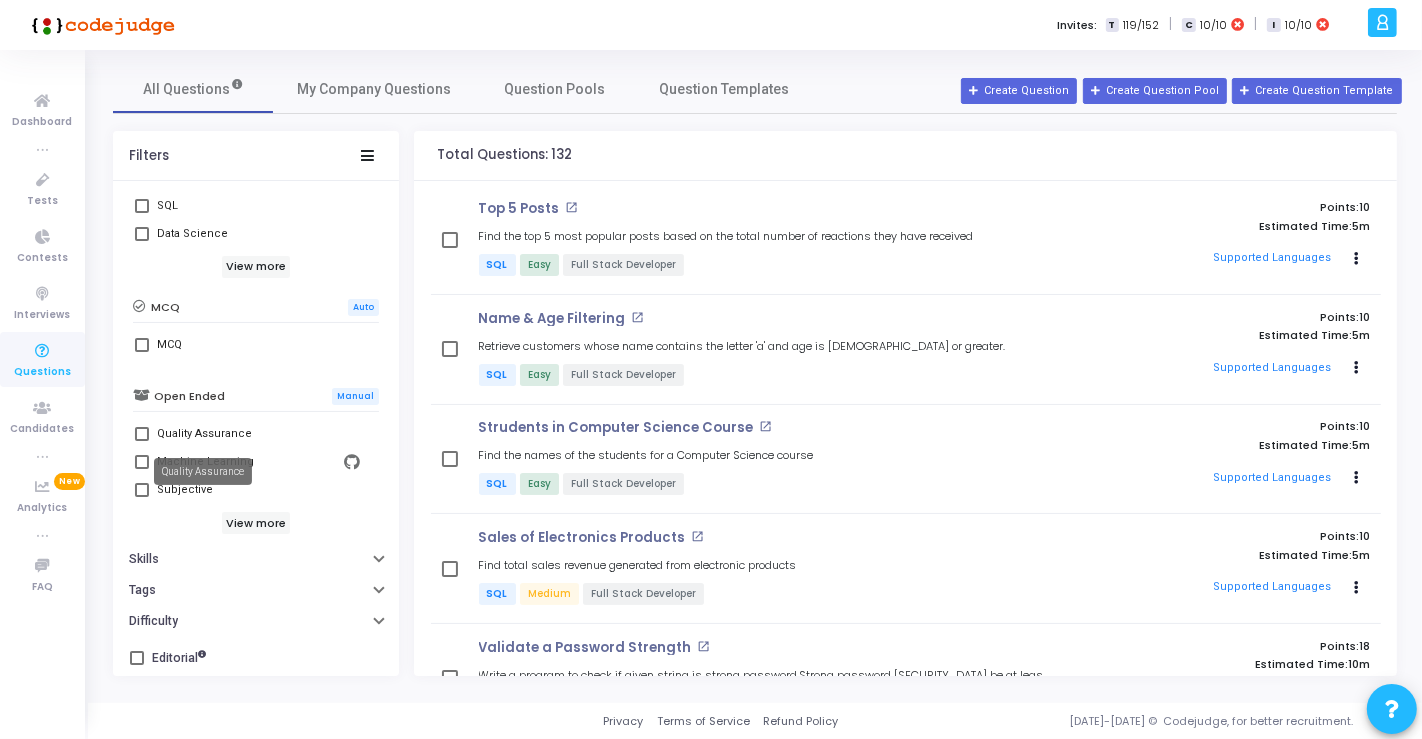 click on "Quality Assurance" at bounding box center (203, 471) 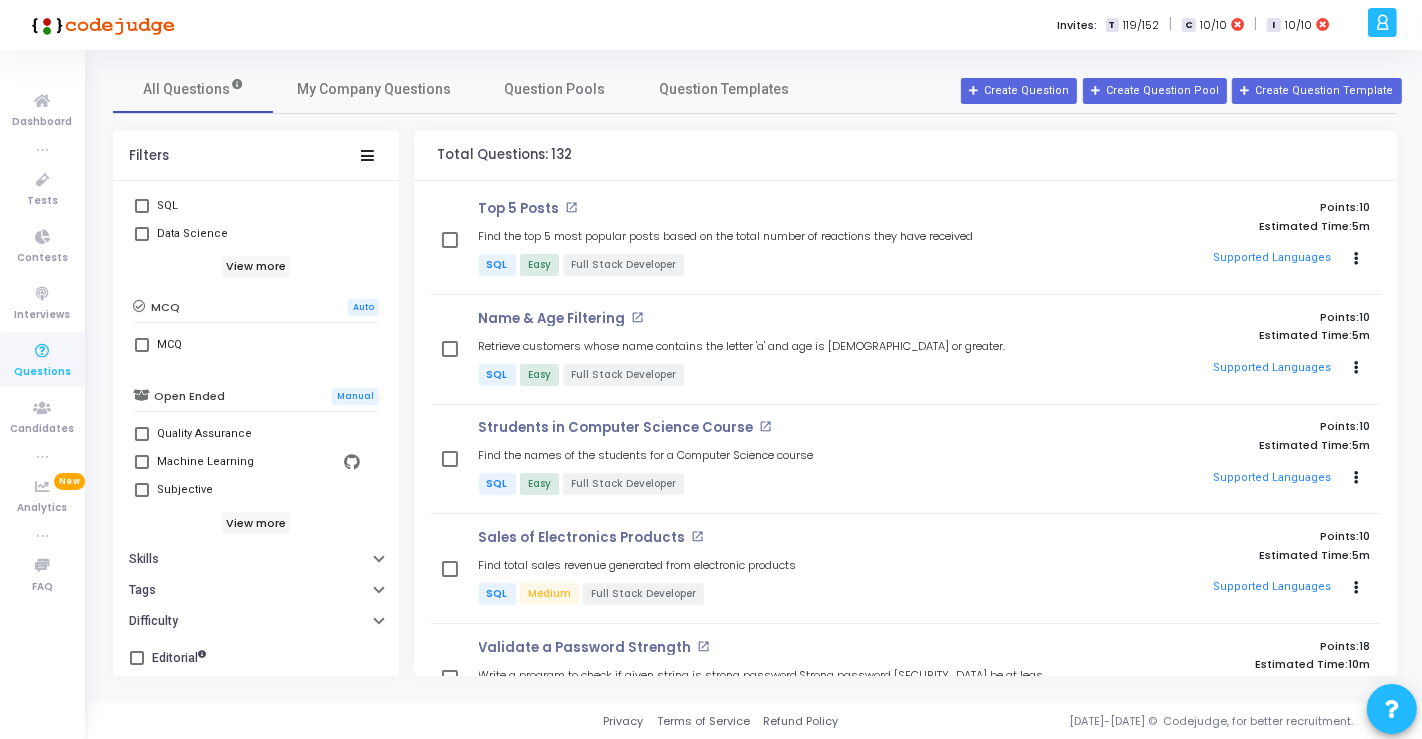click at bounding box center (142, 490) 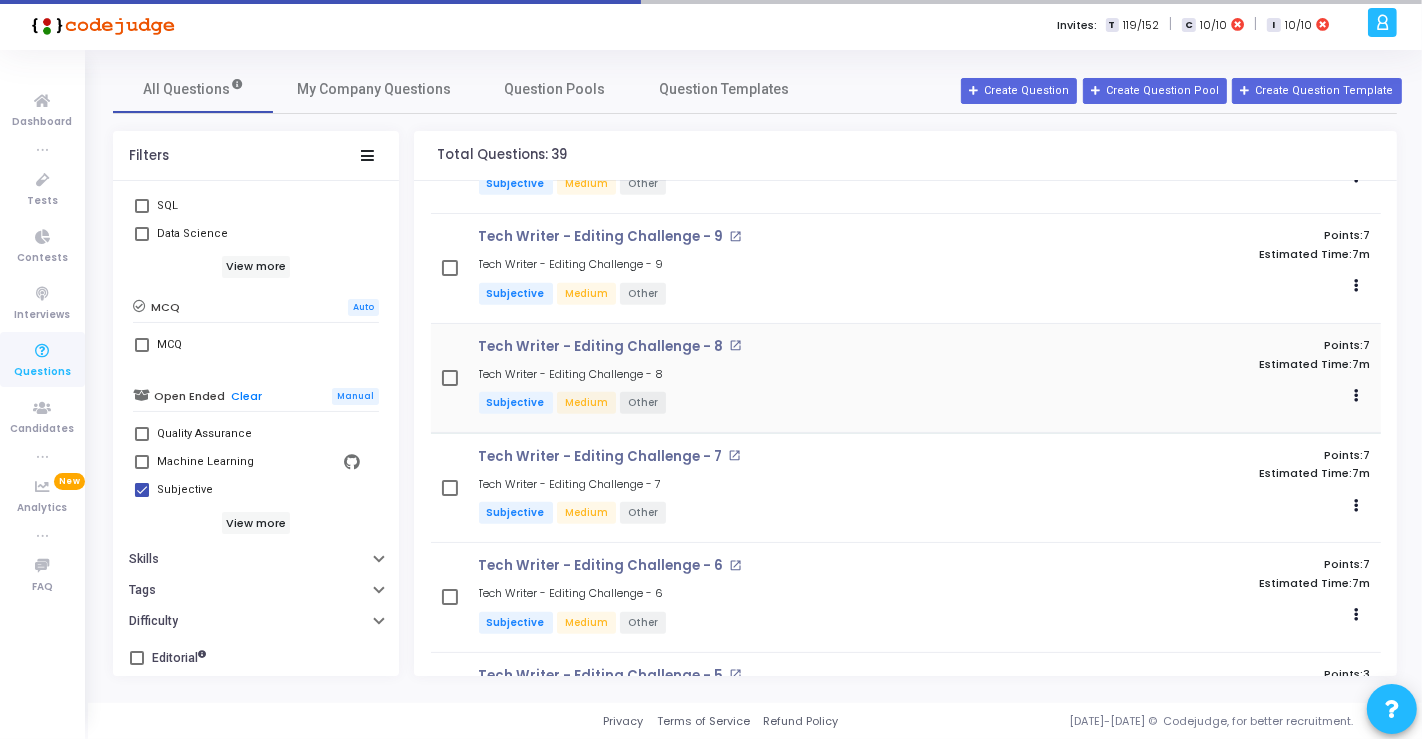 scroll, scrollTop: 1166, scrollLeft: 0, axis: vertical 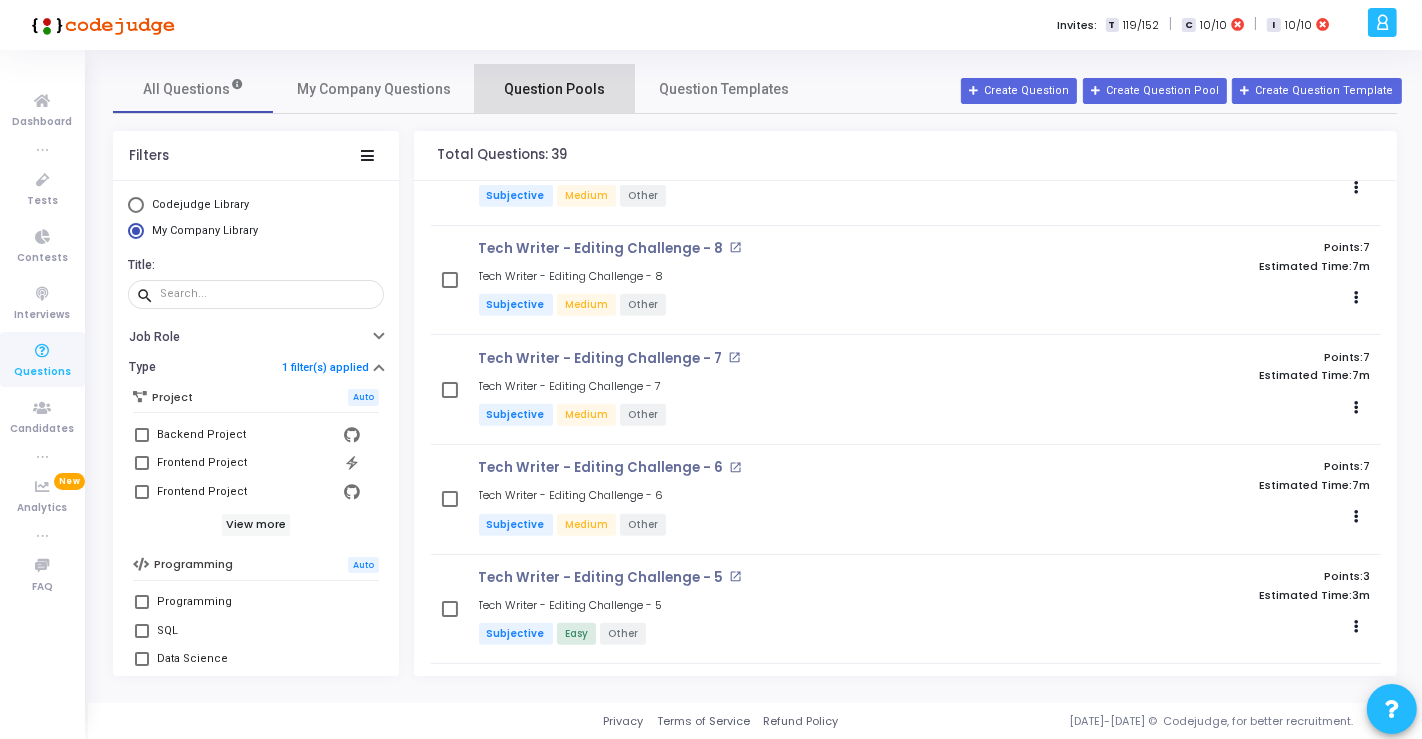 click on "Question Pools" at bounding box center [555, 89] 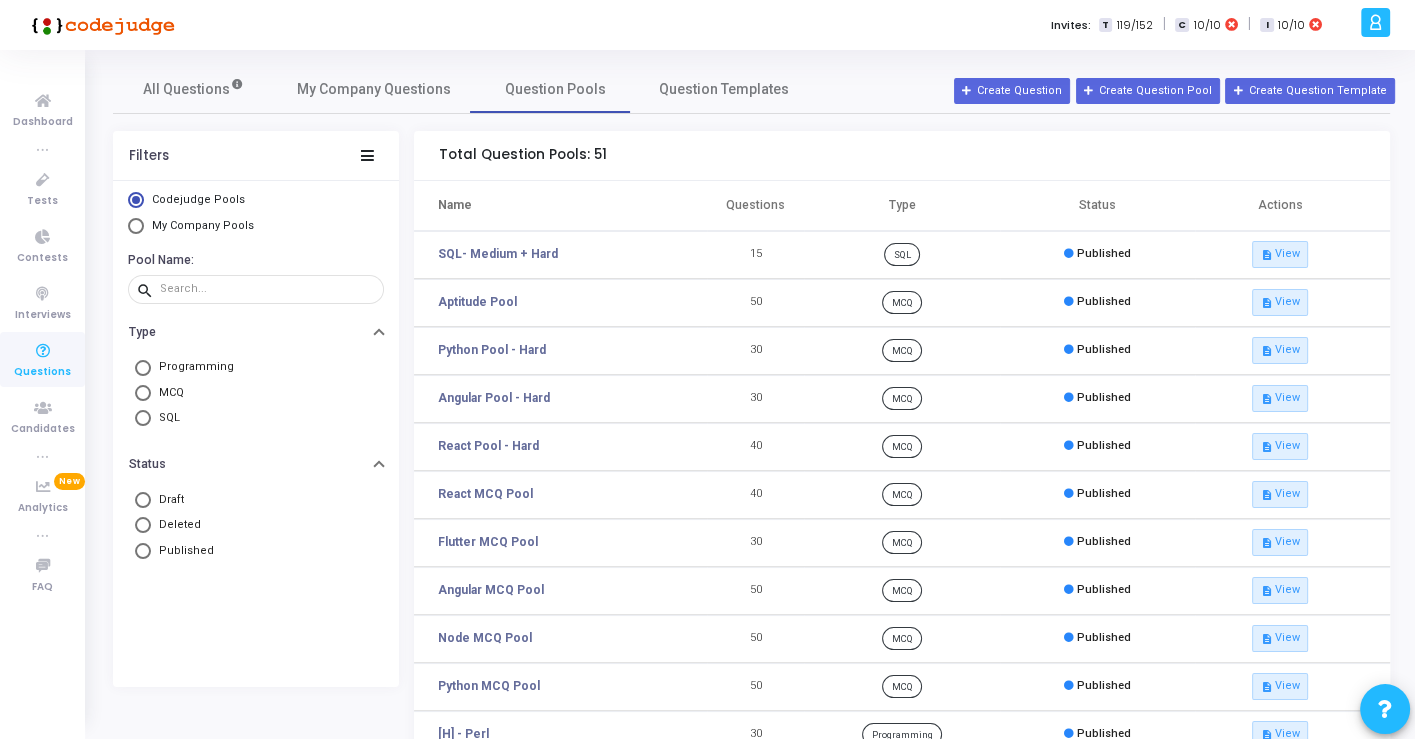 click on "My Company Pools" at bounding box center [203, 225] 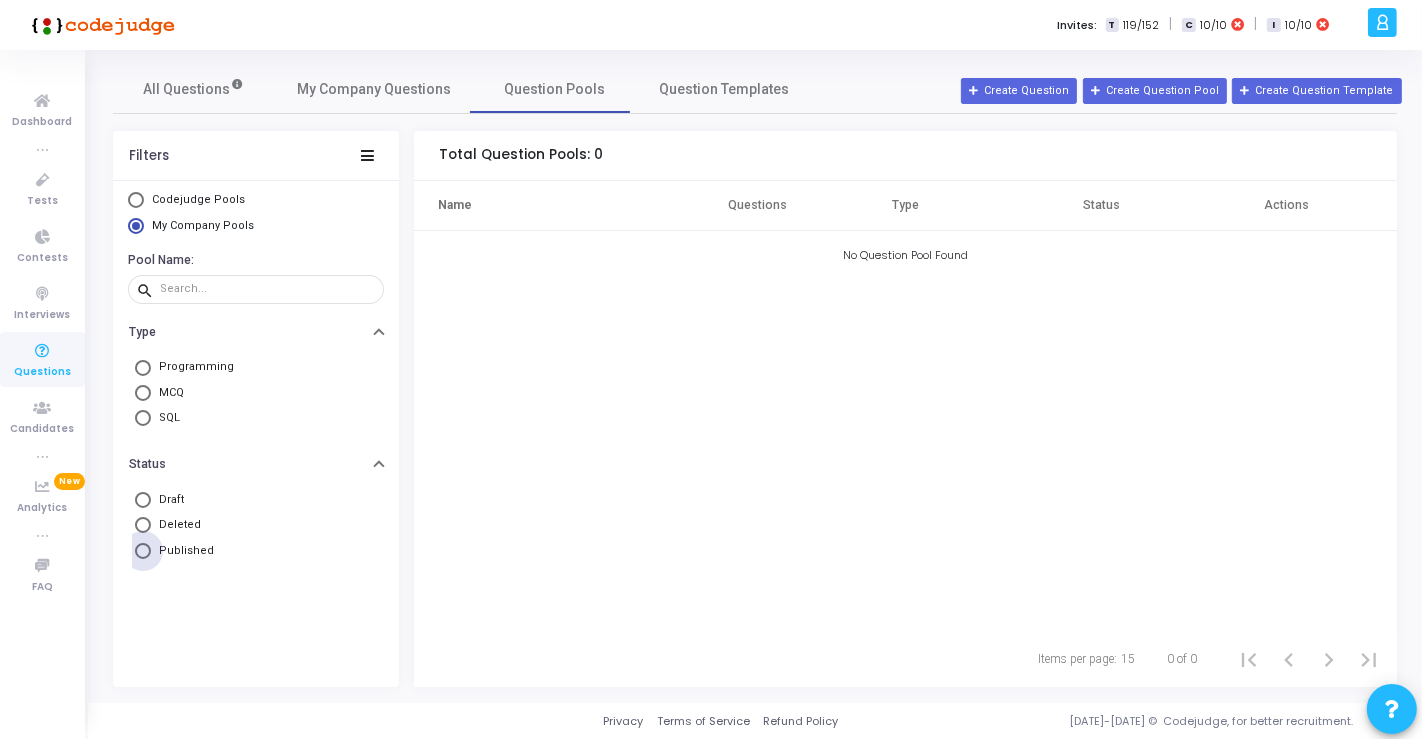 click on "Published" at bounding box center (182, 551) 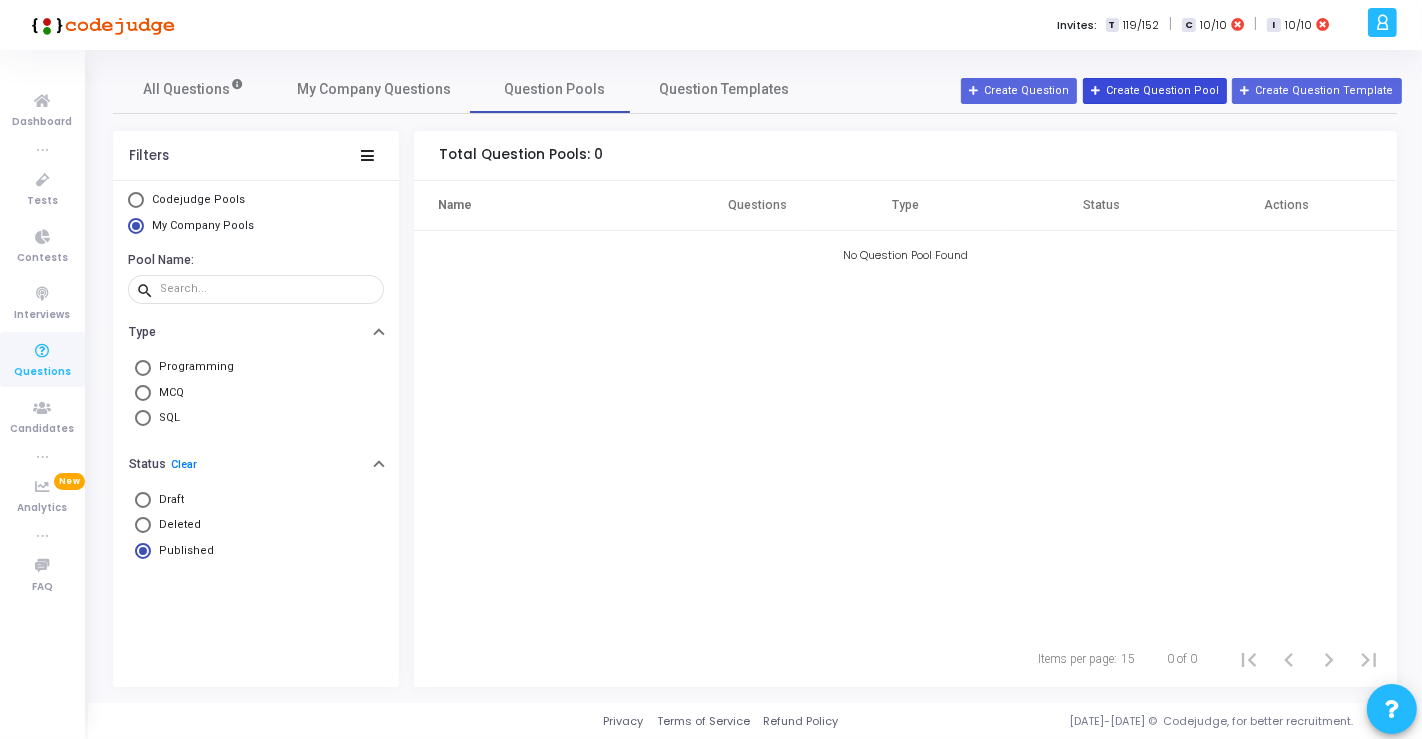 click on "Create Question Pool" at bounding box center (1155, 91) 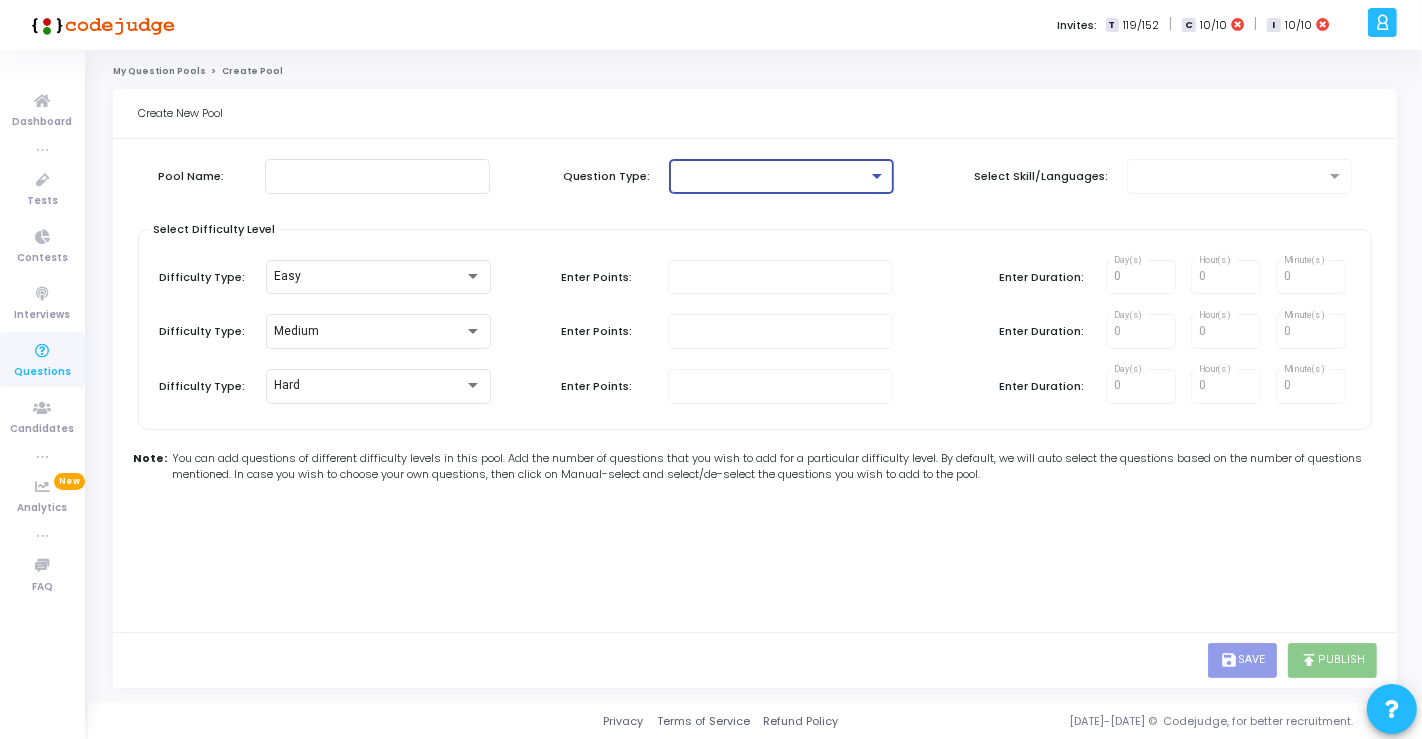 click at bounding box center (772, 176) 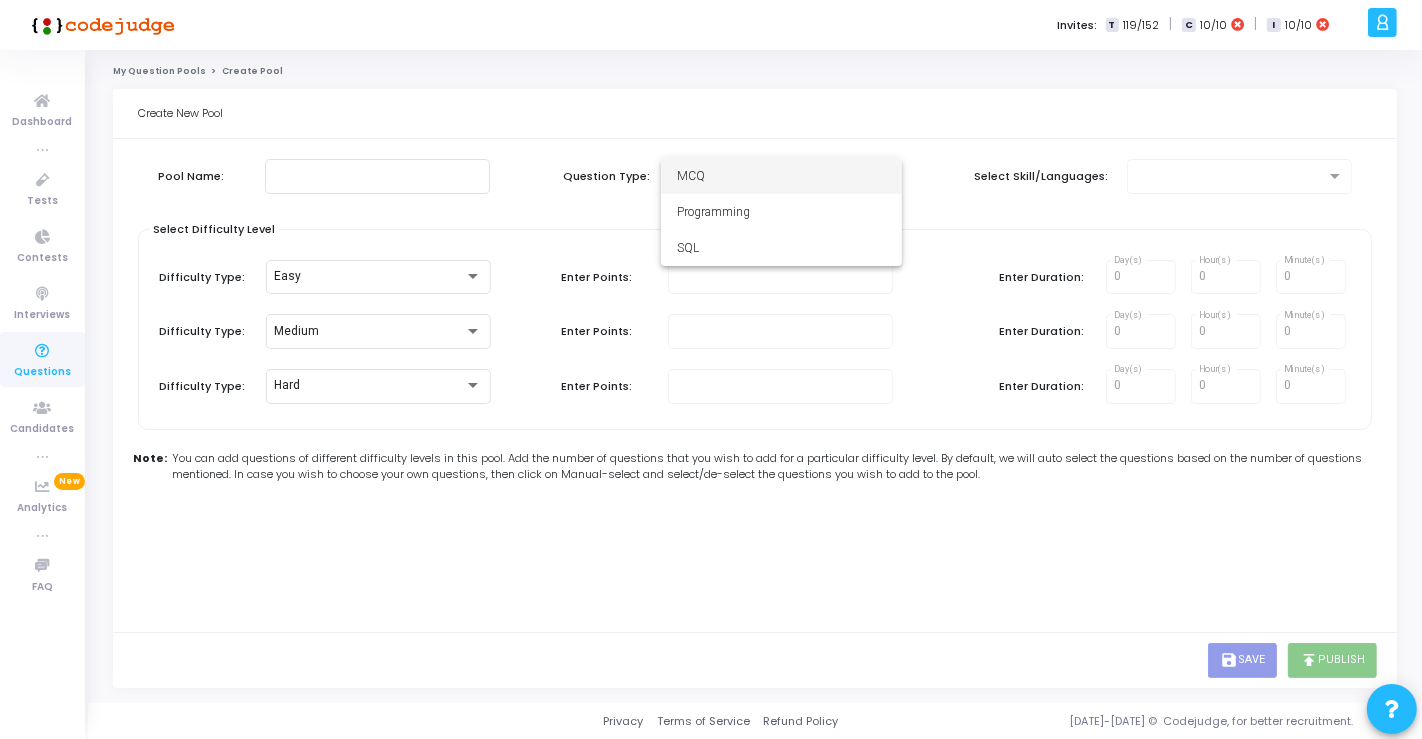 click at bounding box center (711, 369) 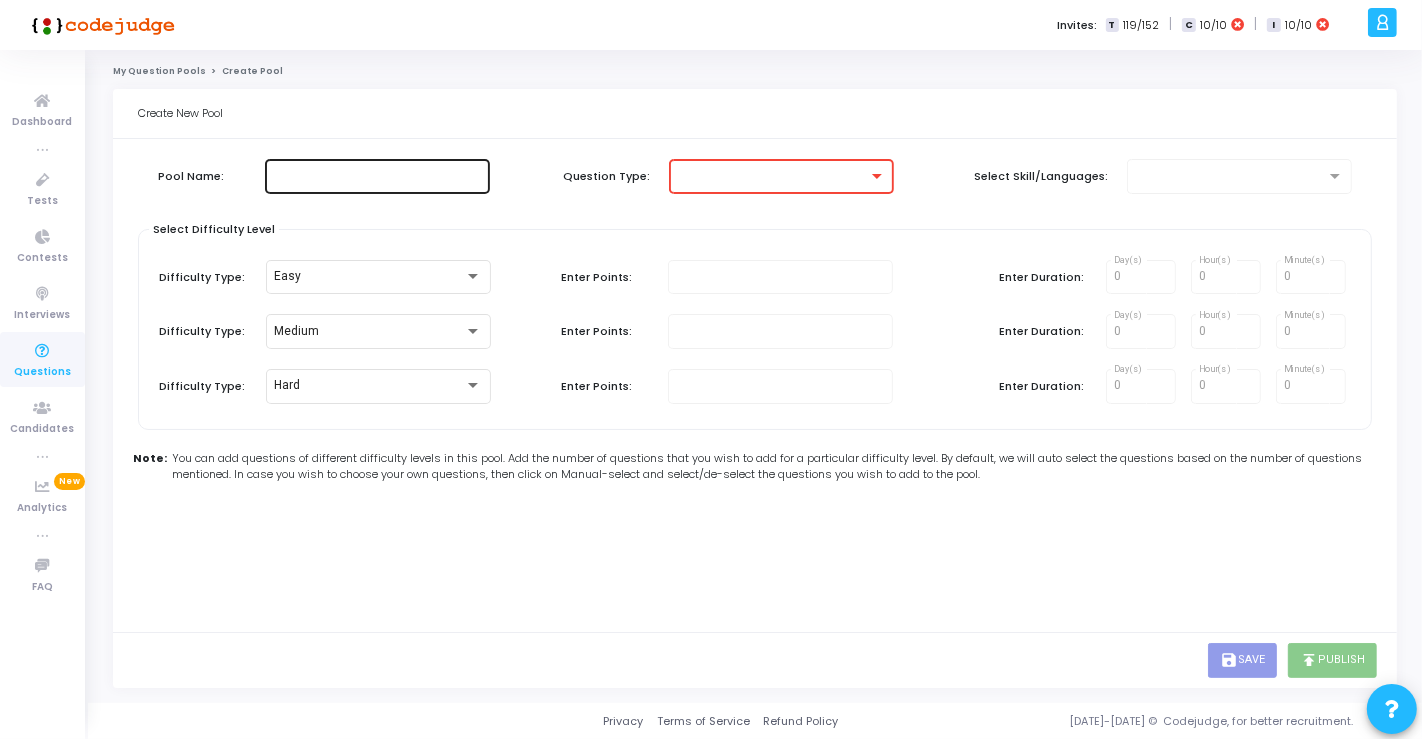 click 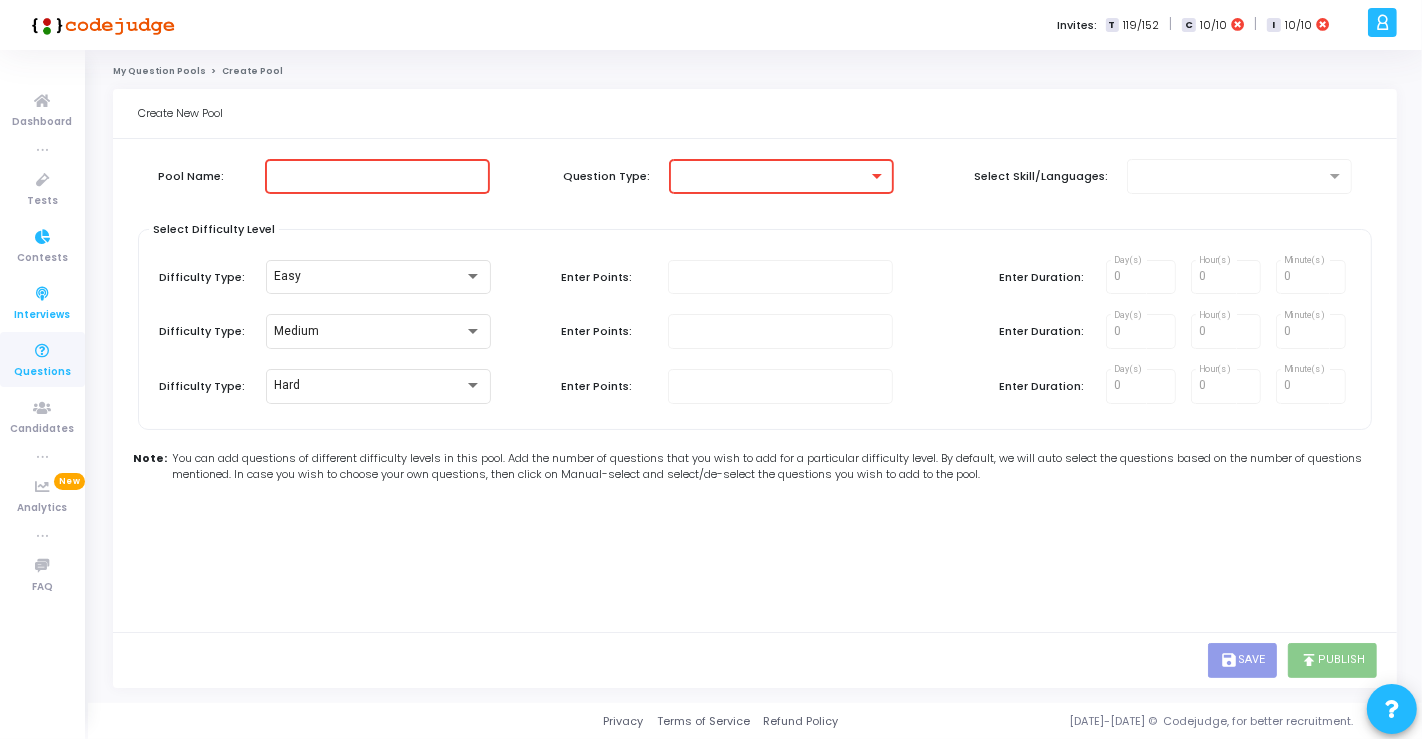 click at bounding box center [43, 294] 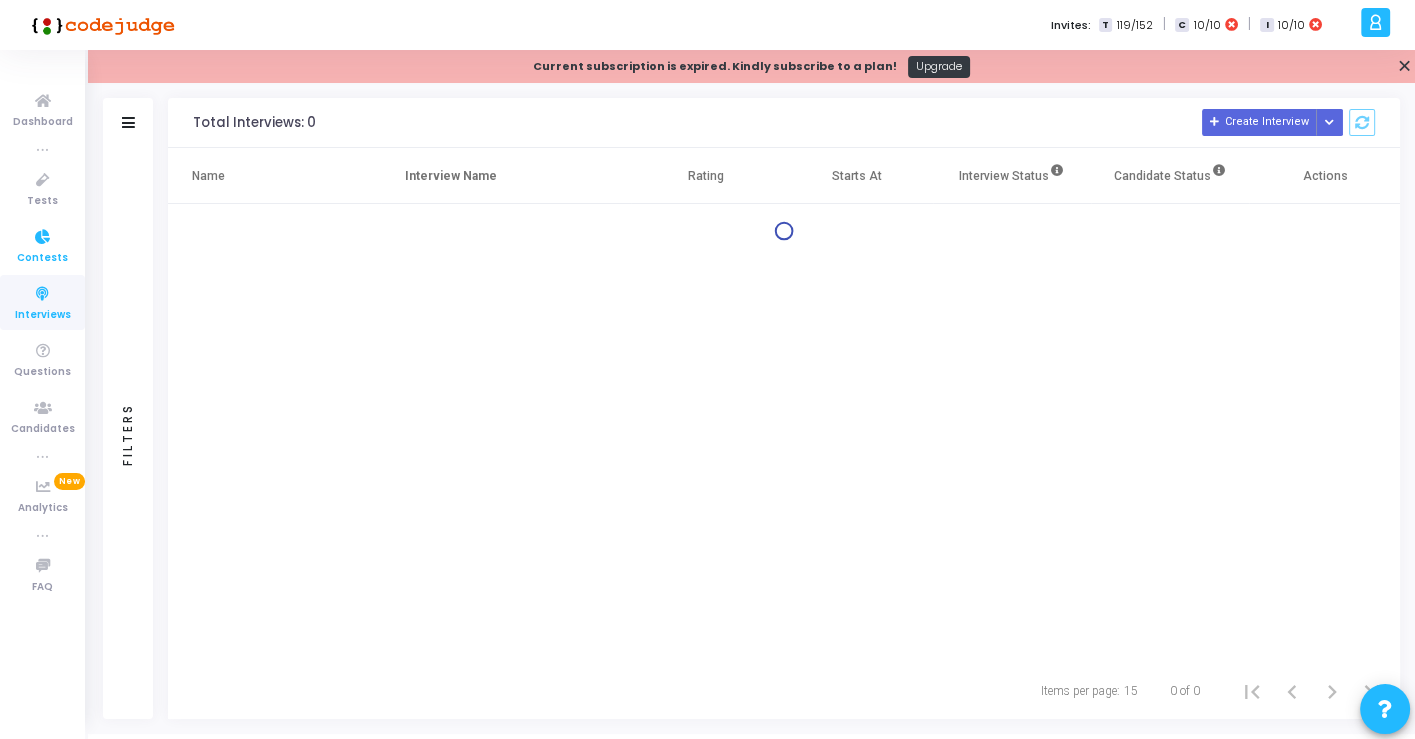 click at bounding box center [43, 237] 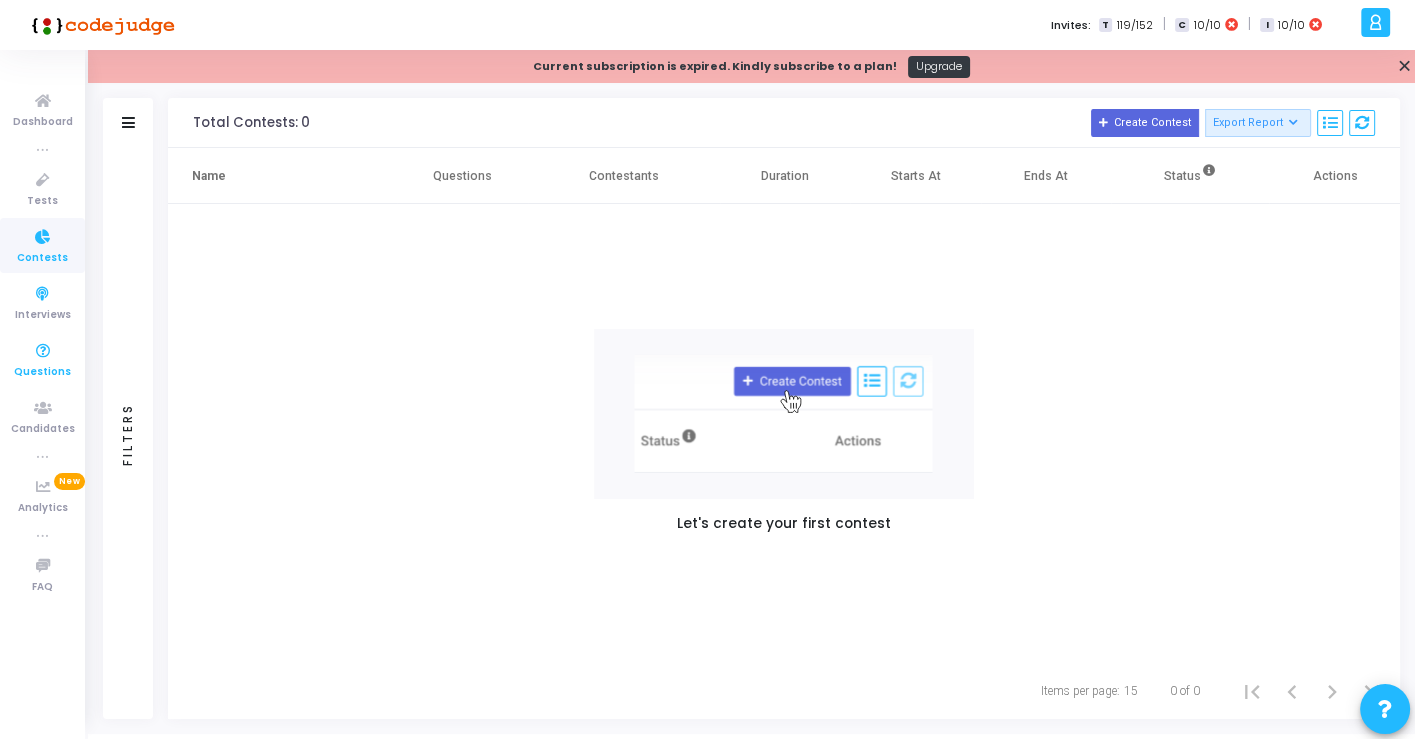 click on "Questions" at bounding box center [42, 372] 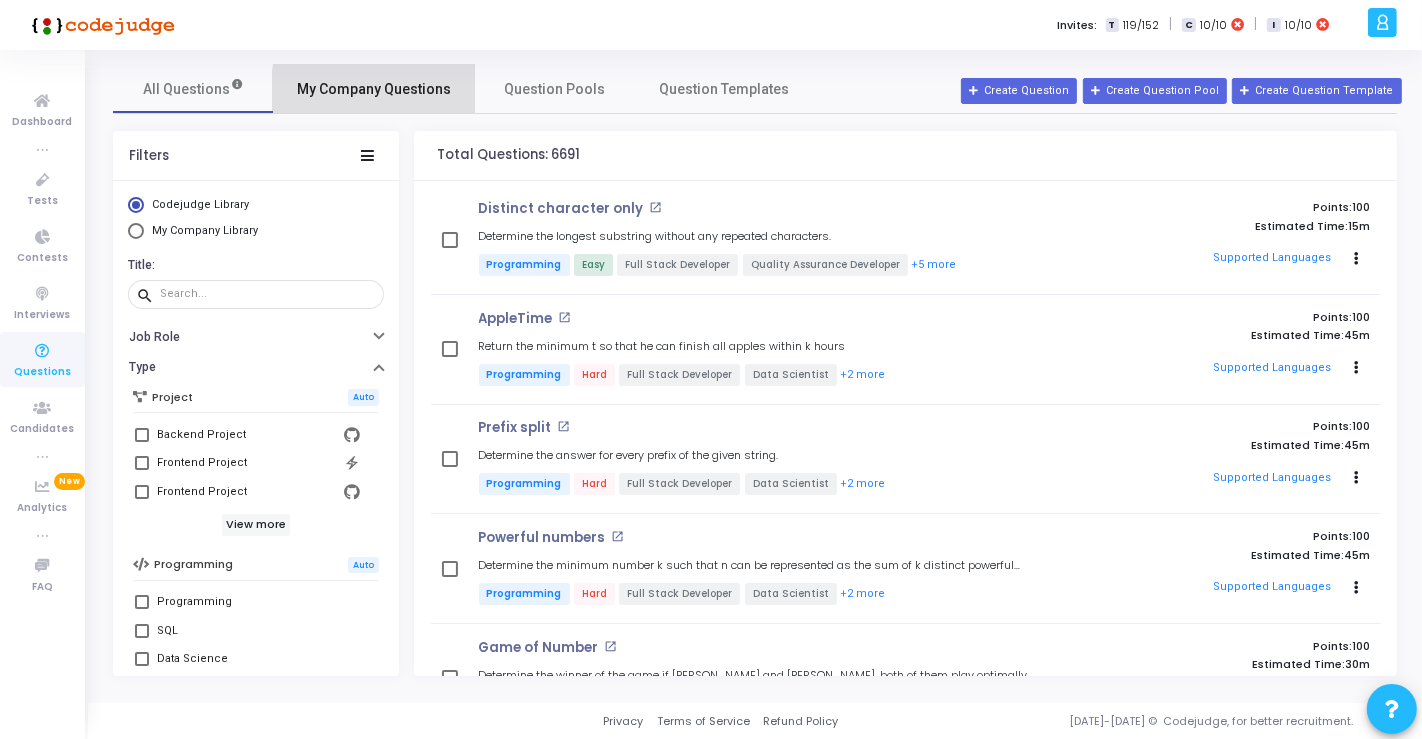click on "My Company Questions" at bounding box center (374, 89) 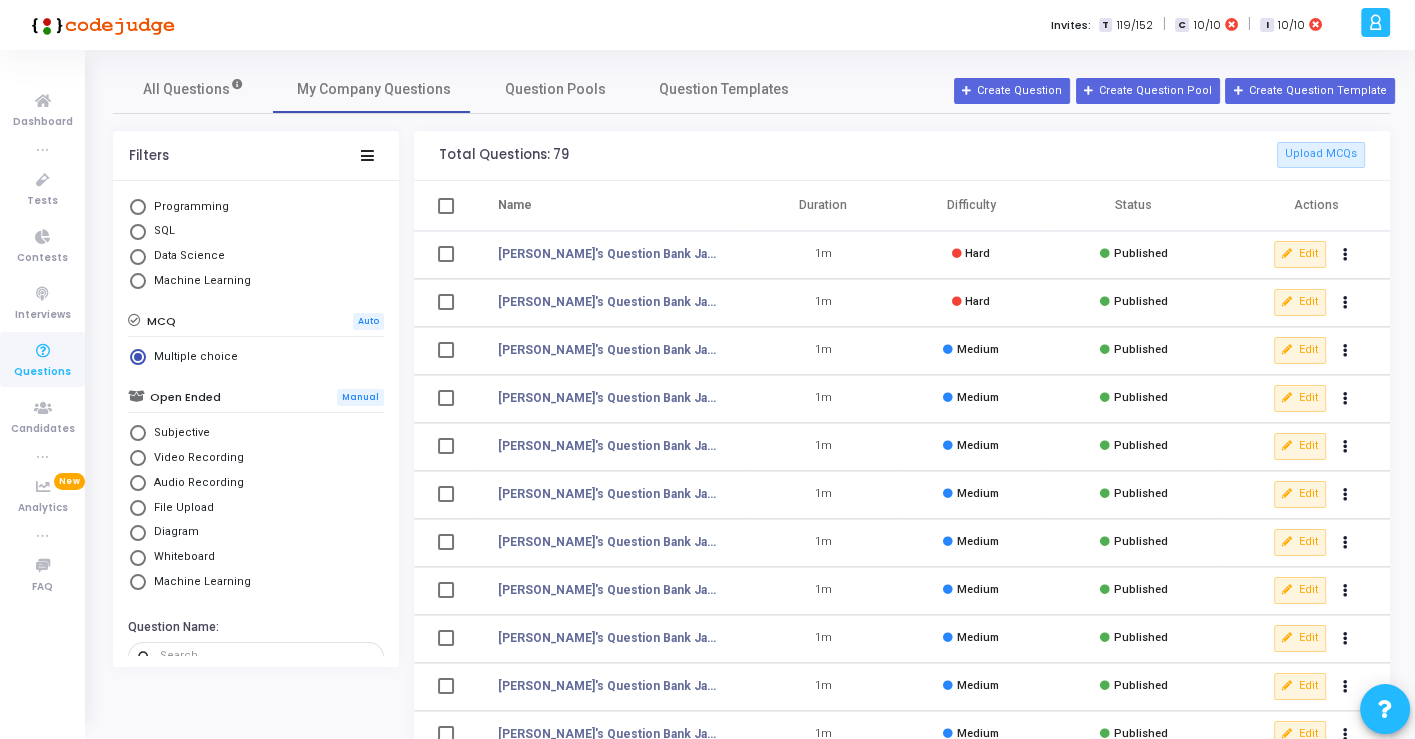 scroll, scrollTop: 142, scrollLeft: 0, axis: vertical 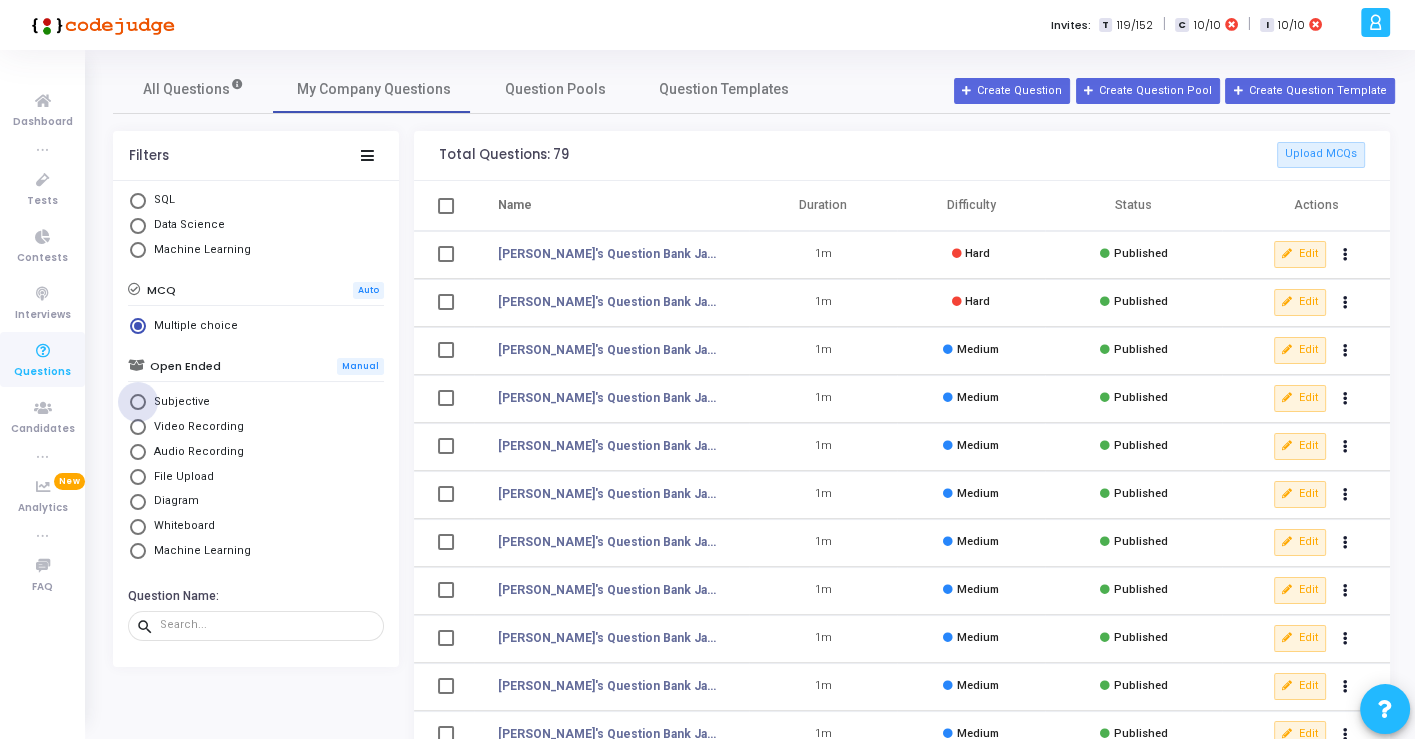 click on "Subjective" at bounding box center (178, 402) 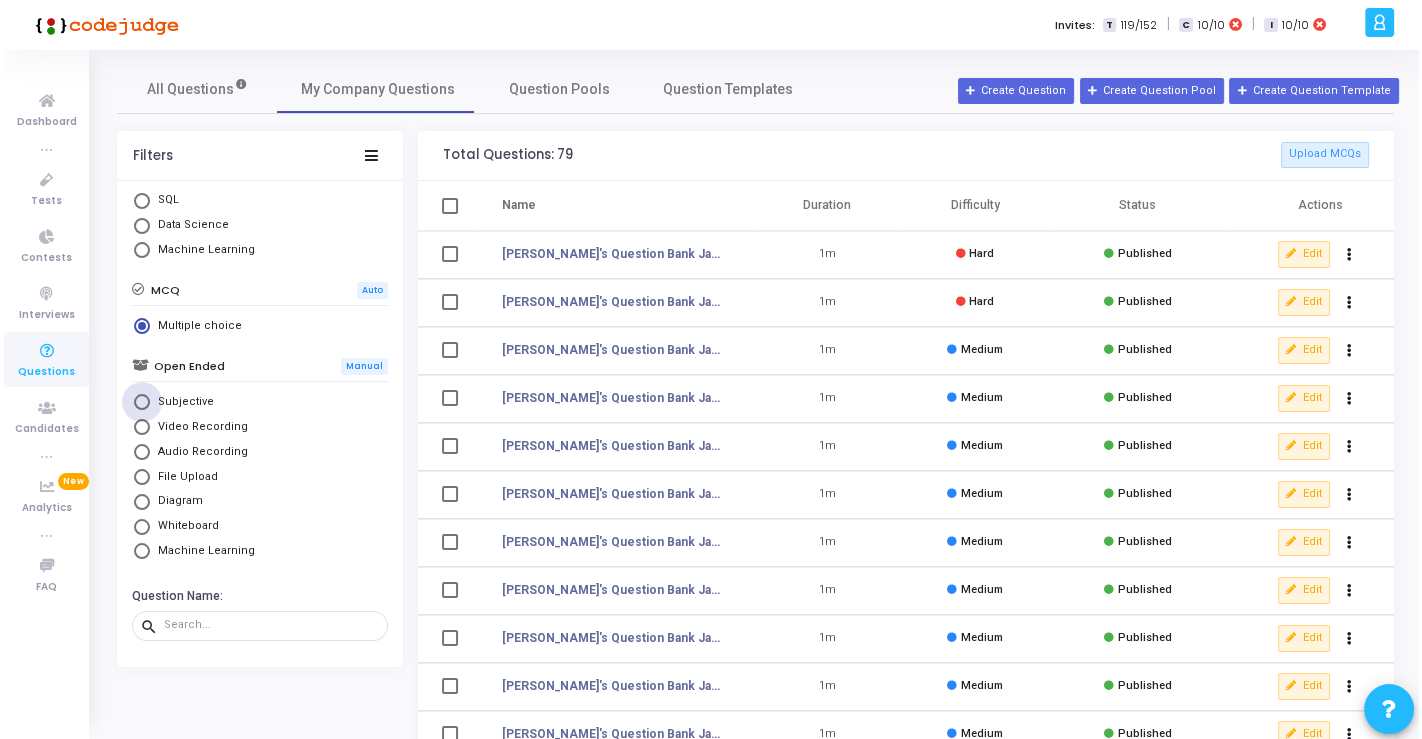 radio on "false" 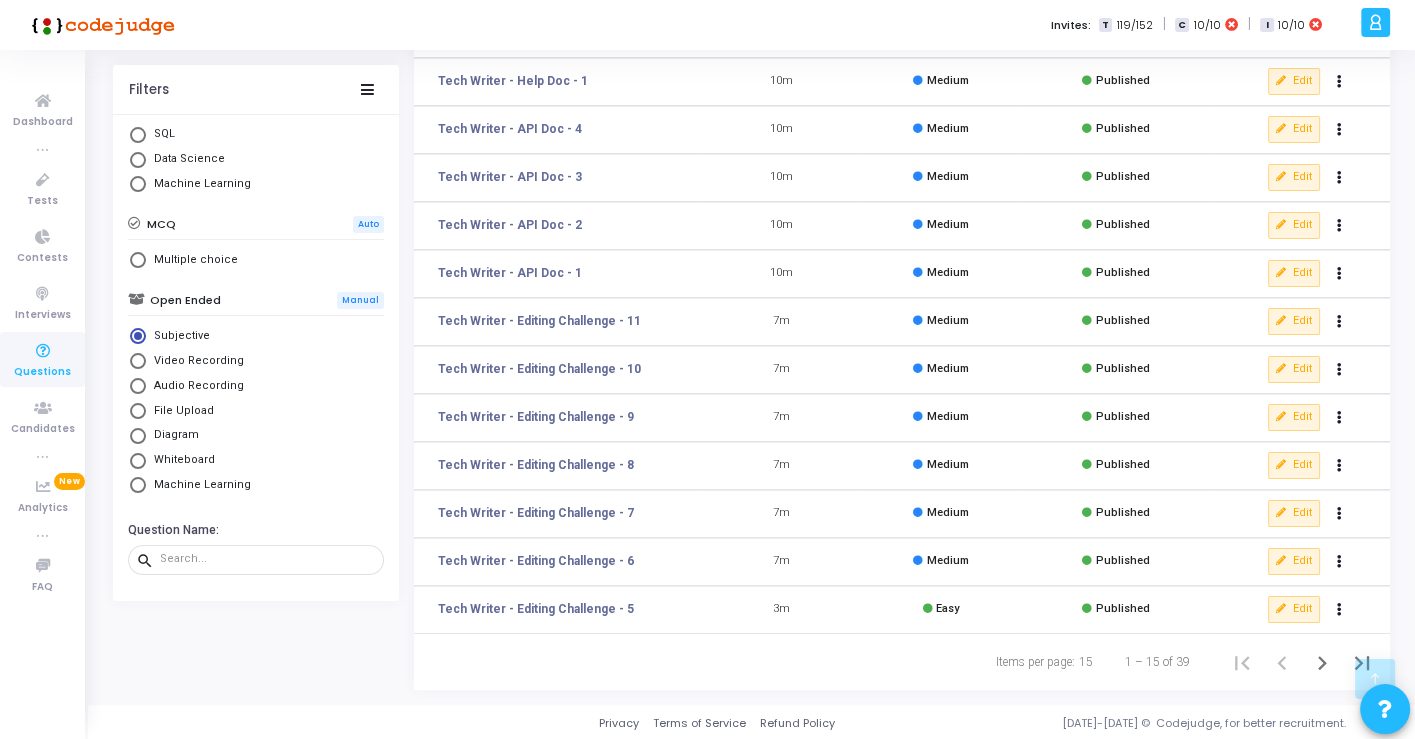 scroll, scrollTop: 318, scrollLeft: 0, axis: vertical 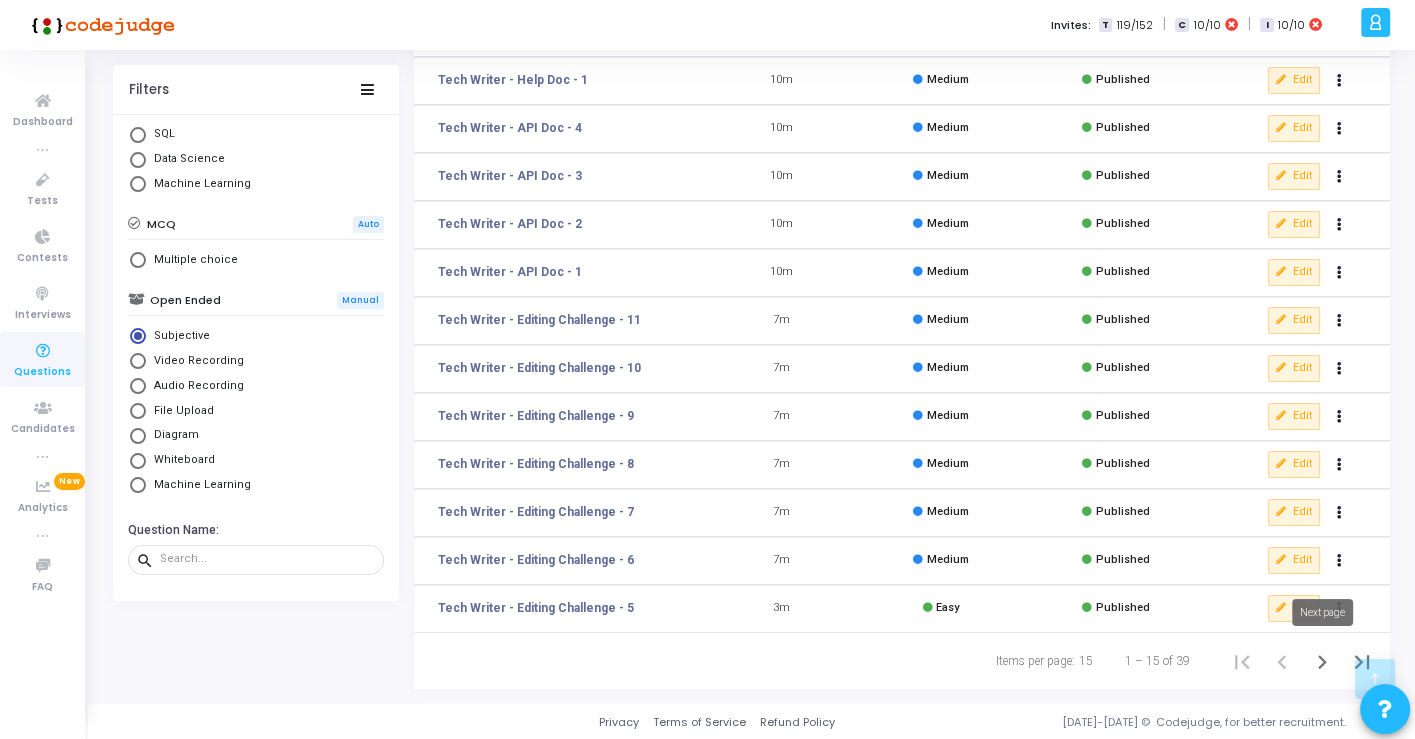 click 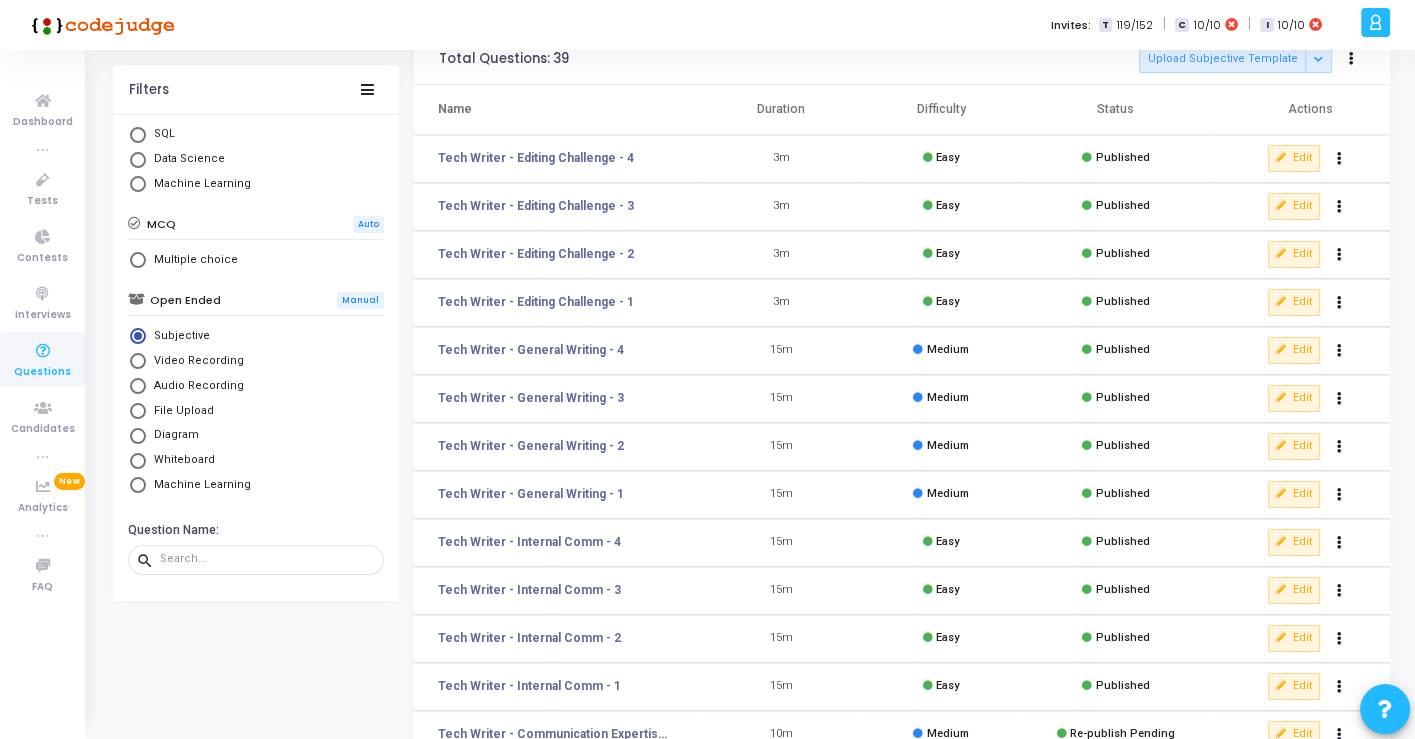 scroll, scrollTop: 318, scrollLeft: 0, axis: vertical 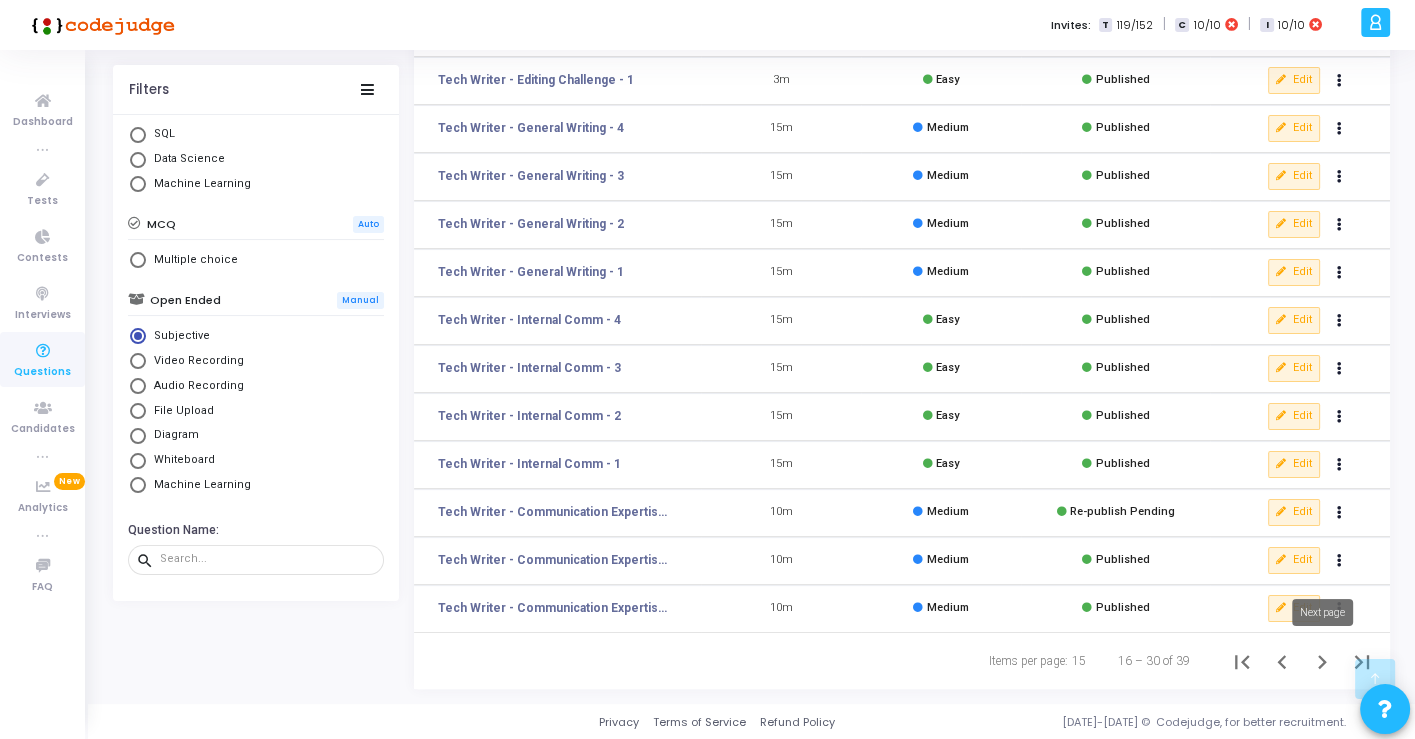 click 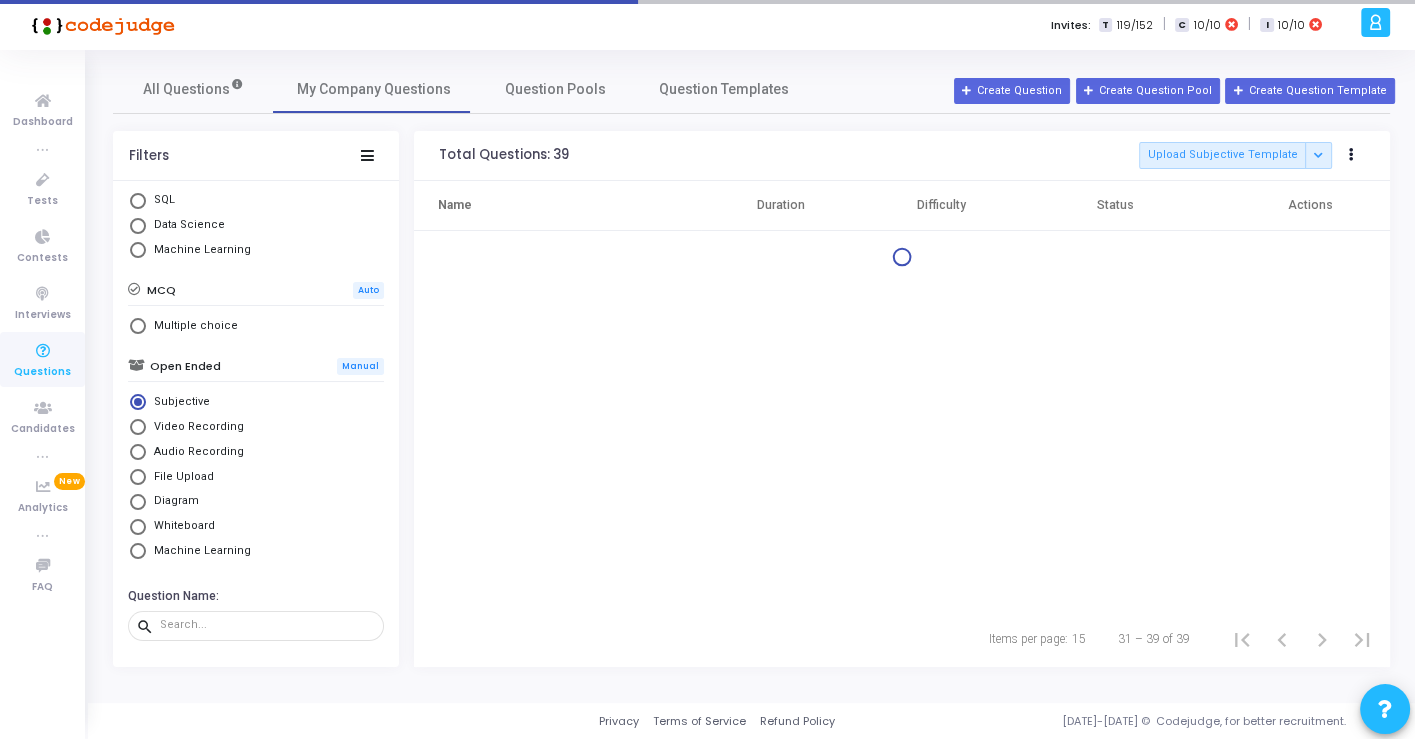 scroll, scrollTop: 0, scrollLeft: 0, axis: both 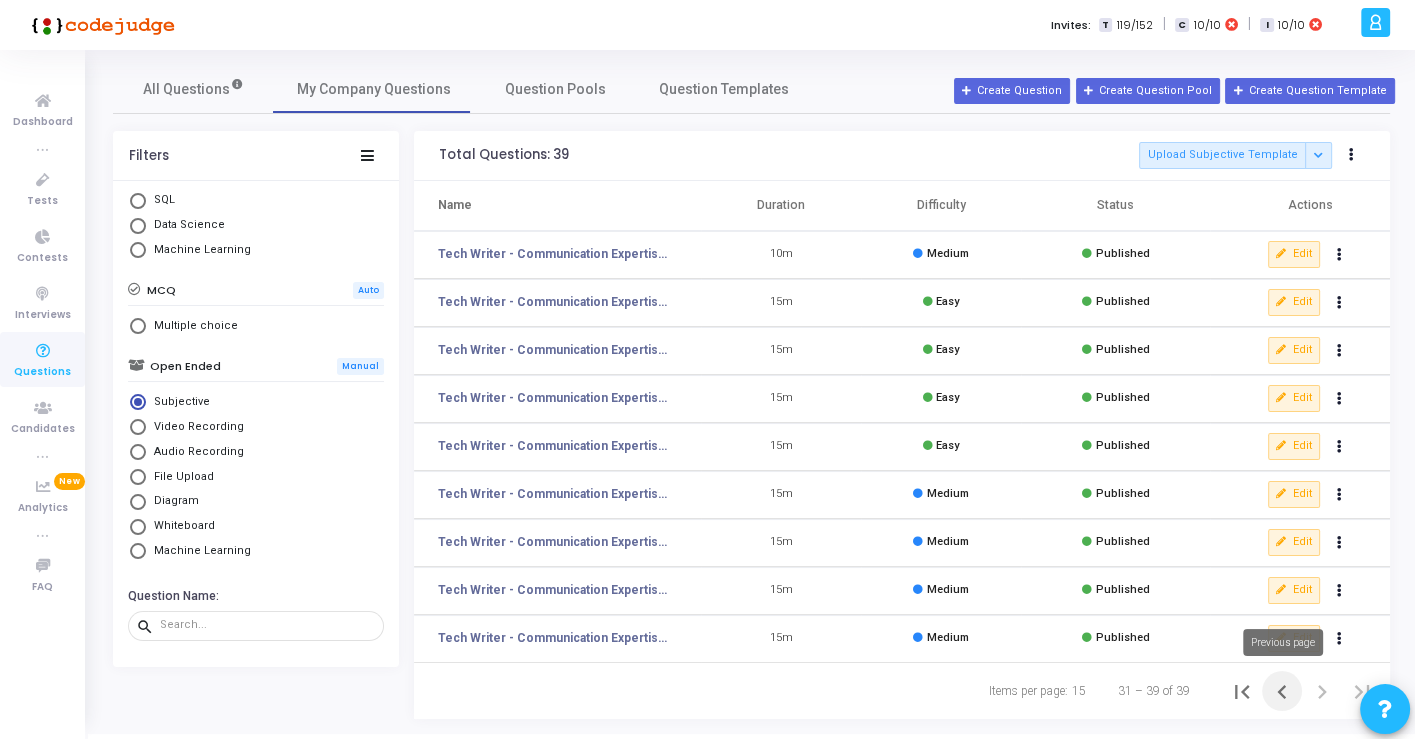 click 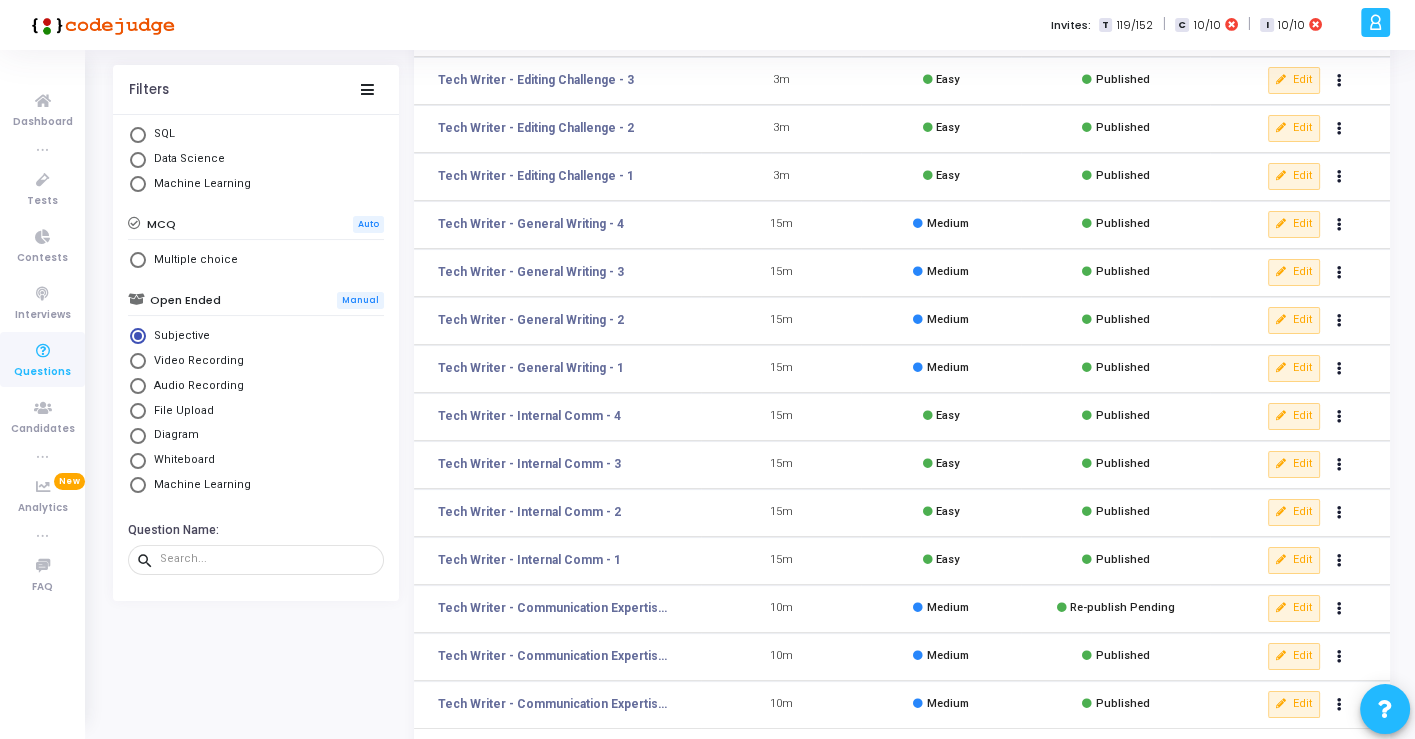 scroll, scrollTop: 318, scrollLeft: 0, axis: vertical 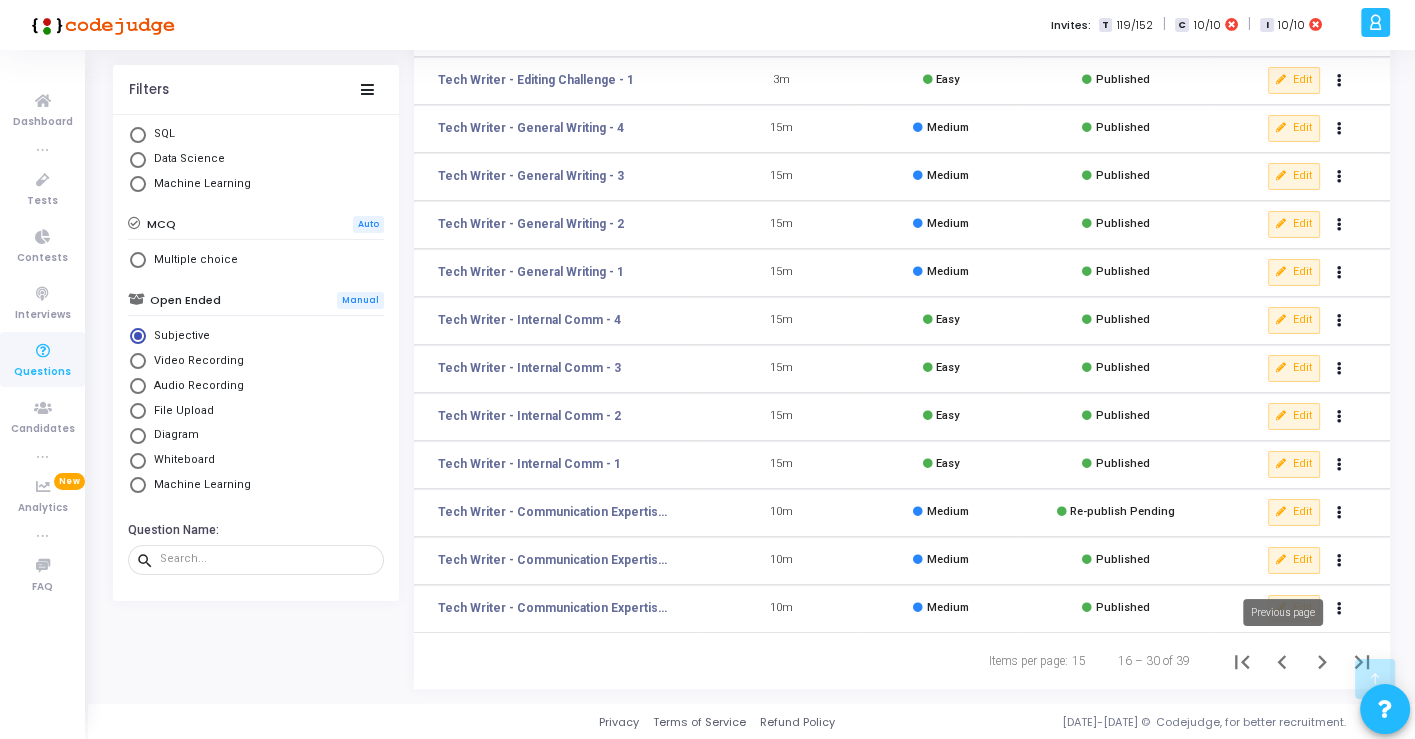 click 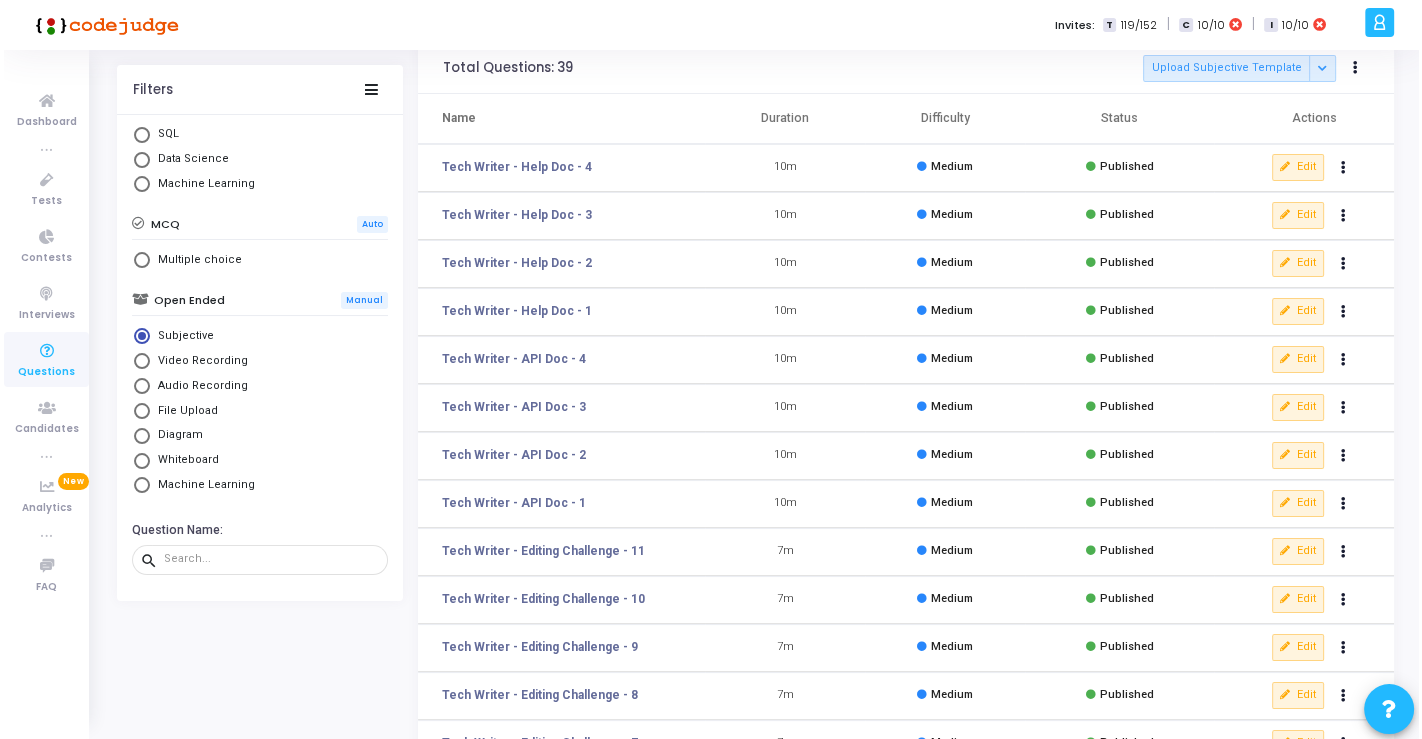 scroll, scrollTop: 0, scrollLeft: 0, axis: both 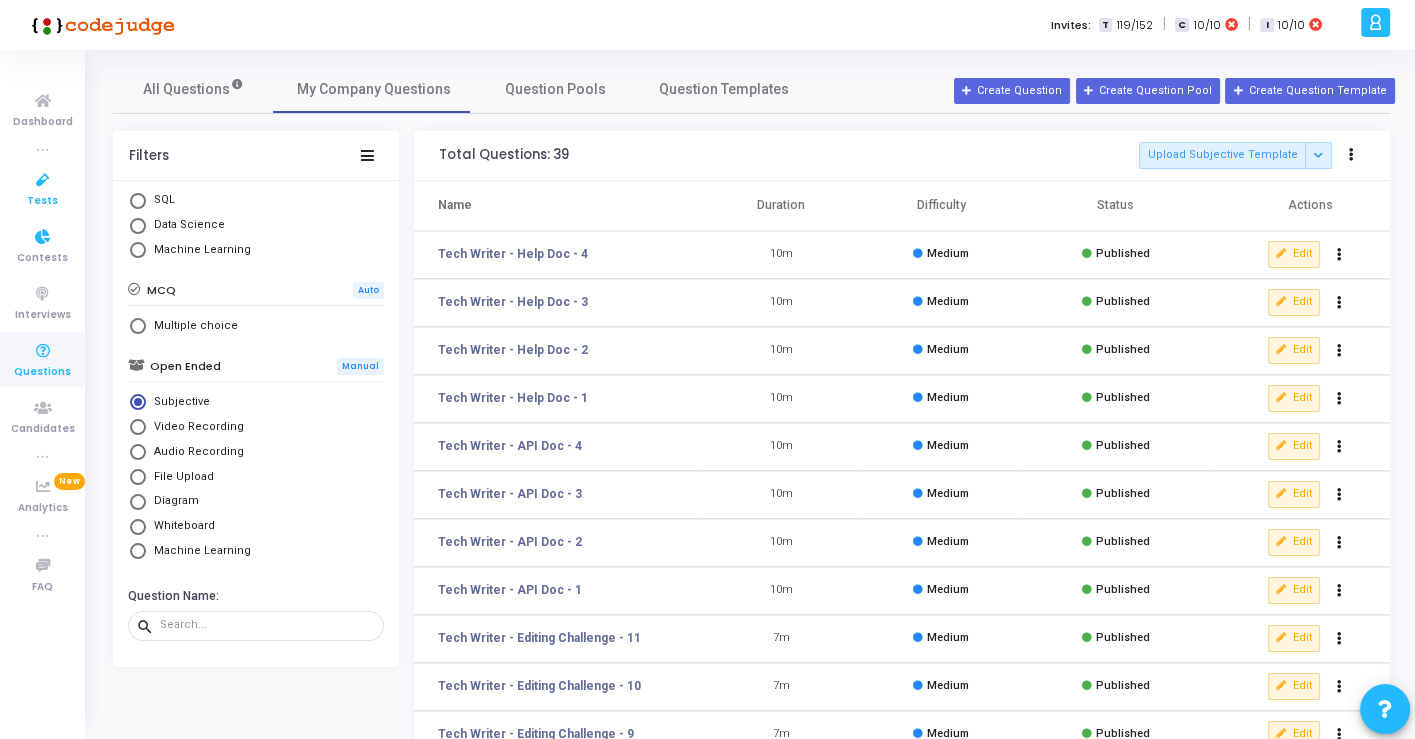 click at bounding box center (43, 180) 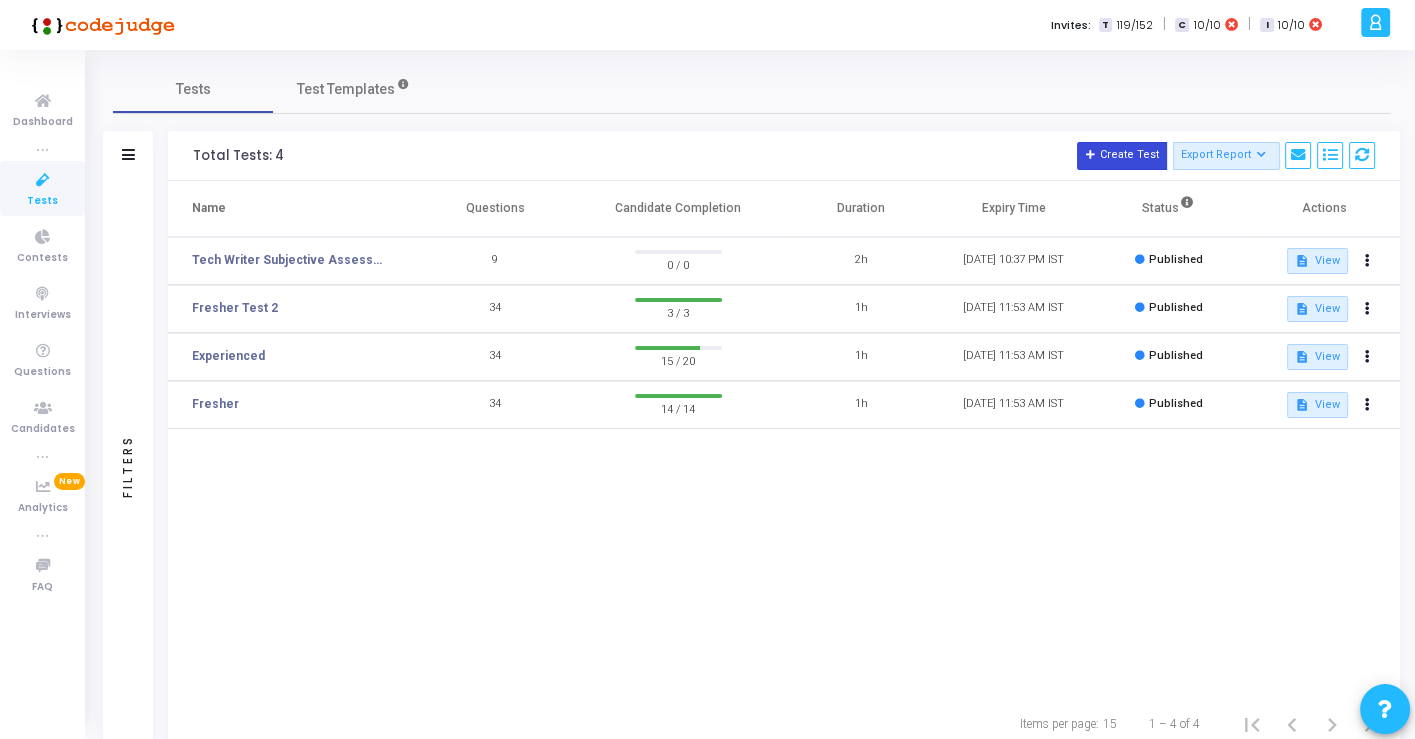 click on "Create Test" at bounding box center (1122, 156) 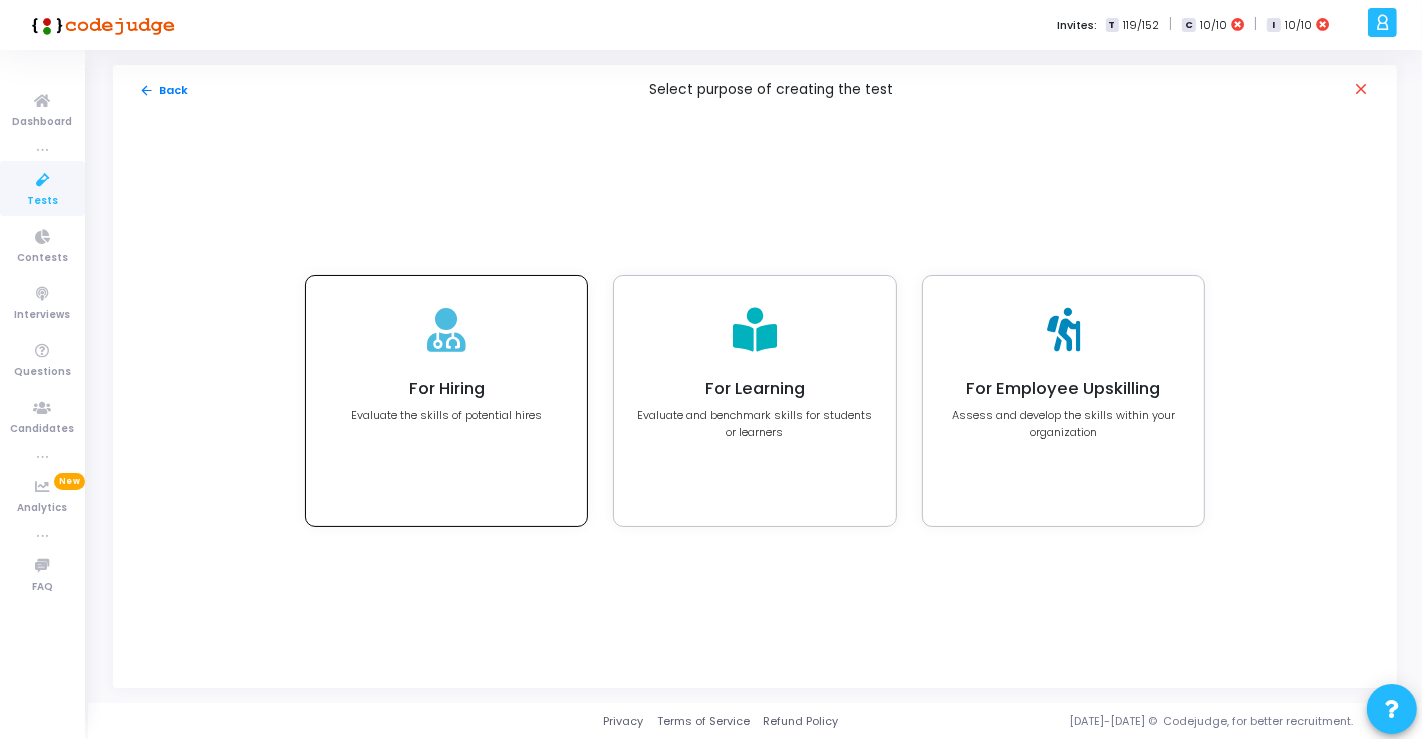 click 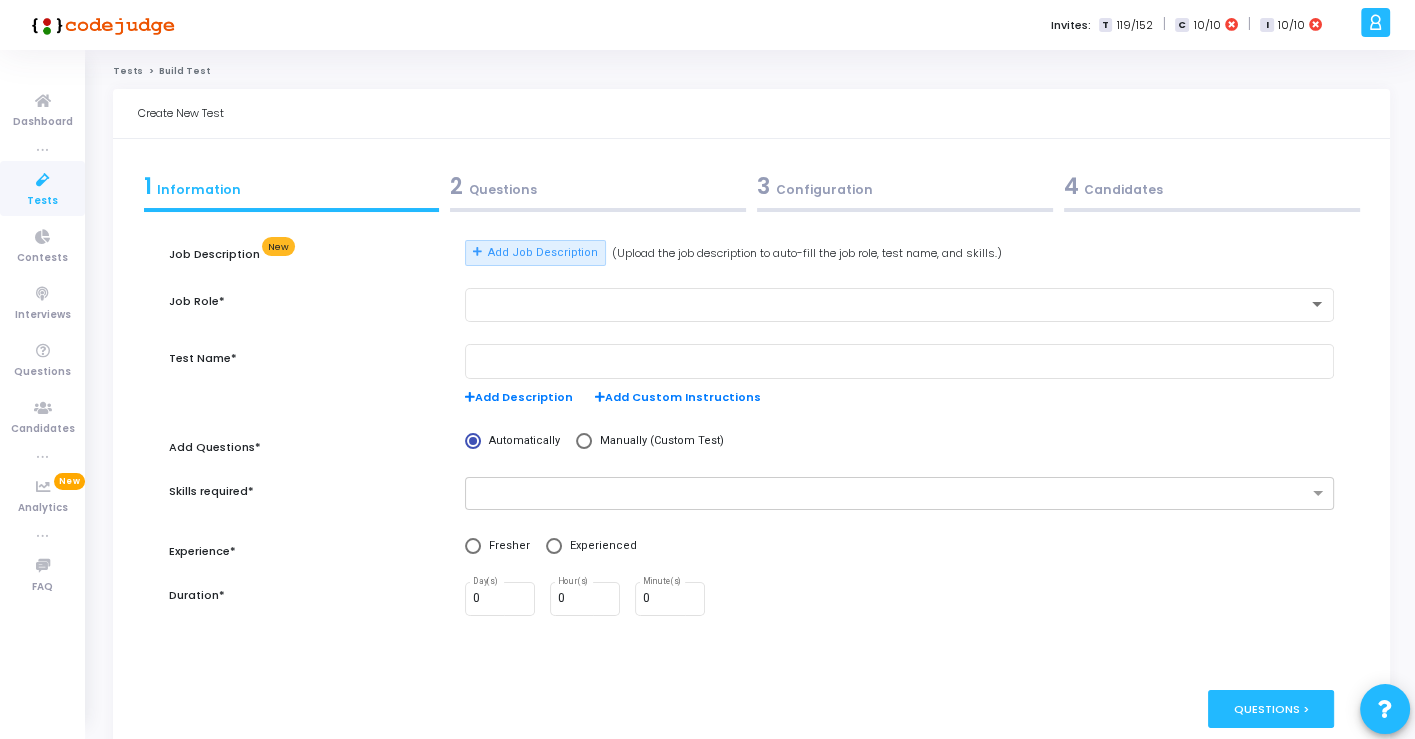 click at bounding box center (43, 180) 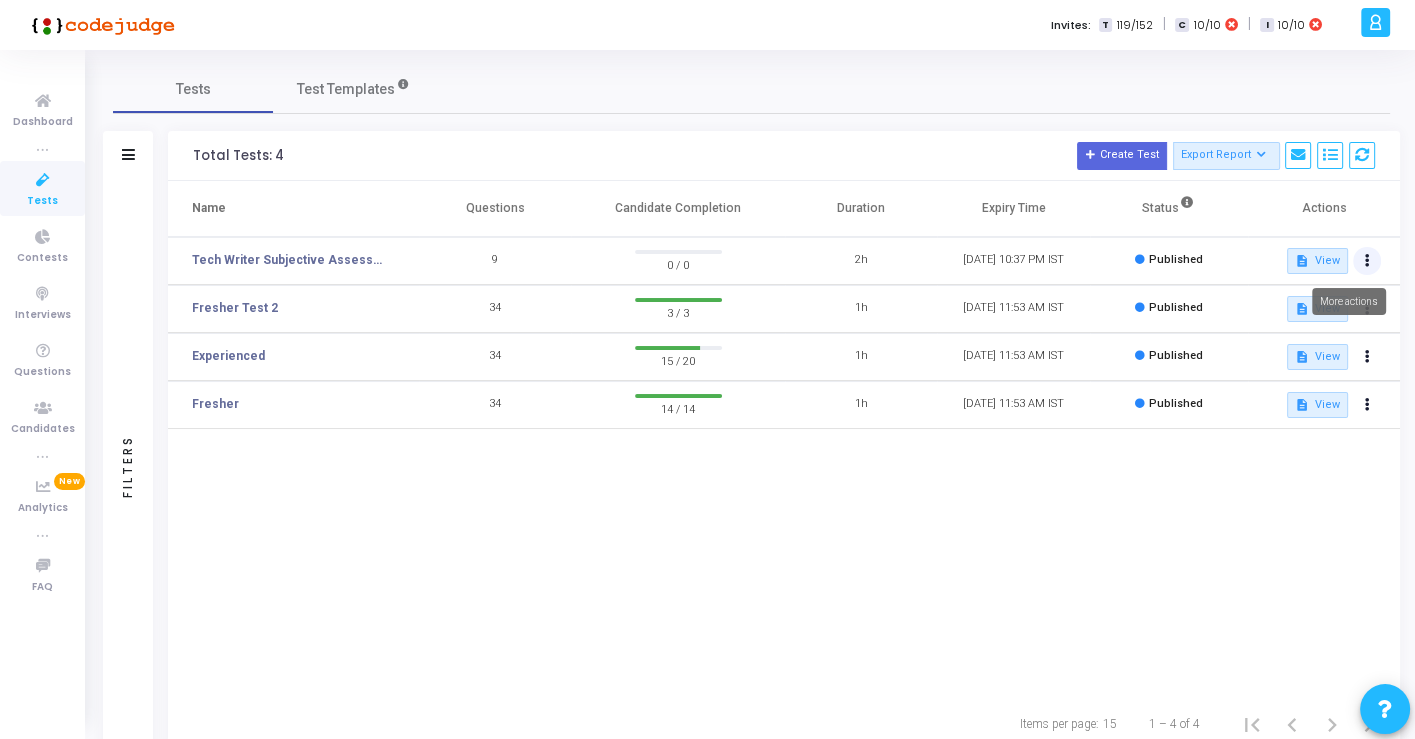 click at bounding box center (1367, 261) 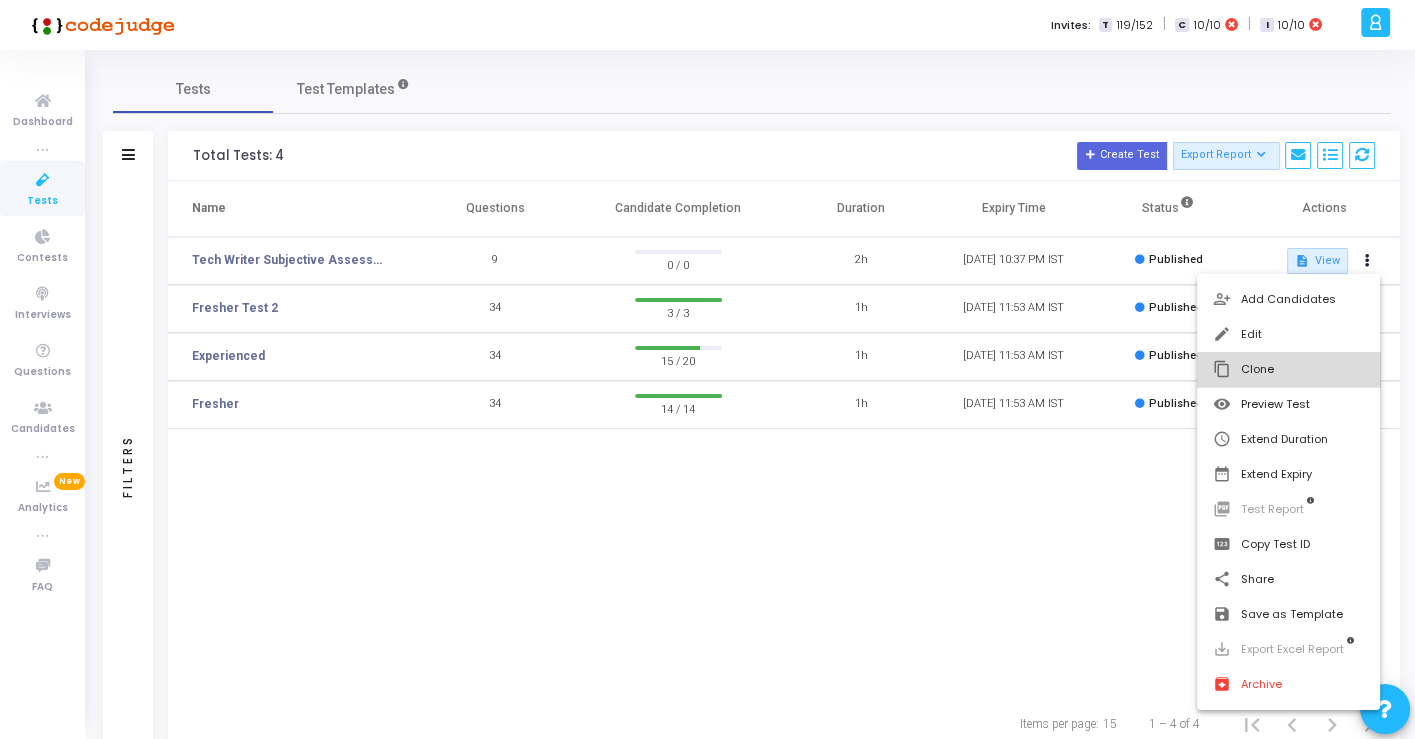 click on "content_copy  Clone" at bounding box center (1288, 369) 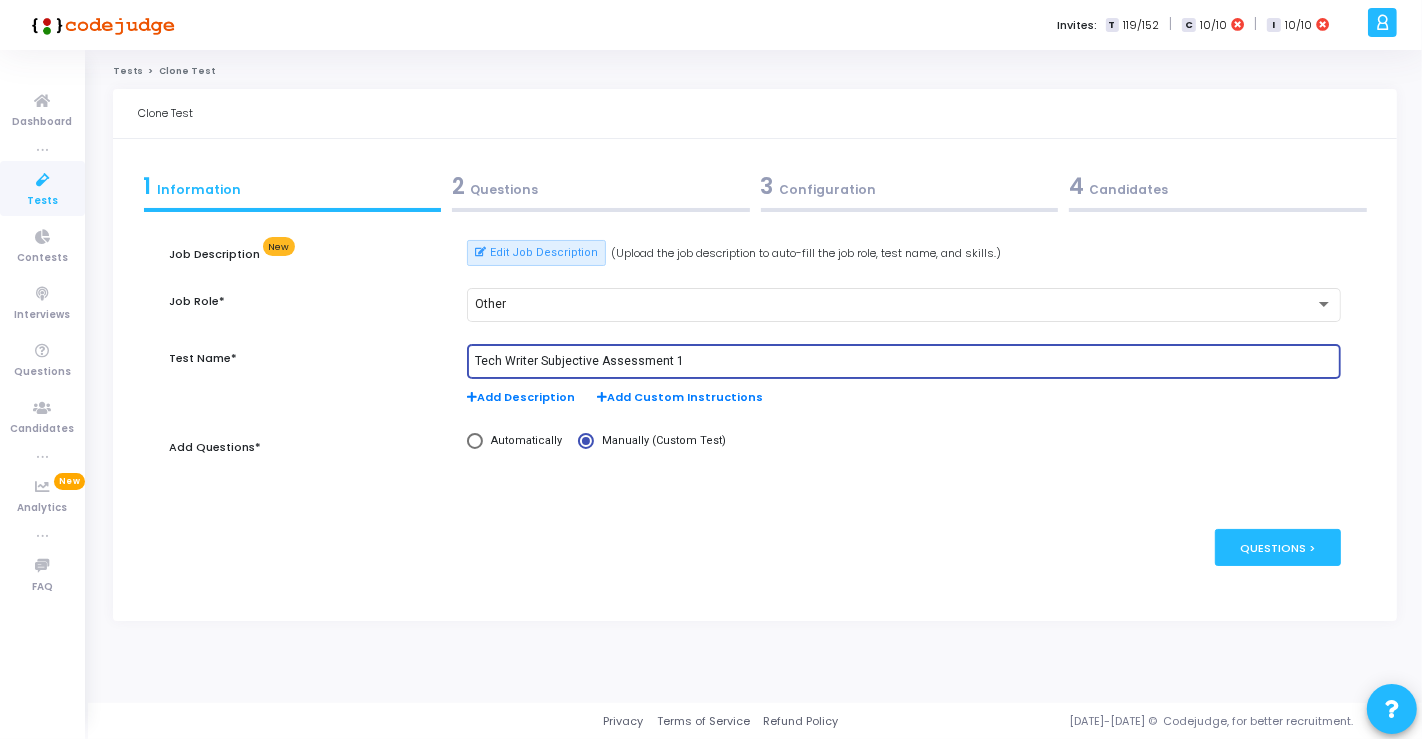 click on "Tech Writer Subjective Assessment 1" at bounding box center [904, 362] 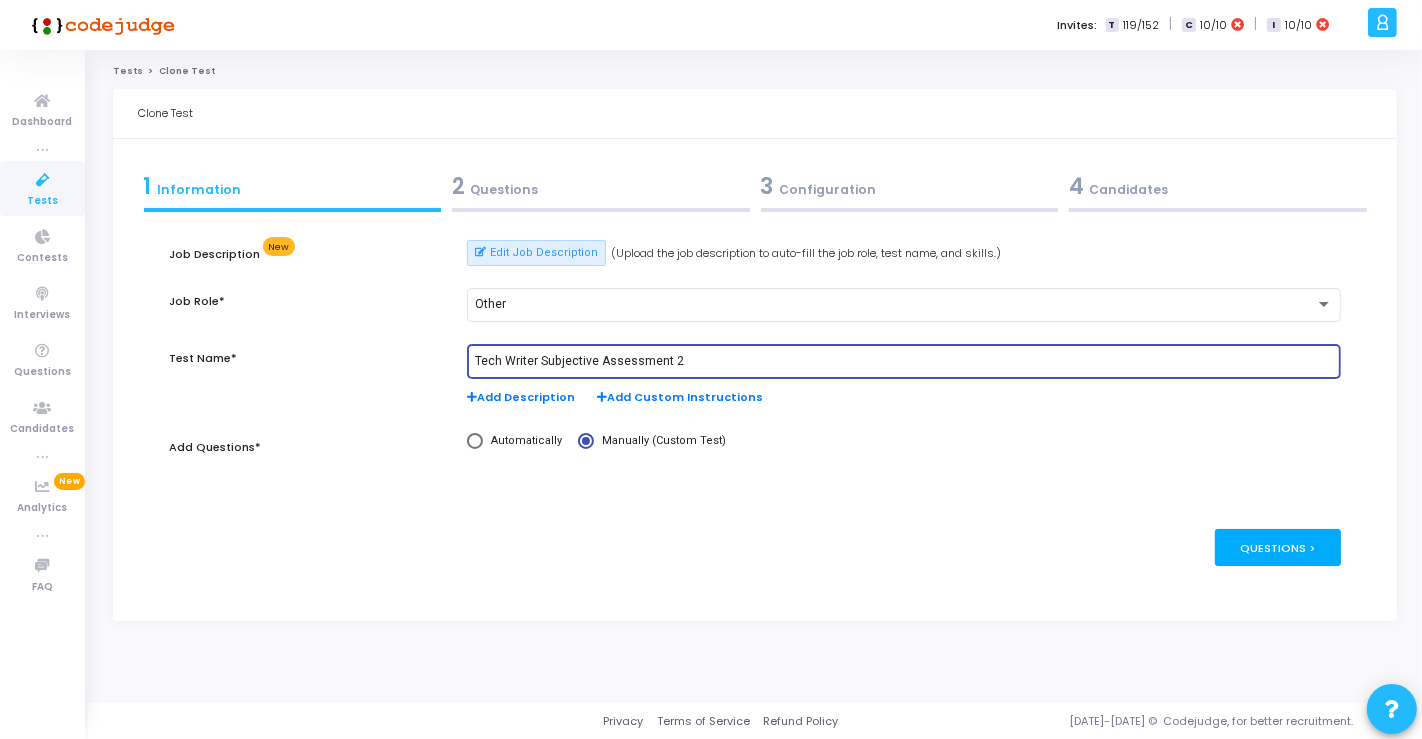 type on "Tech Writer Subjective Assessment 2" 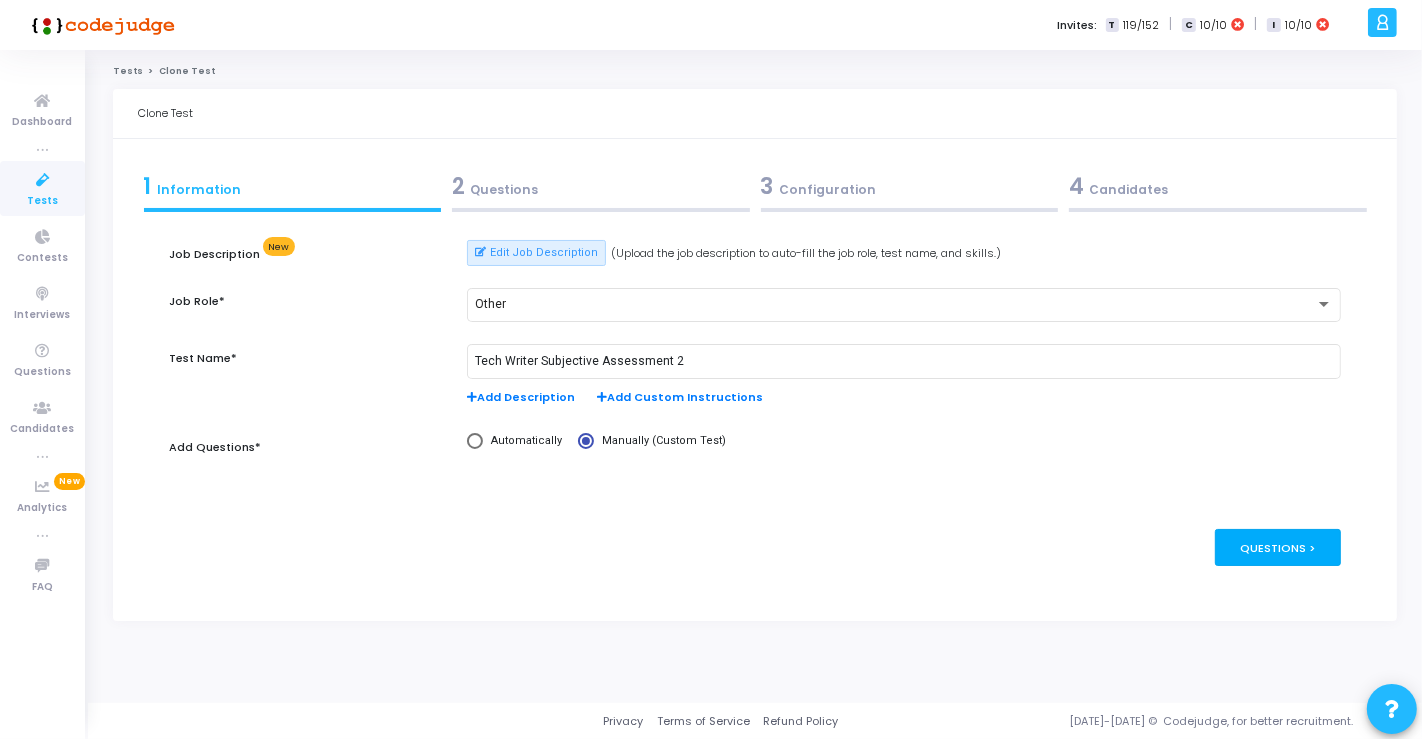 click on "Questions >" at bounding box center (1278, 547) 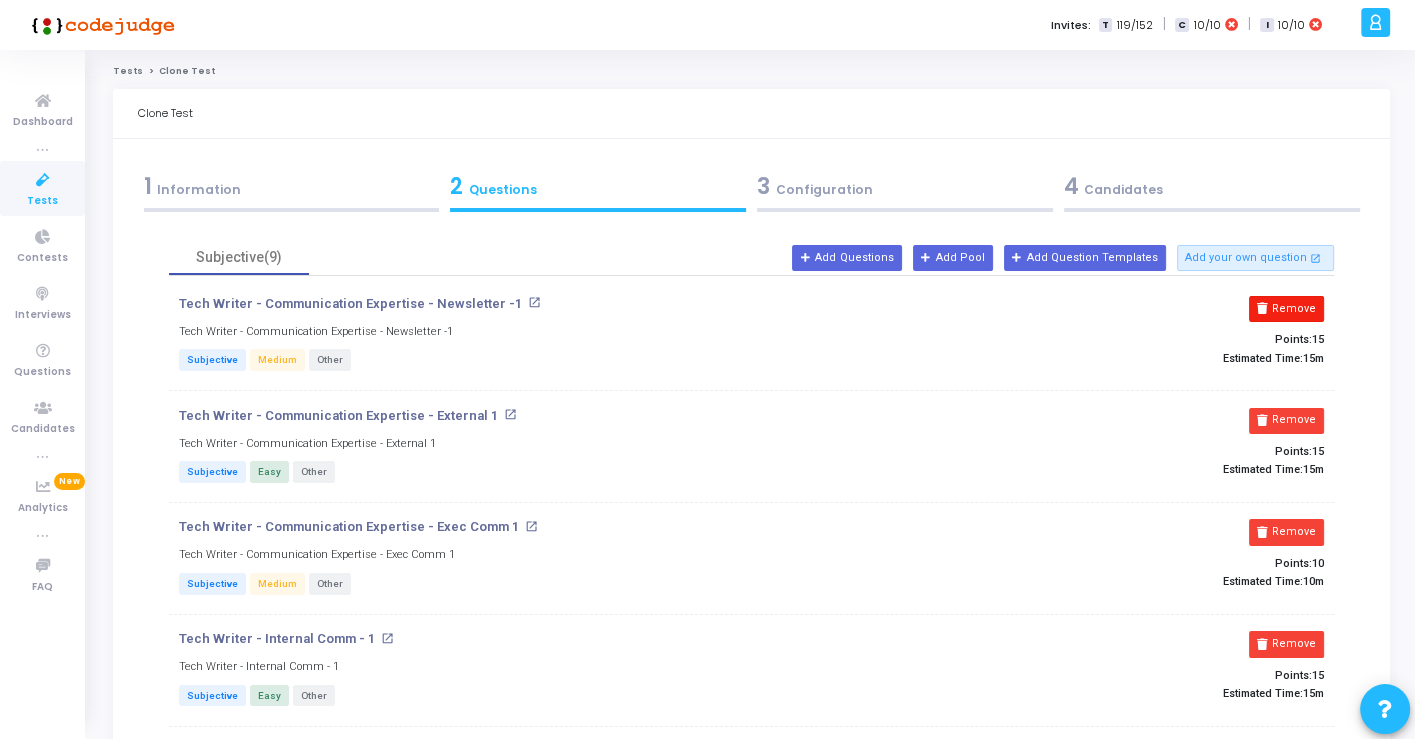 click on "Remove" at bounding box center (1286, 309) 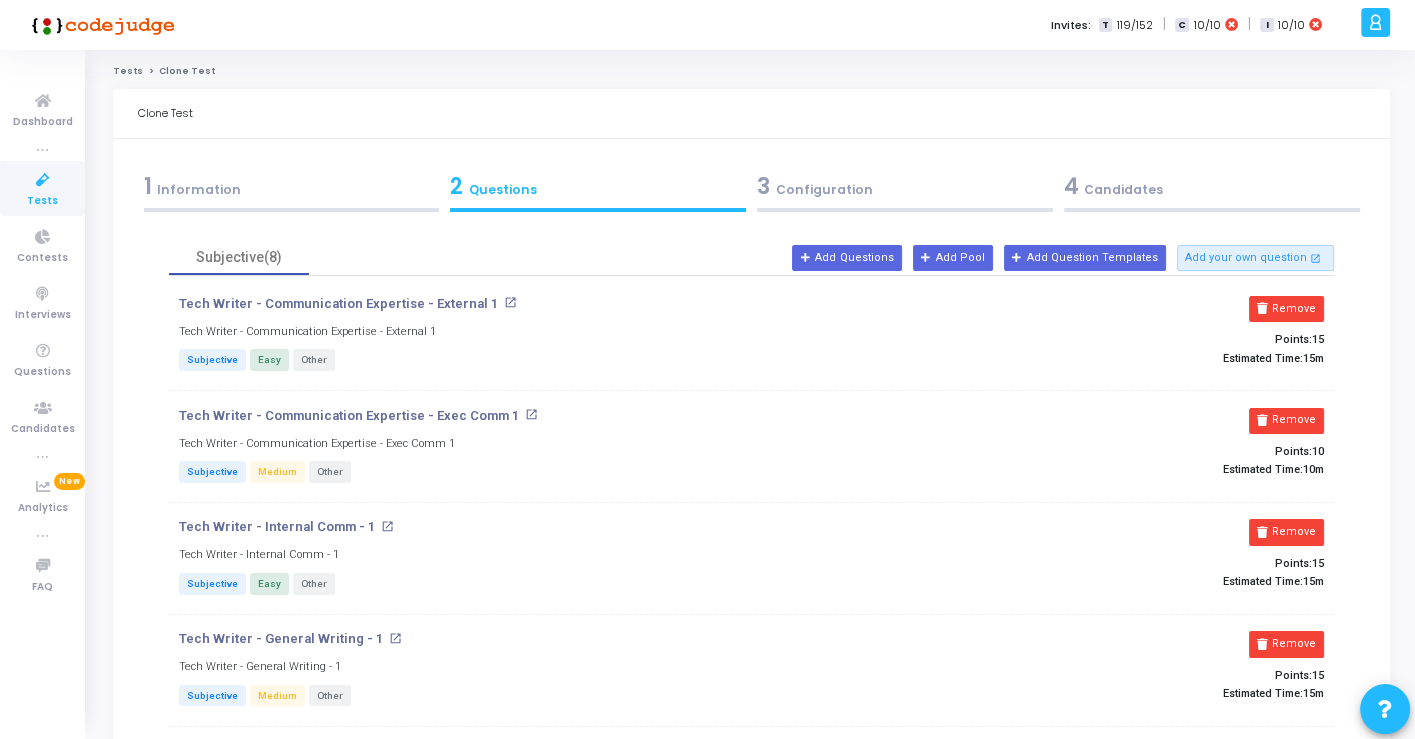 click on "Remove" at bounding box center (1286, 309) 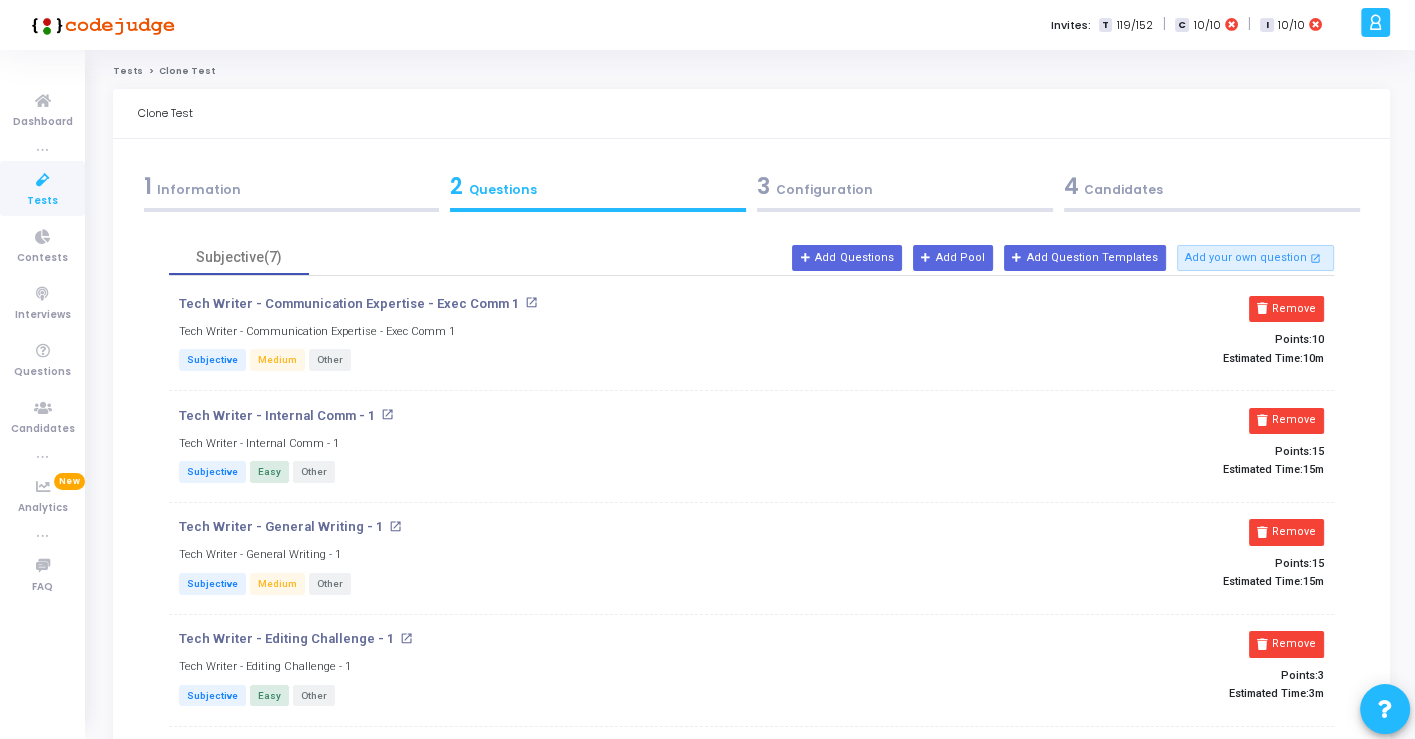 click on "Remove" at bounding box center (1286, 309) 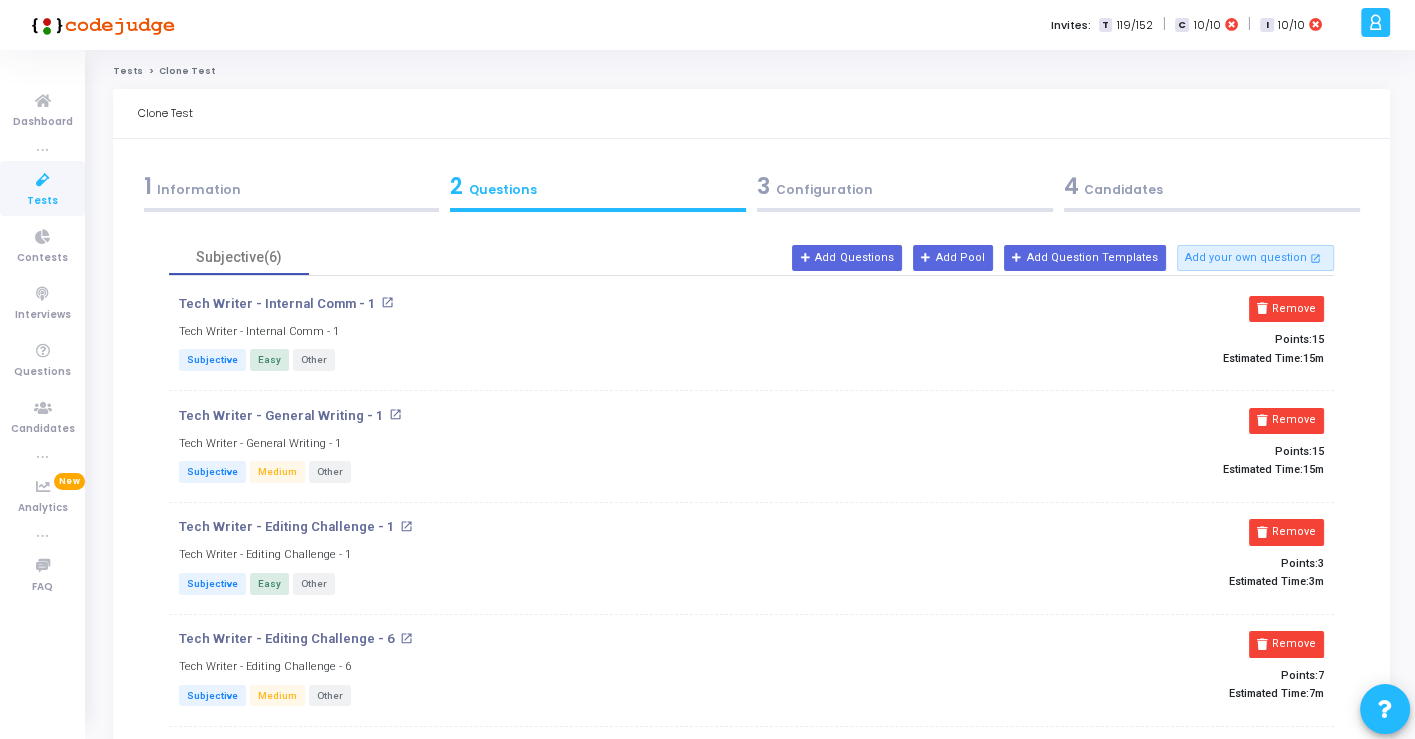 click on "Remove" at bounding box center [1286, 309] 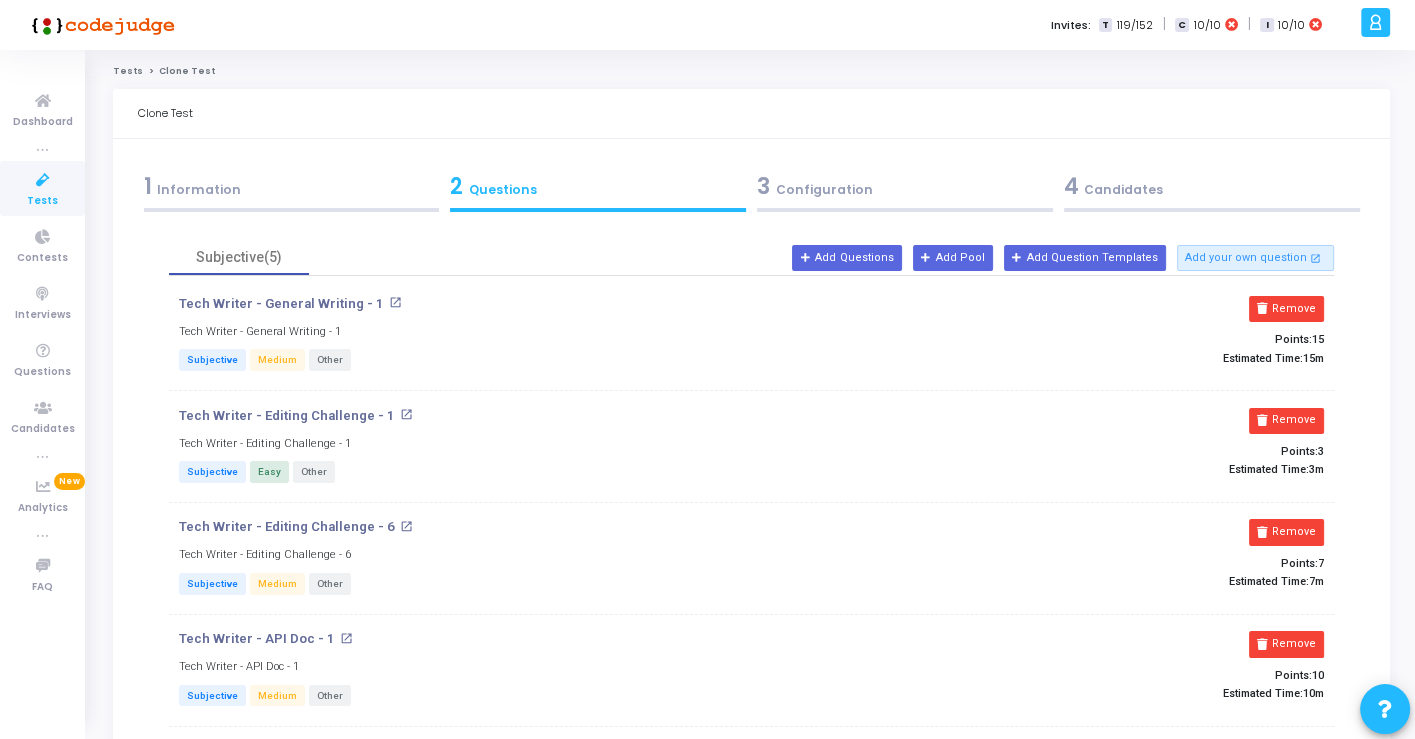 click on "Remove" at bounding box center (1286, 309) 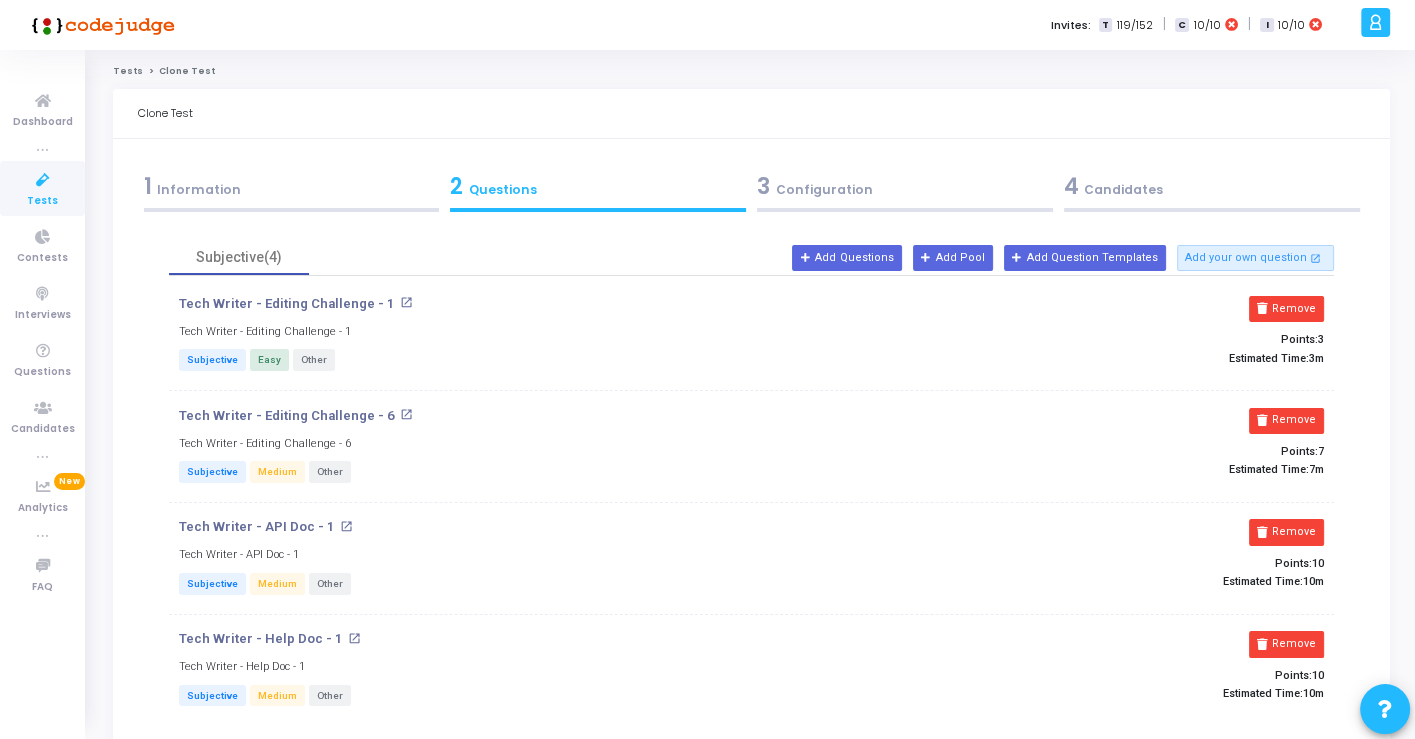click on "Remove" at bounding box center (1286, 309) 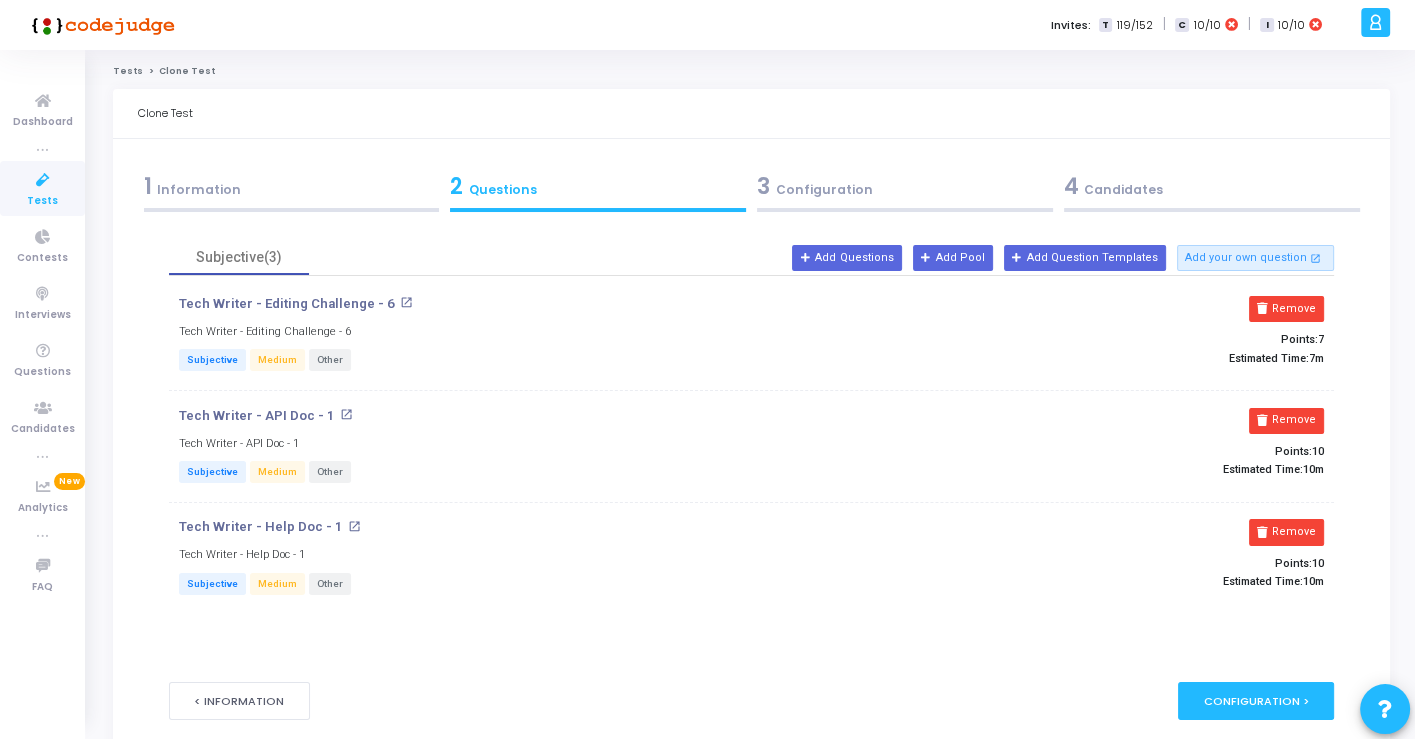 click on "Remove" at bounding box center (1286, 309) 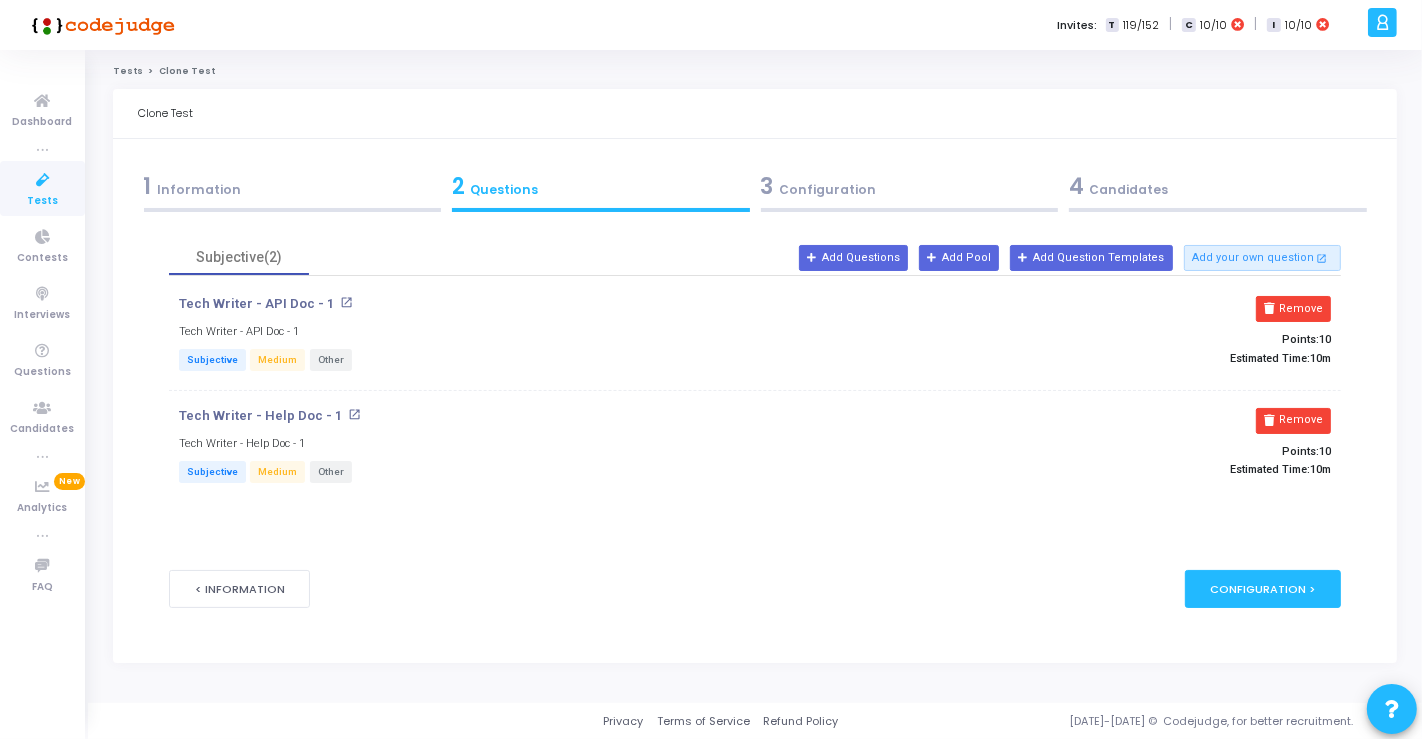 click on "Remove" at bounding box center [1293, 309] 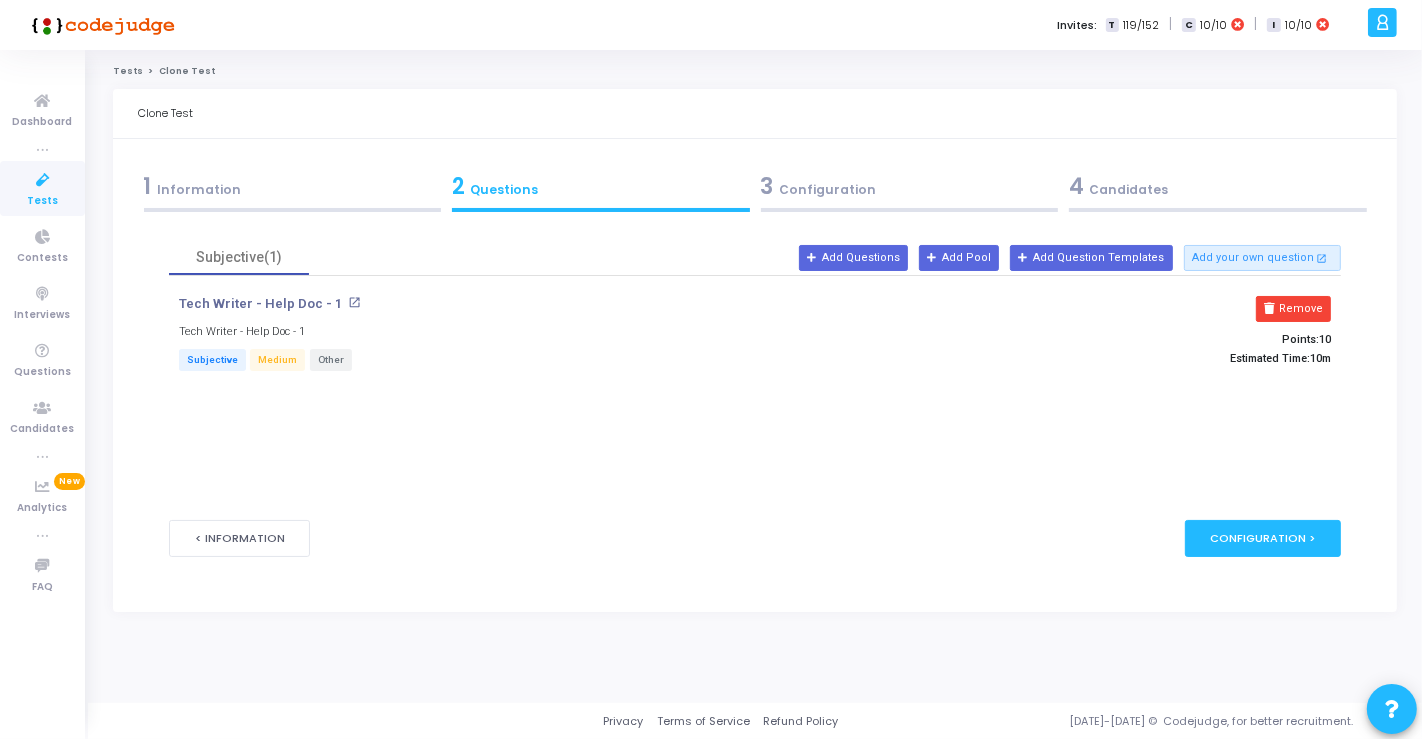 click on "Remove" at bounding box center (1293, 309) 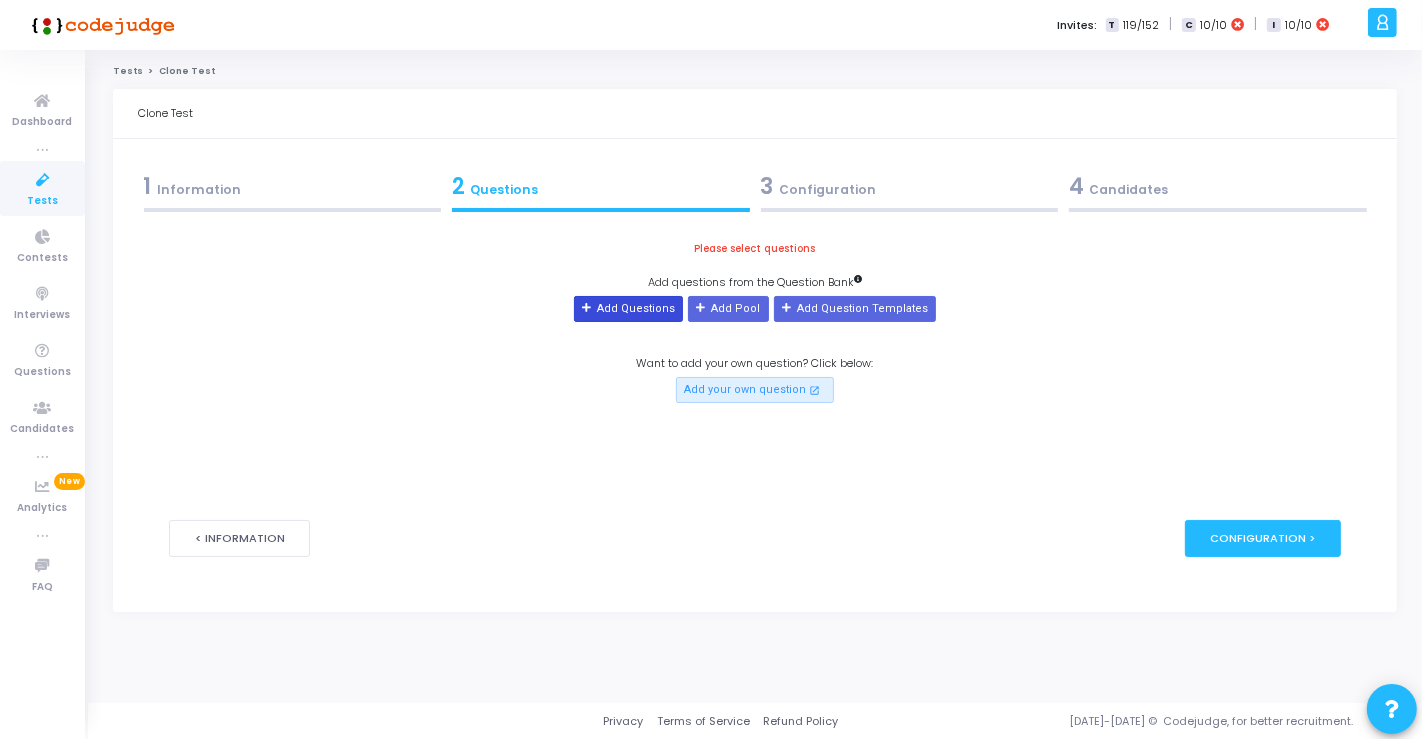 click on "Add Questions" at bounding box center [628, 309] 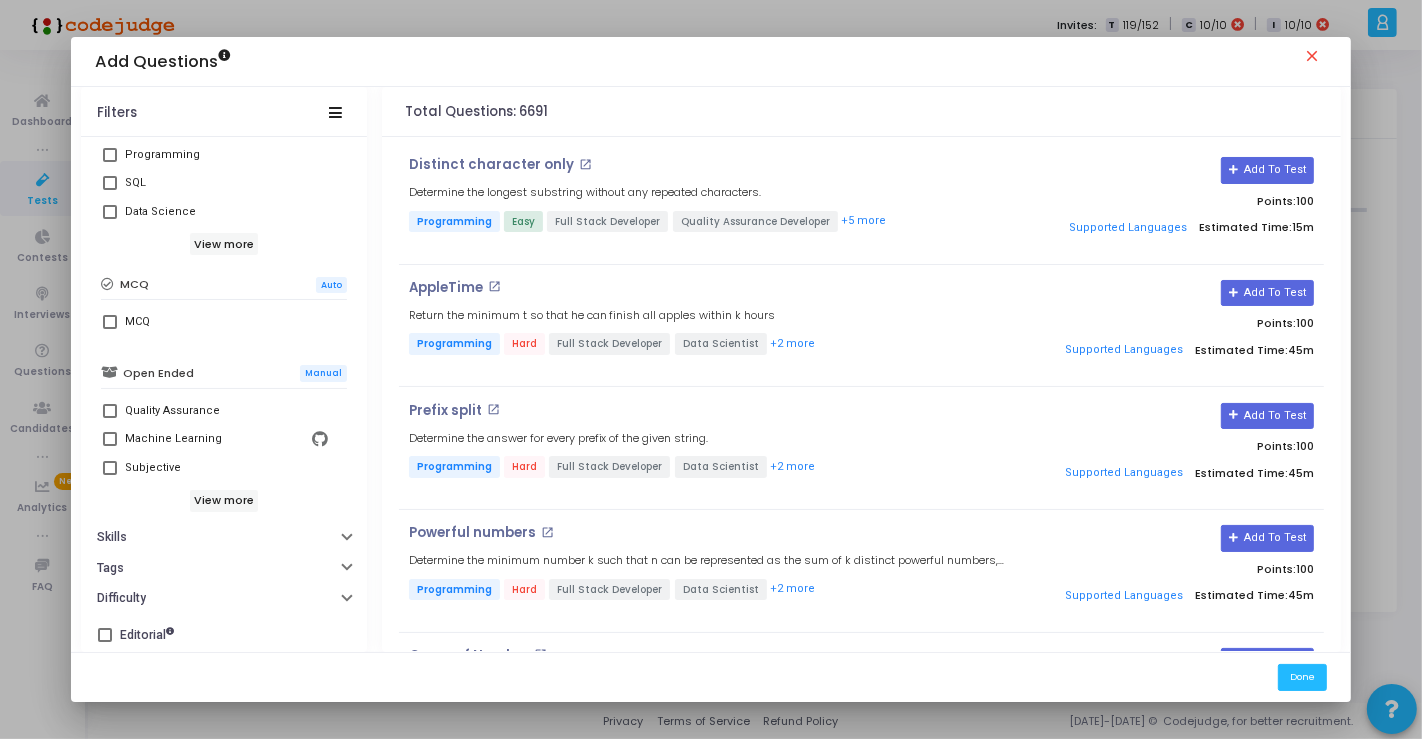 scroll, scrollTop: 0, scrollLeft: 0, axis: both 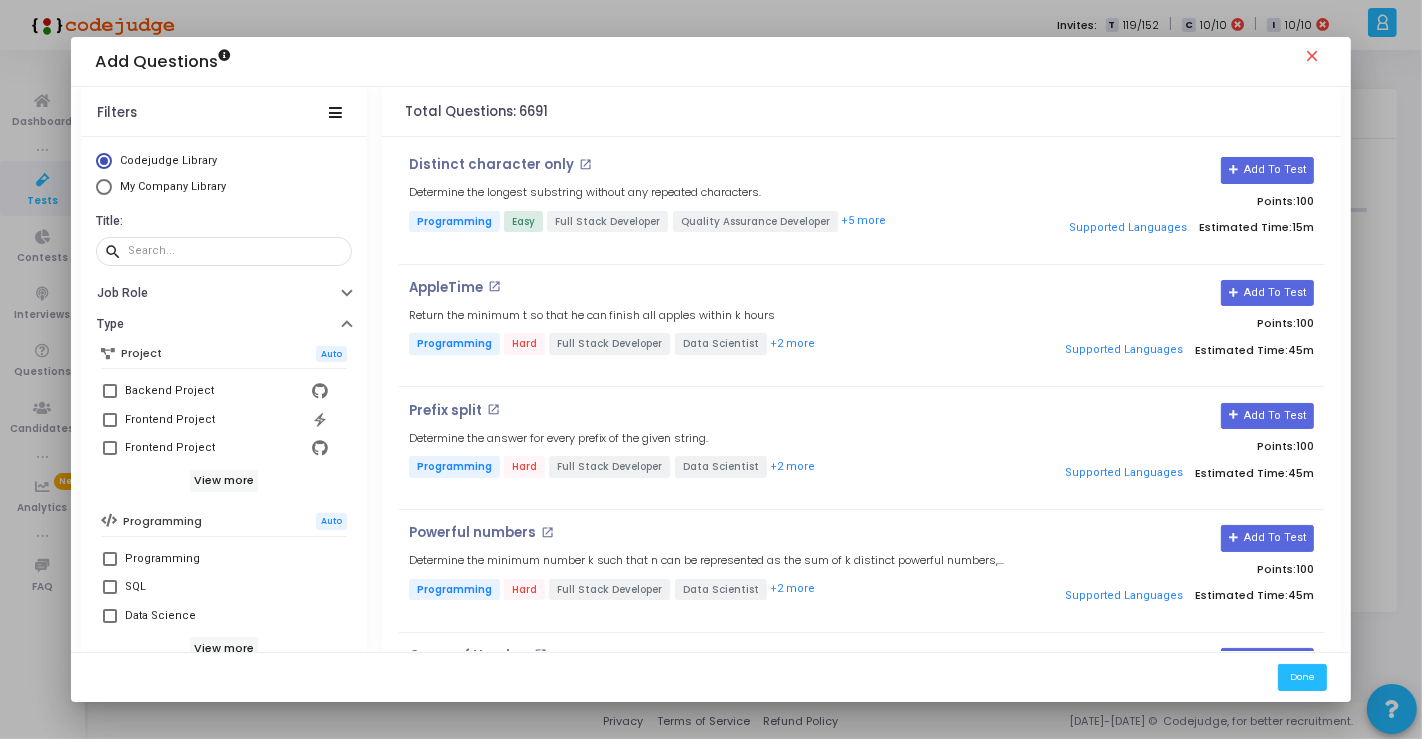 click at bounding box center [104, 187] 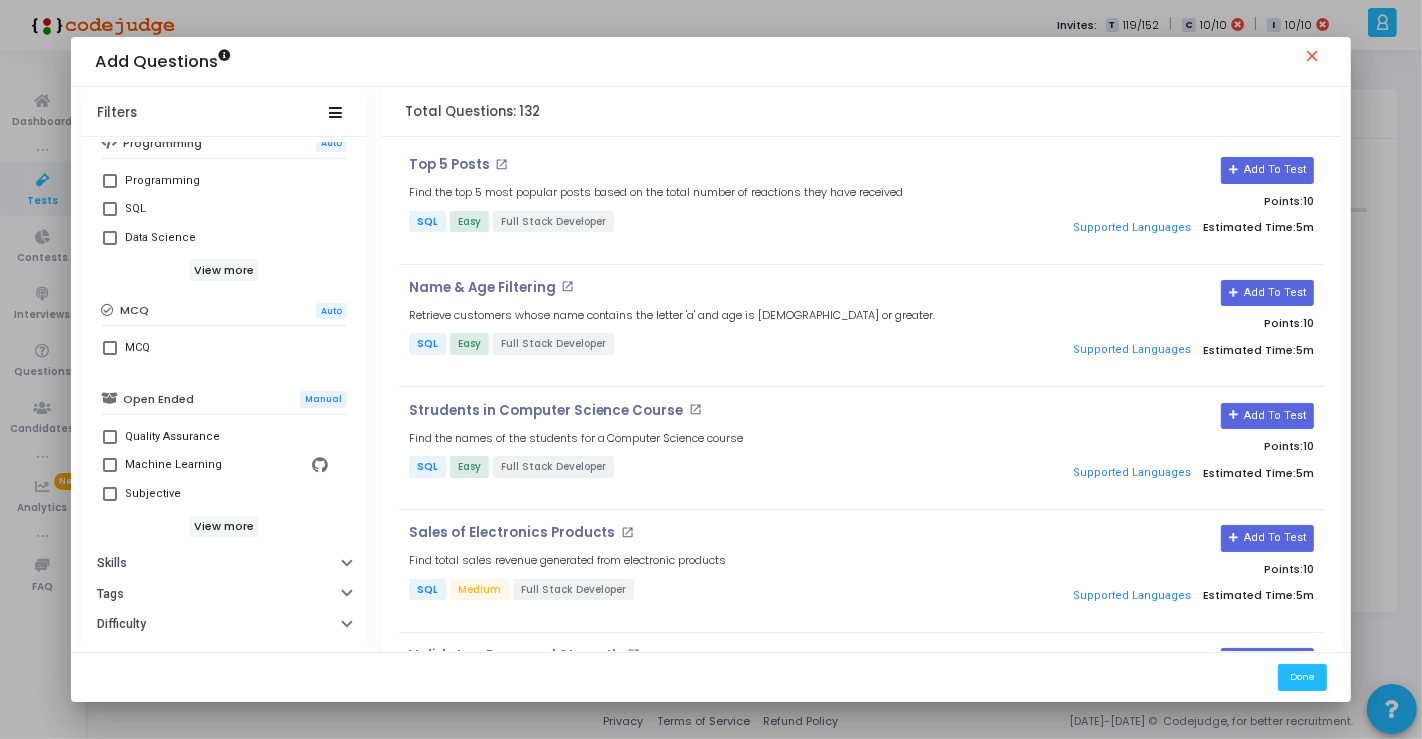 scroll, scrollTop: 404, scrollLeft: 0, axis: vertical 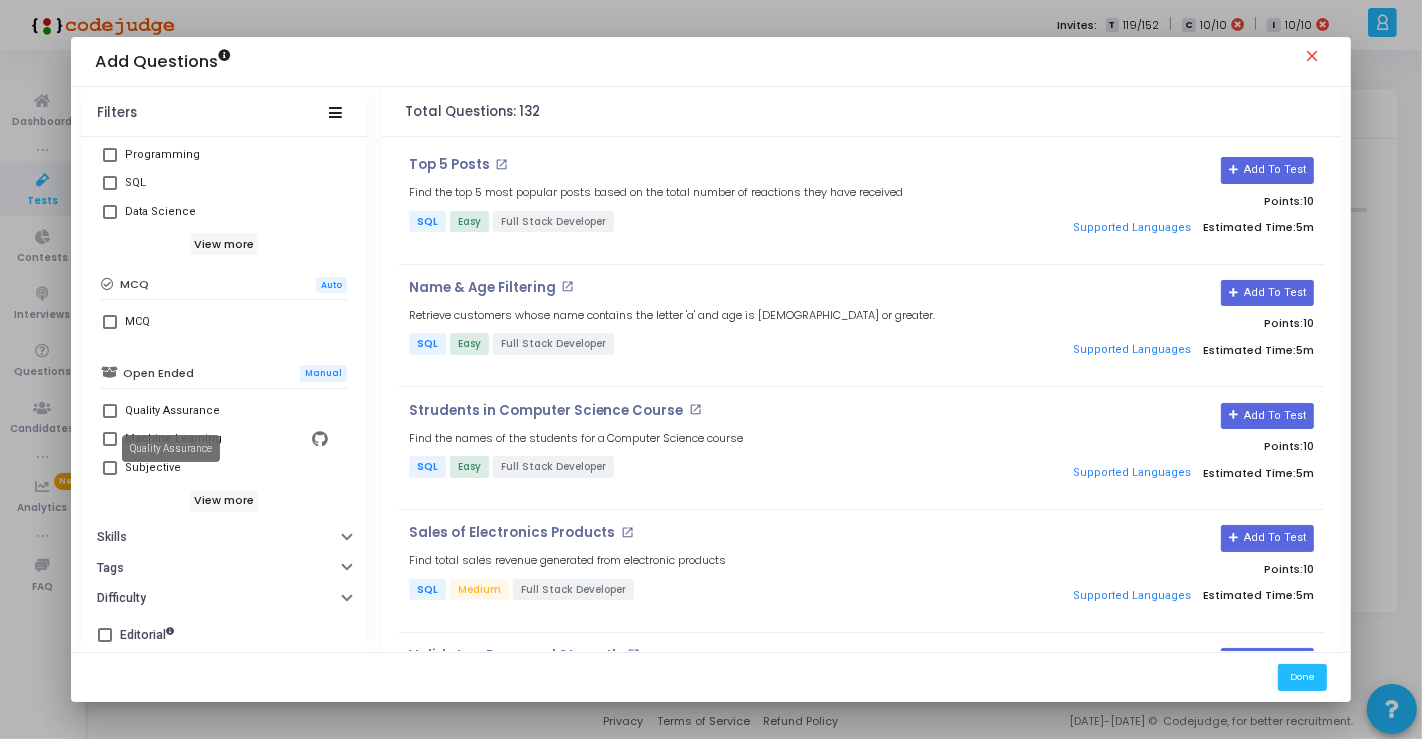 click on "Quality Assurance" at bounding box center (171, 448) 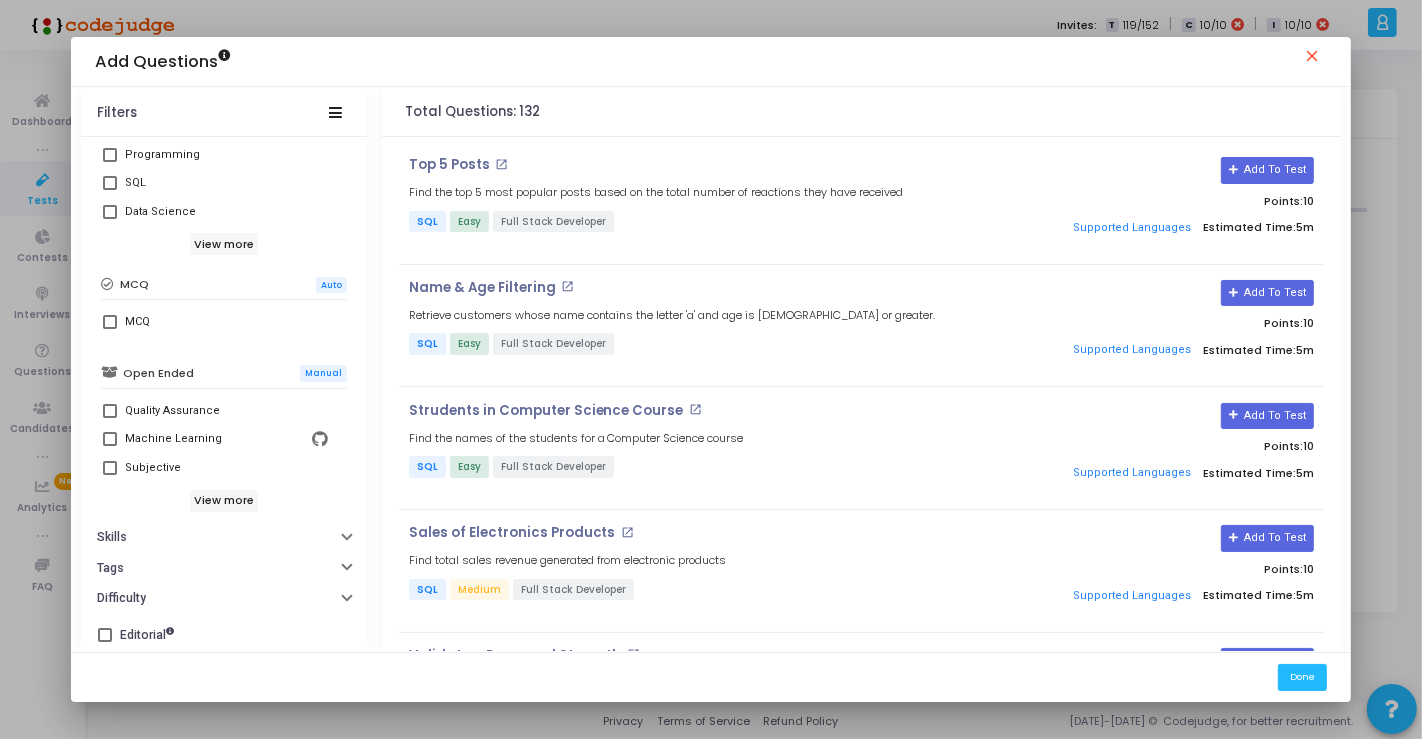 click at bounding box center [110, 468] 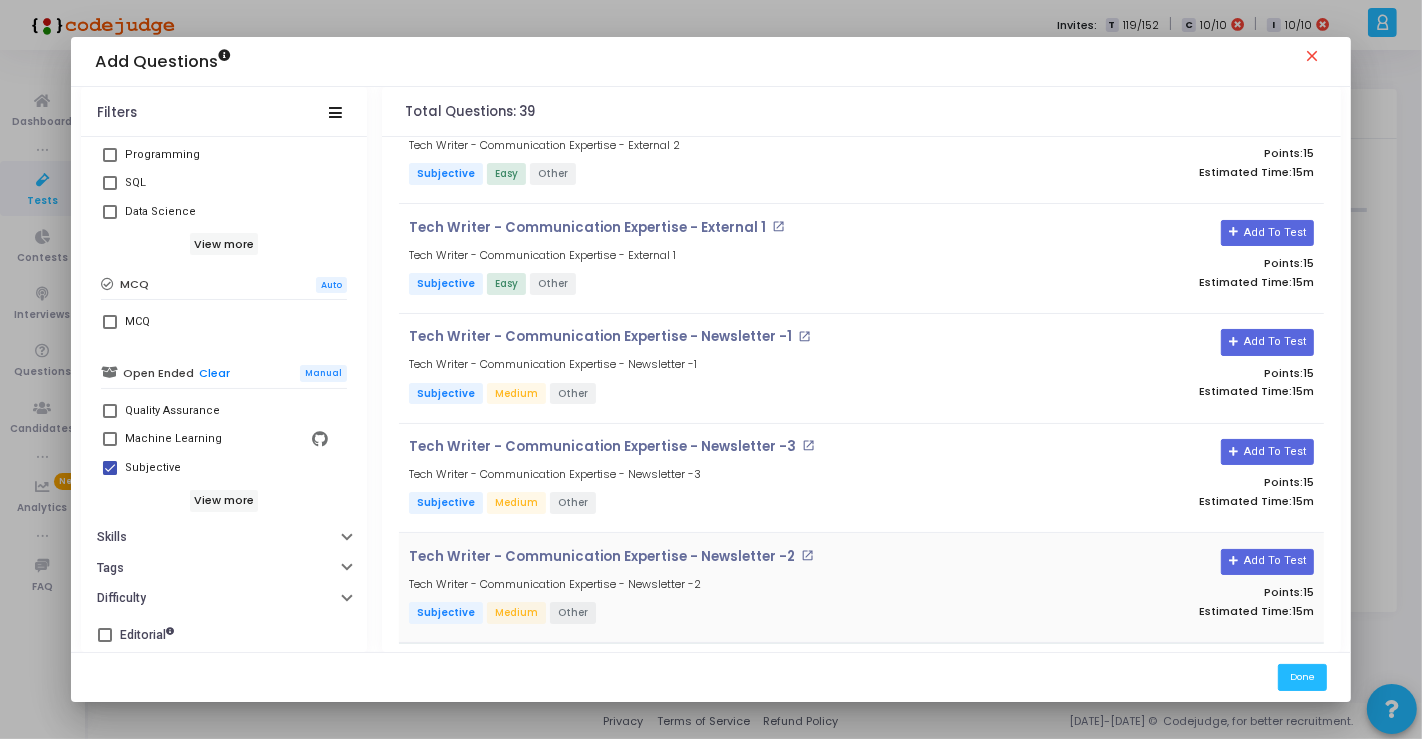 scroll, scrollTop: 3772, scrollLeft: 0, axis: vertical 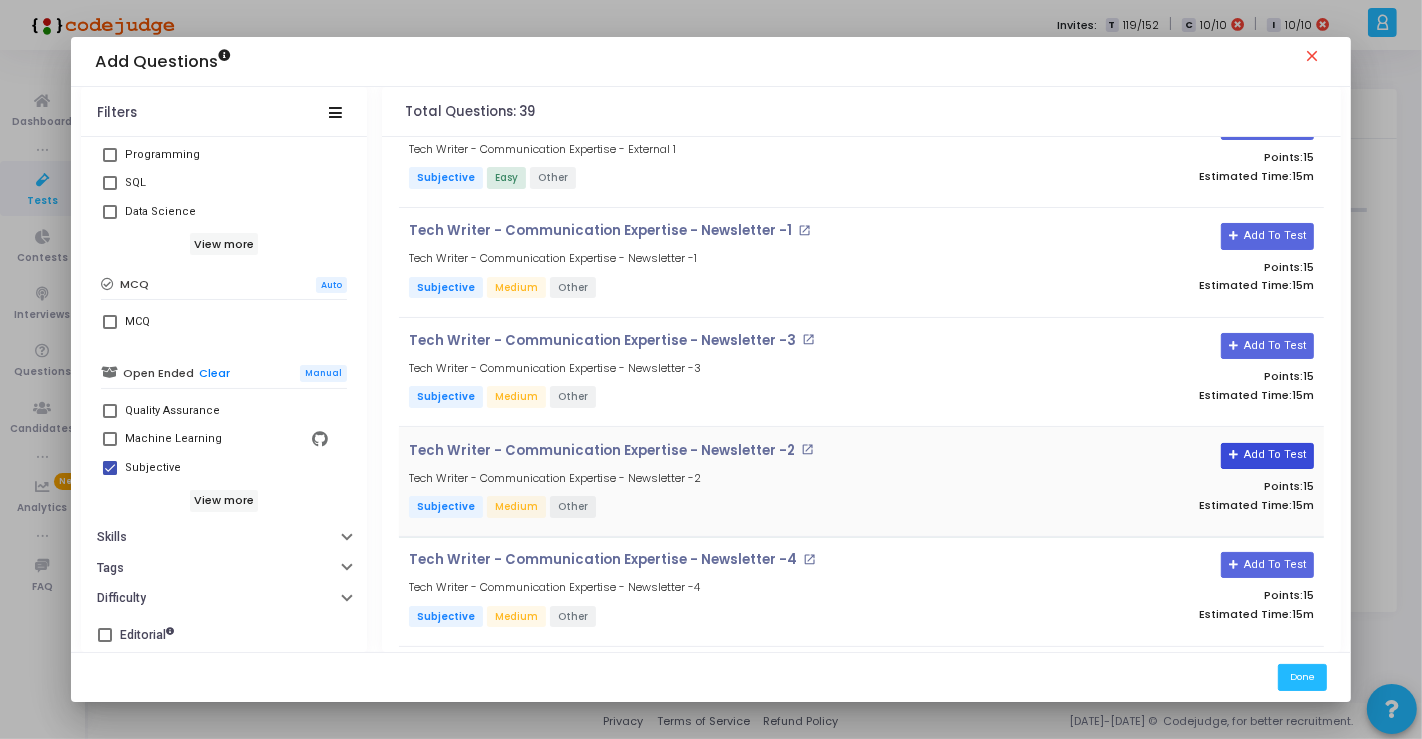 click on "Add To Test" at bounding box center (1267, 456) 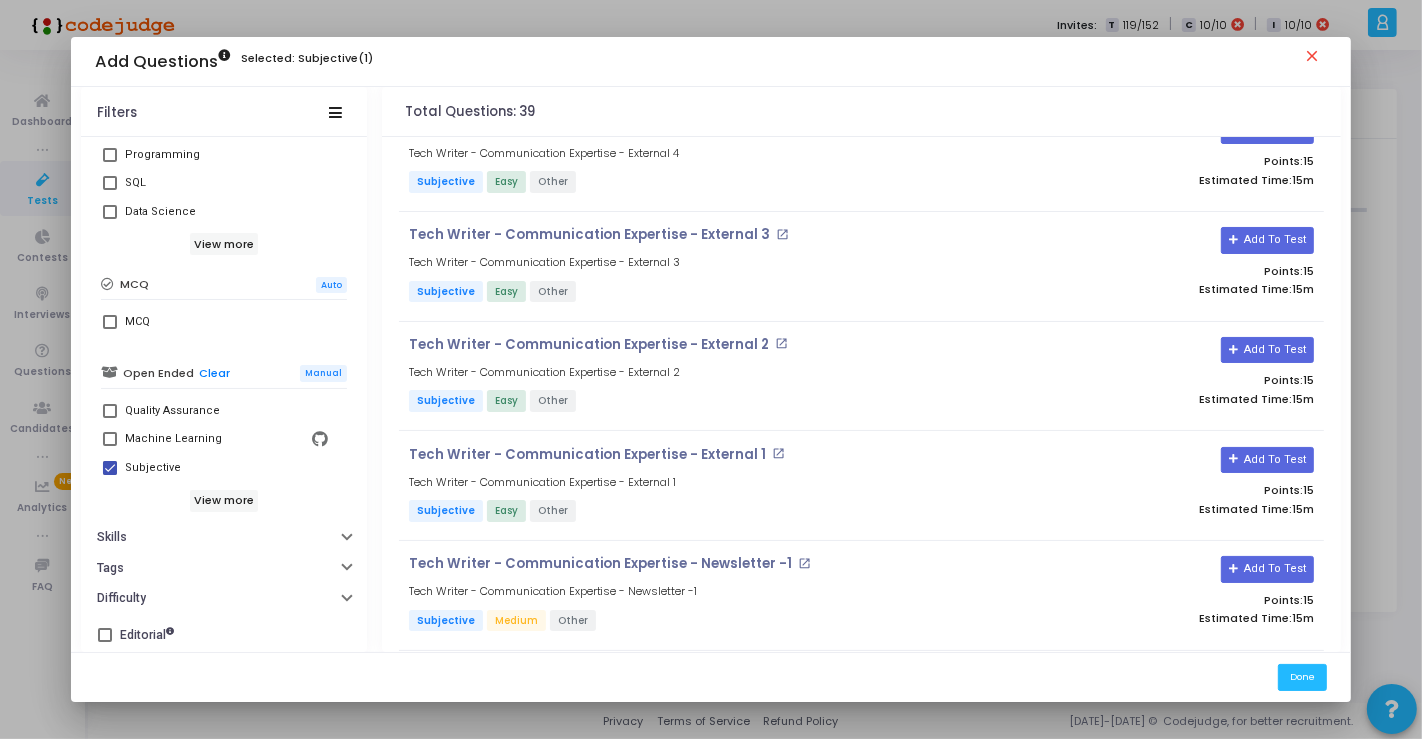 scroll, scrollTop: 3328, scrollLeft: 0, axis: vertical 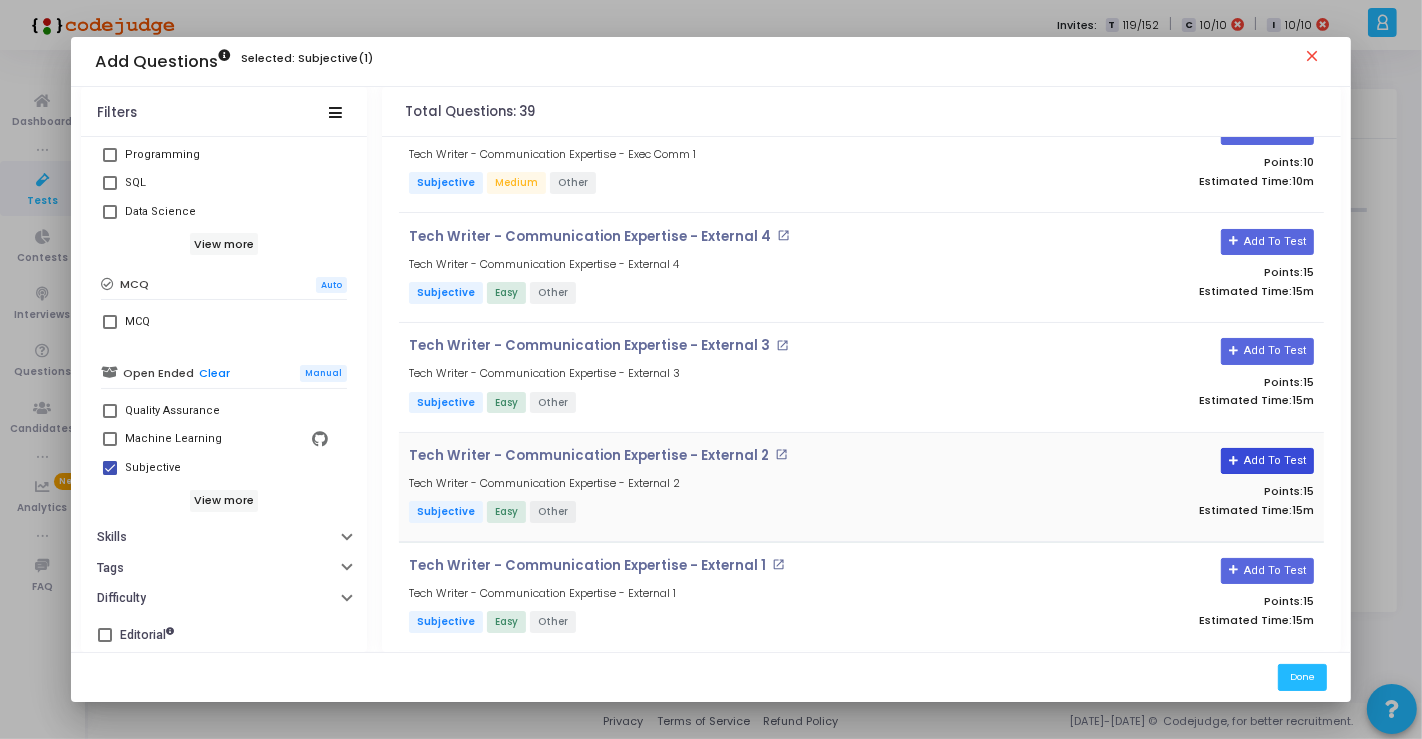 click on "Add To Test" at bounding box center [1267, 461] 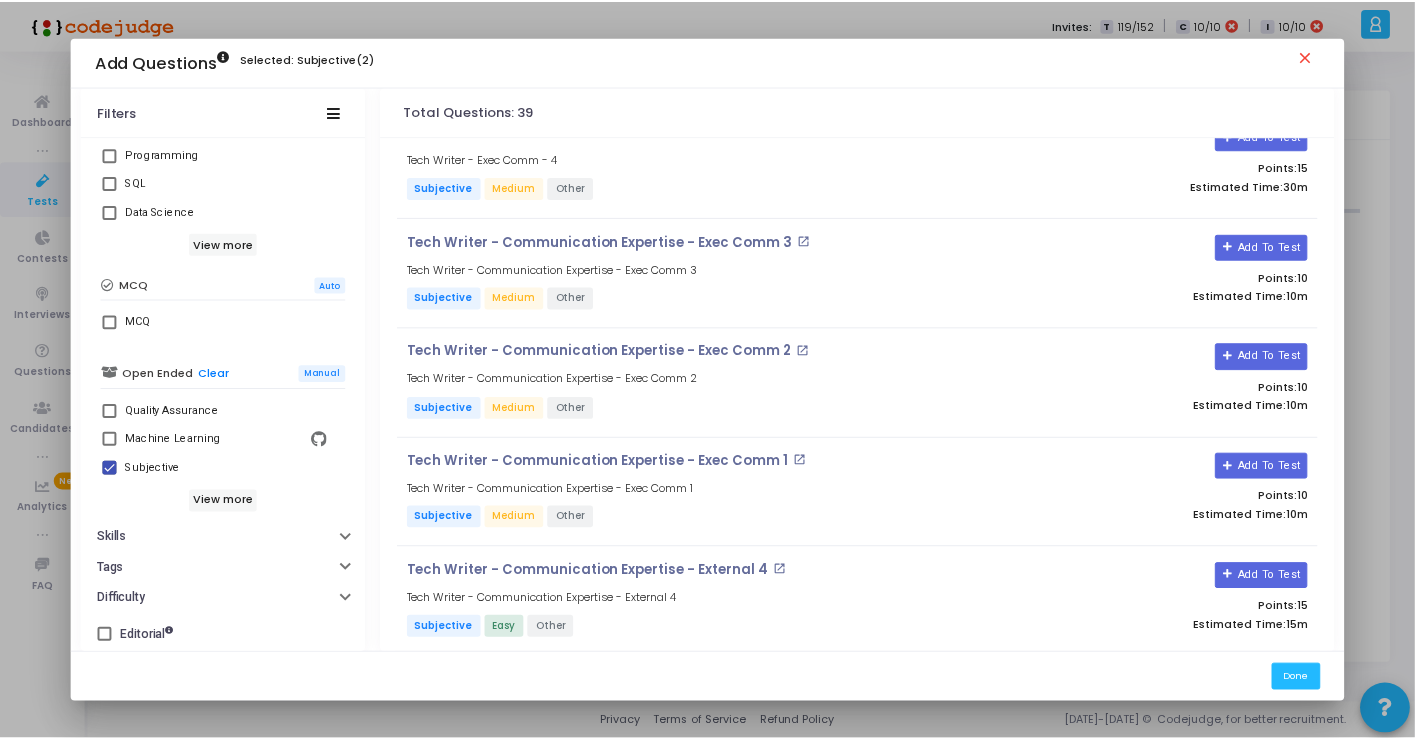 scroll, scrollTop: 2883, scrollLeft: 0, axis: vertical 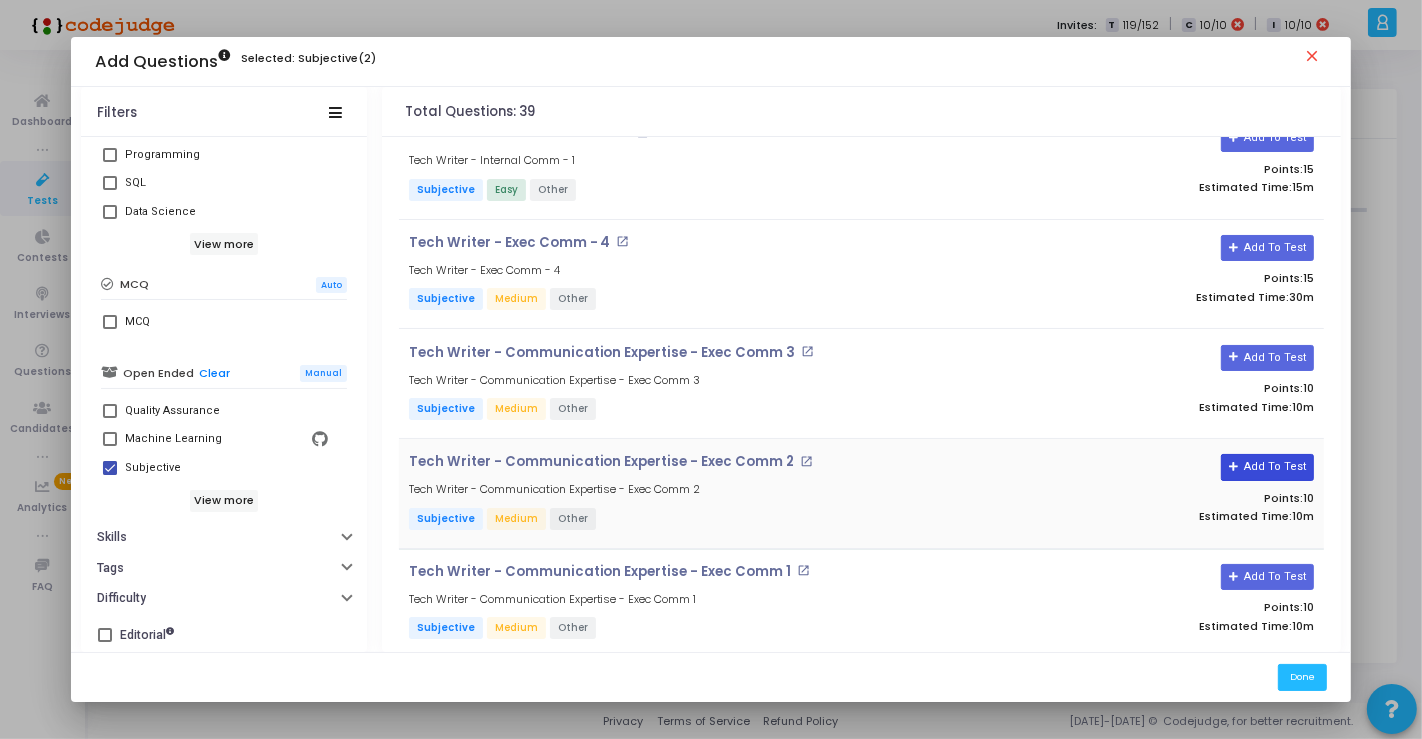 click on "Add To Test" at bounding box center (1267, 467) 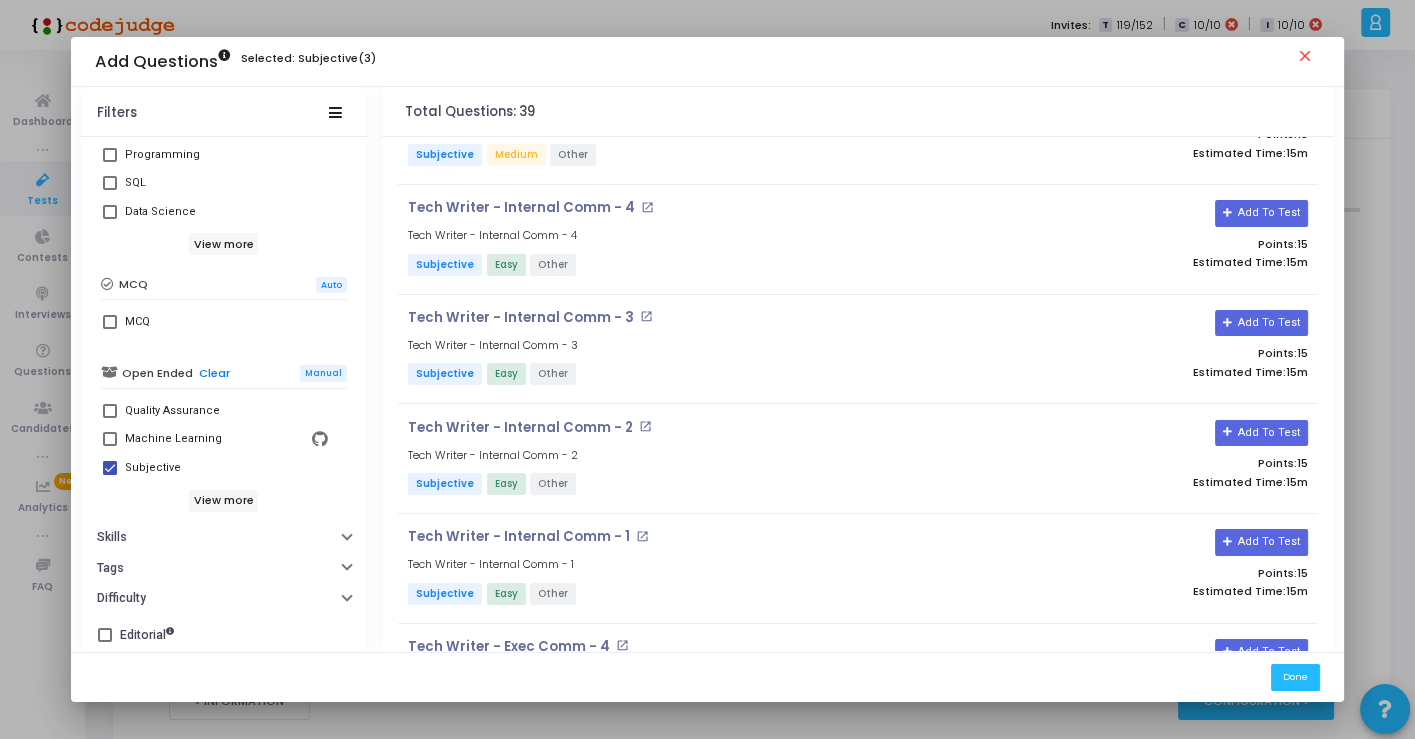 scroll, scrollTop: 2439, scrollLeft: 0, axis: vertical 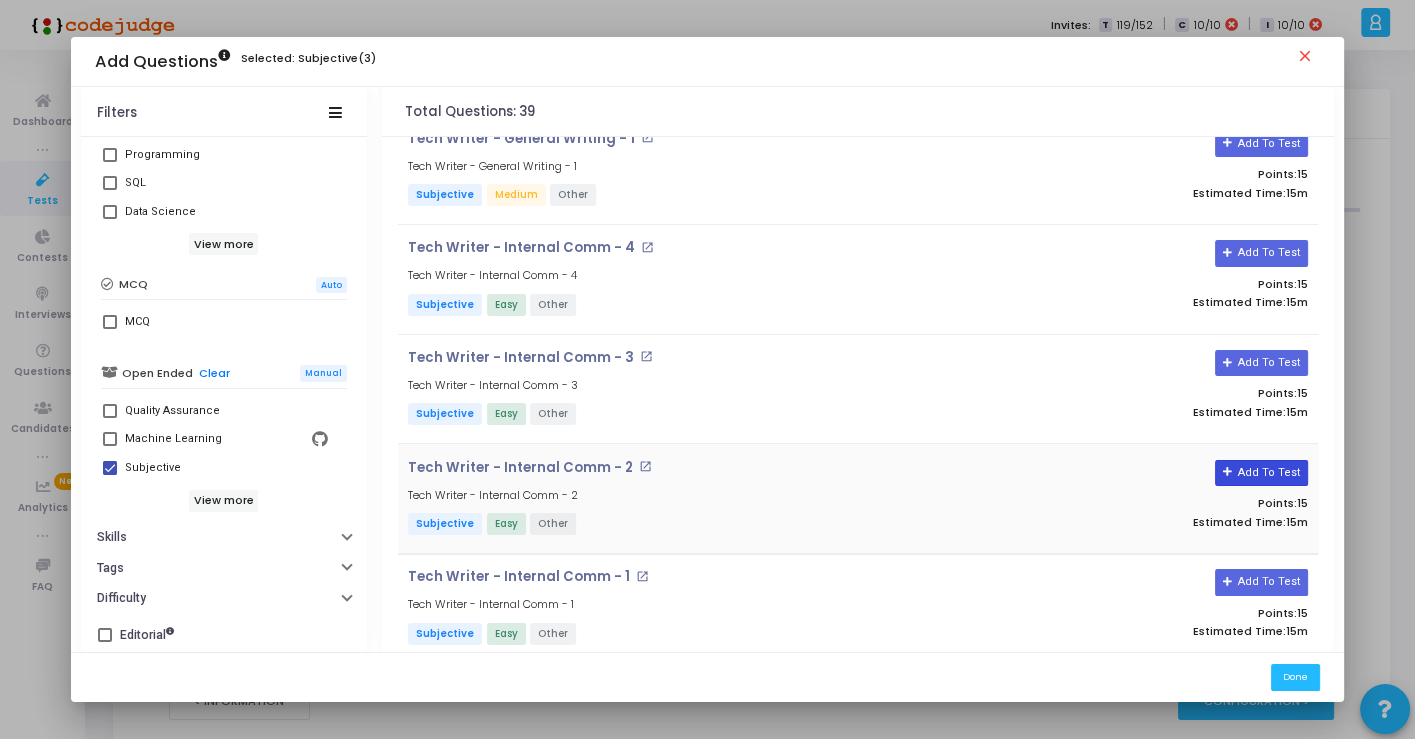 click on "Add To Test" at bounding box center [1261, 473] 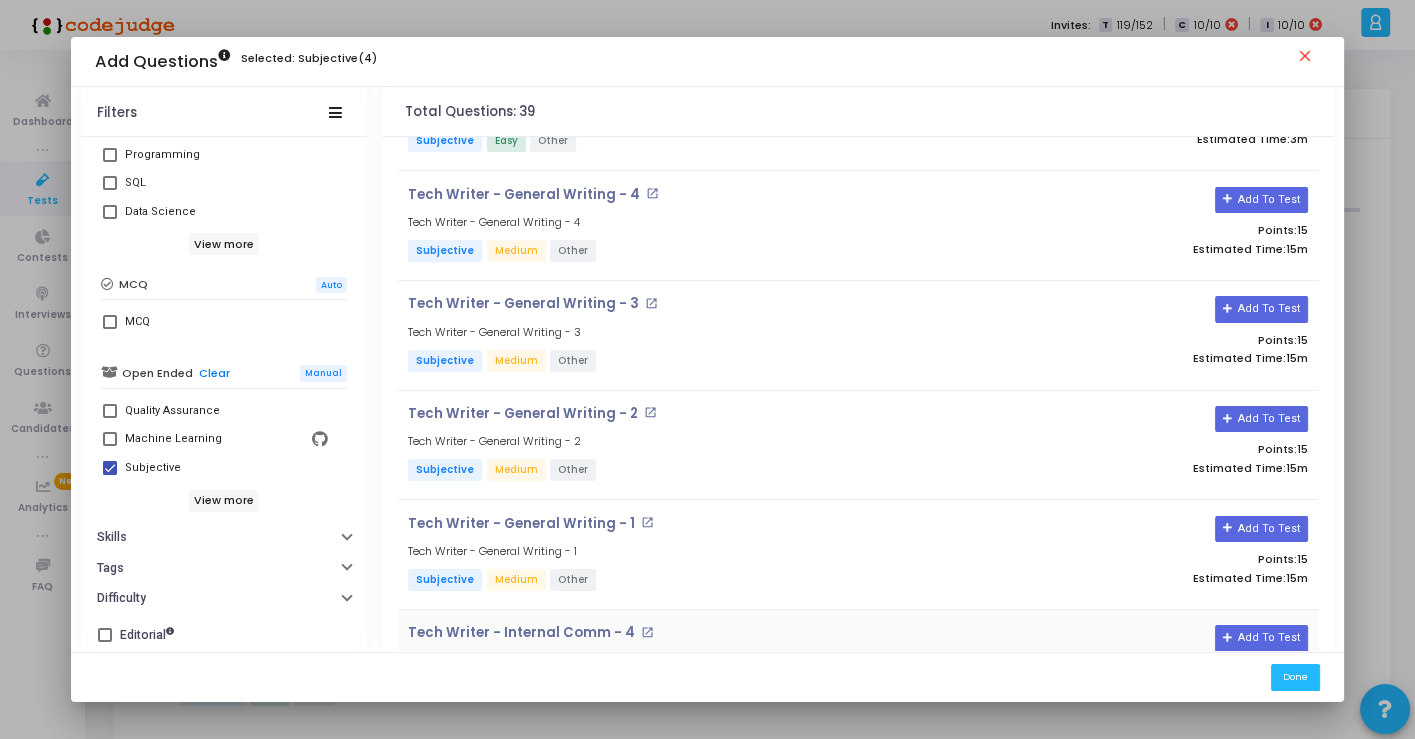 scroll, scrollTop: 1994, scrollLeft: 0, axis: vertical 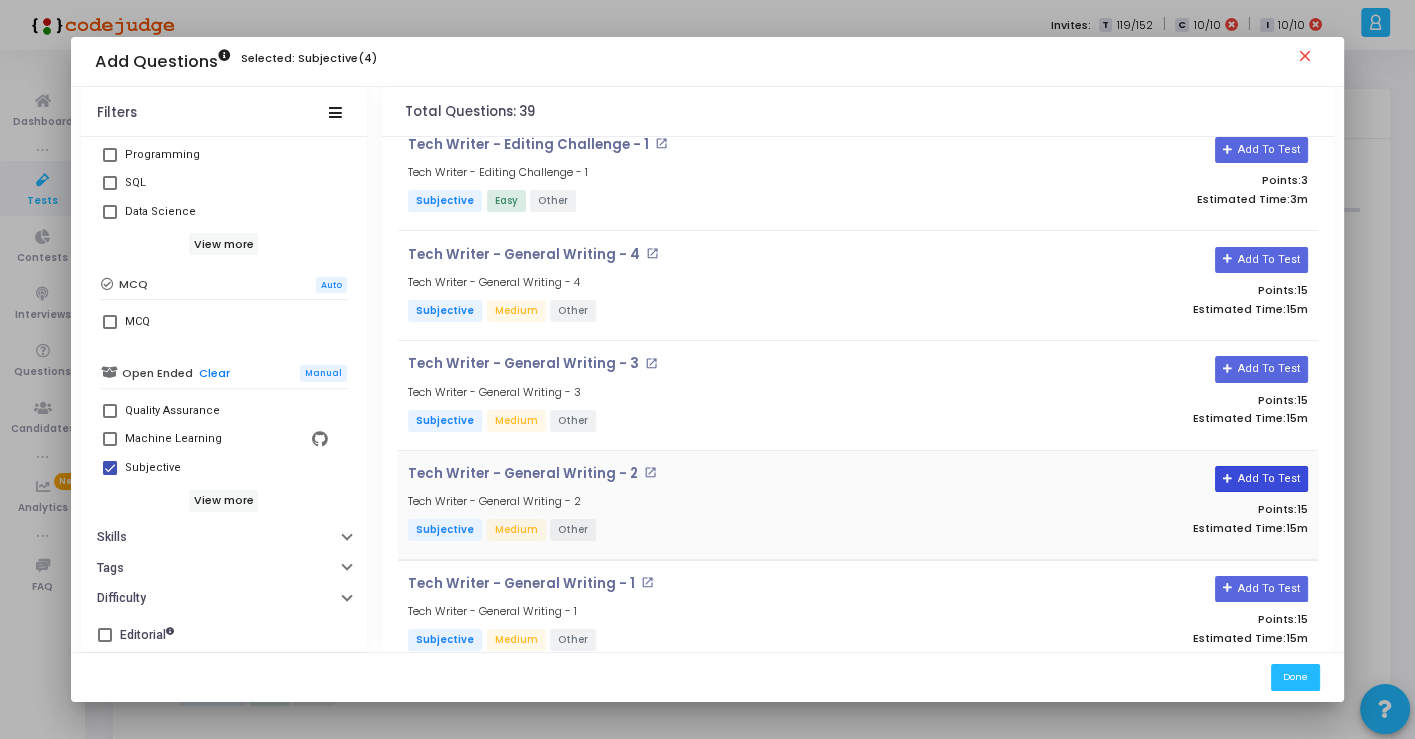 click on "Add To Test" at bounding box center (1261, 479) 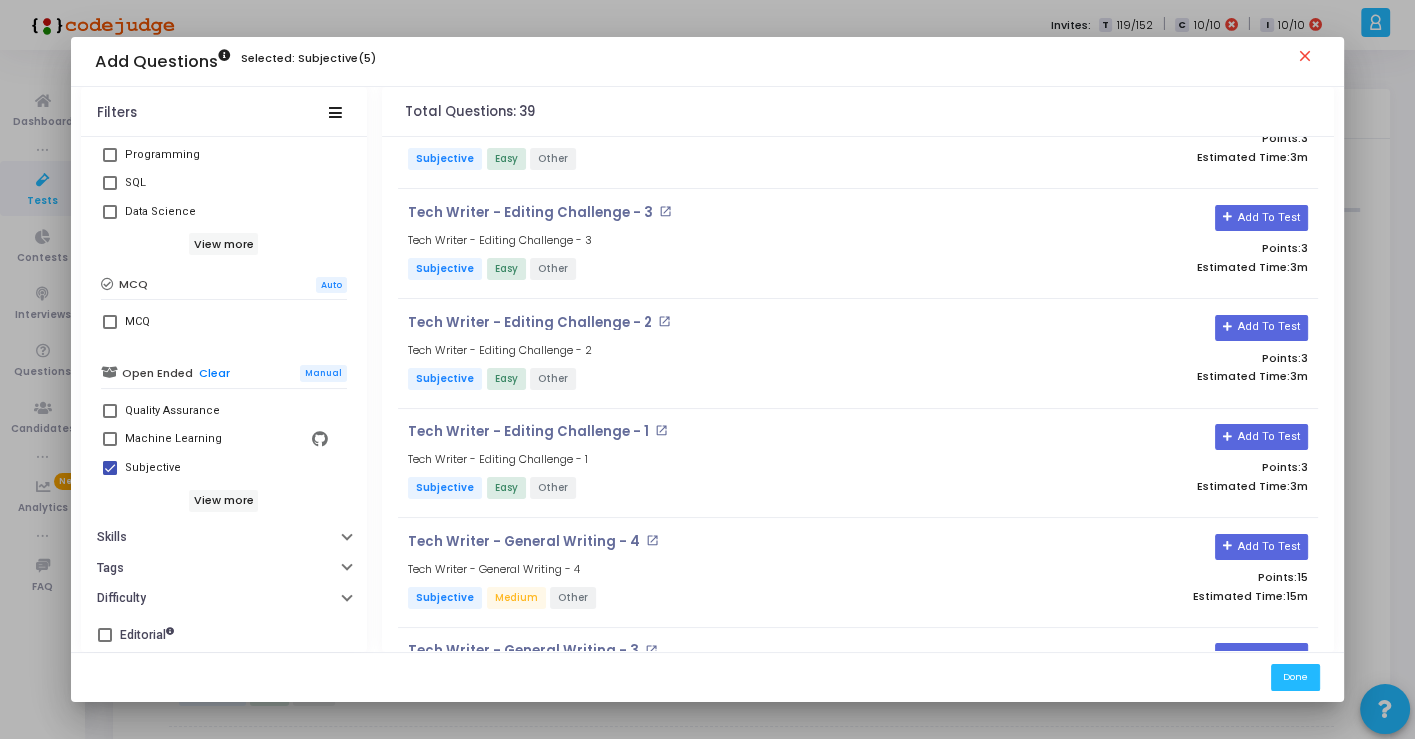 scroll, scrollTop: 1661, scrollLeft: 0, axis: vertical 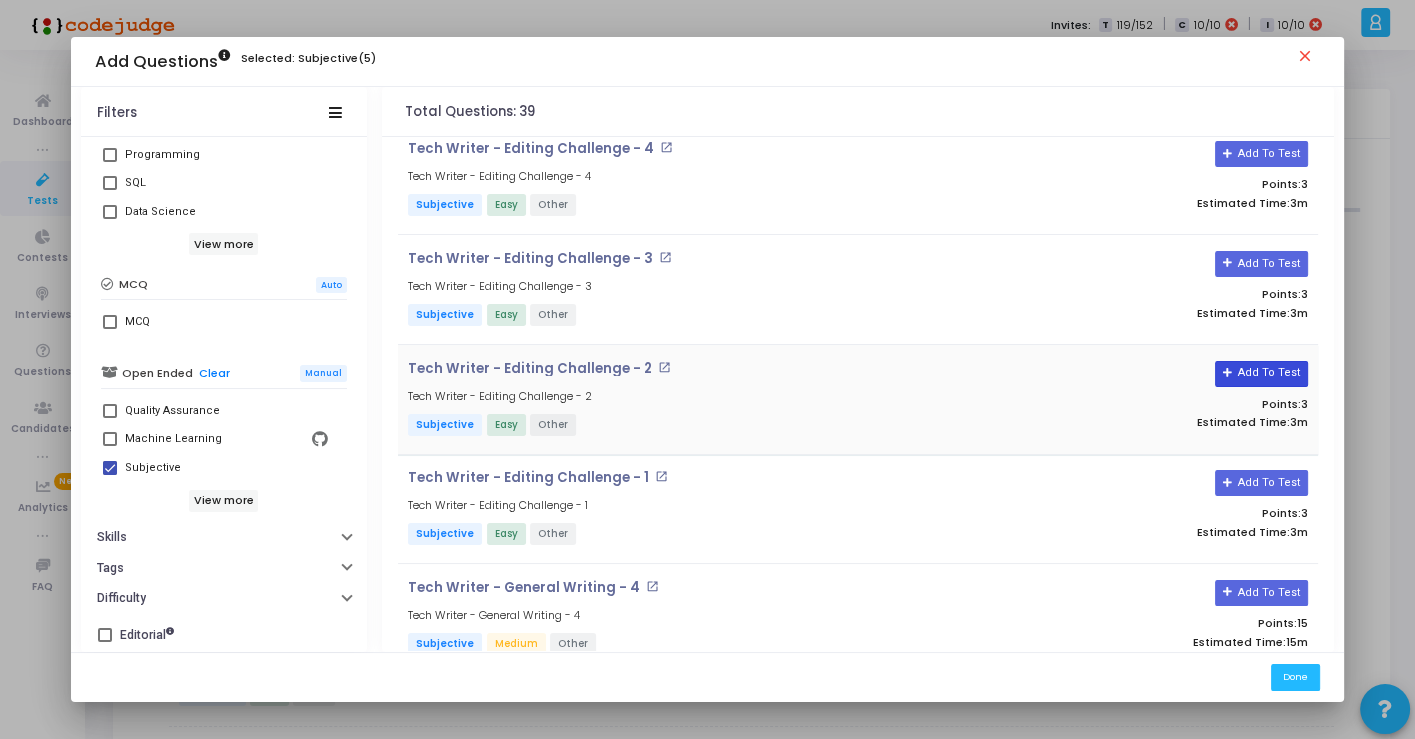click on "Add To Test" at bounding box center (1261, 374) 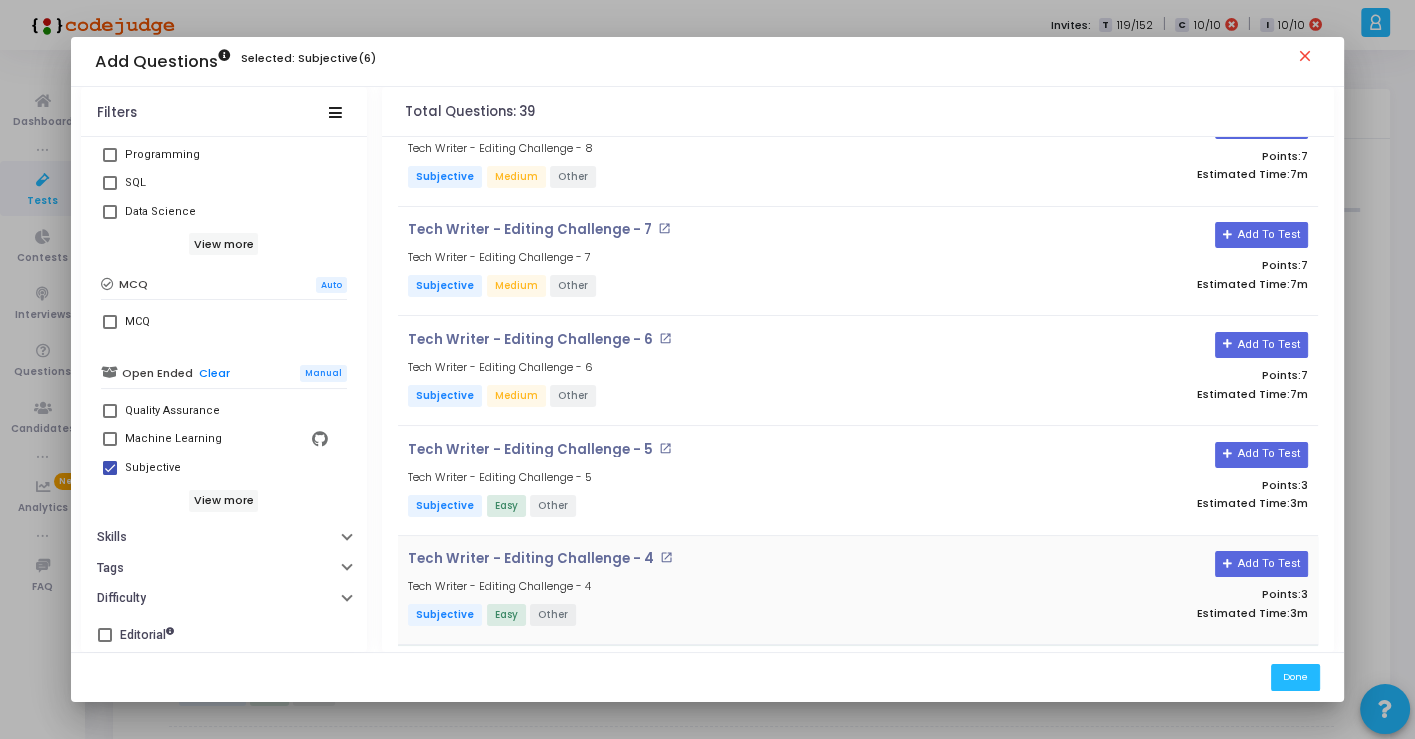 scroll, scrollTop: 1217, scrollLeft: 0, axis: vertical 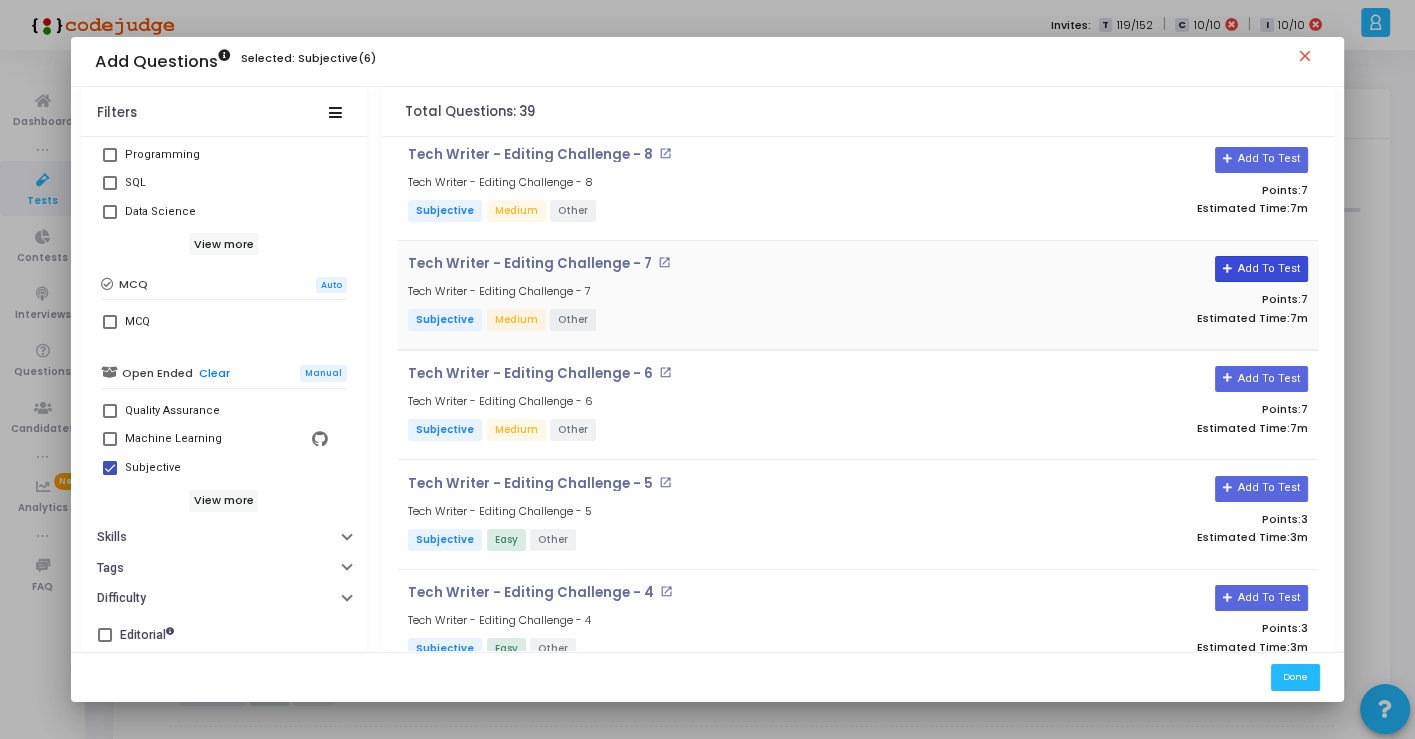 click on "Add To Test" at bounding box center [1261, 269] 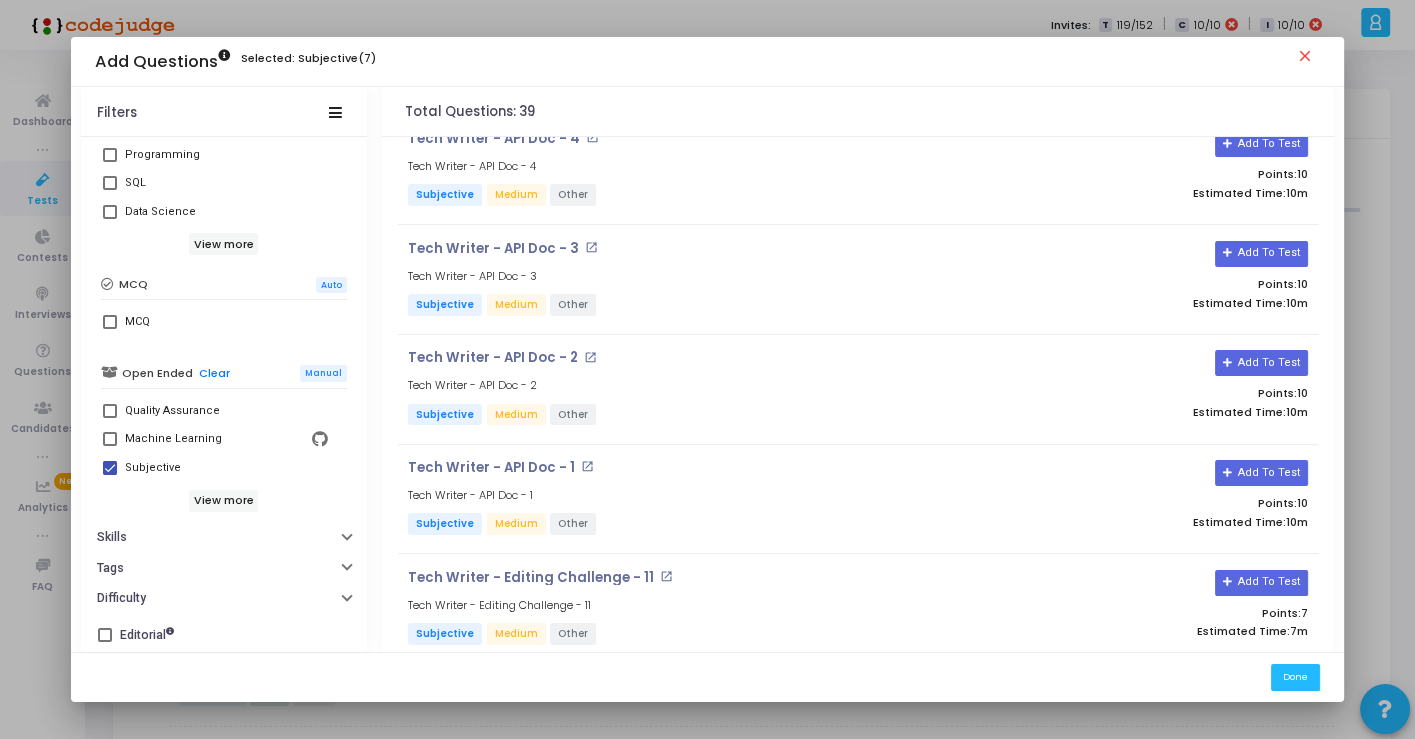 scroll, scrollTop: 439, scrollLeft: 0, axis: vertical 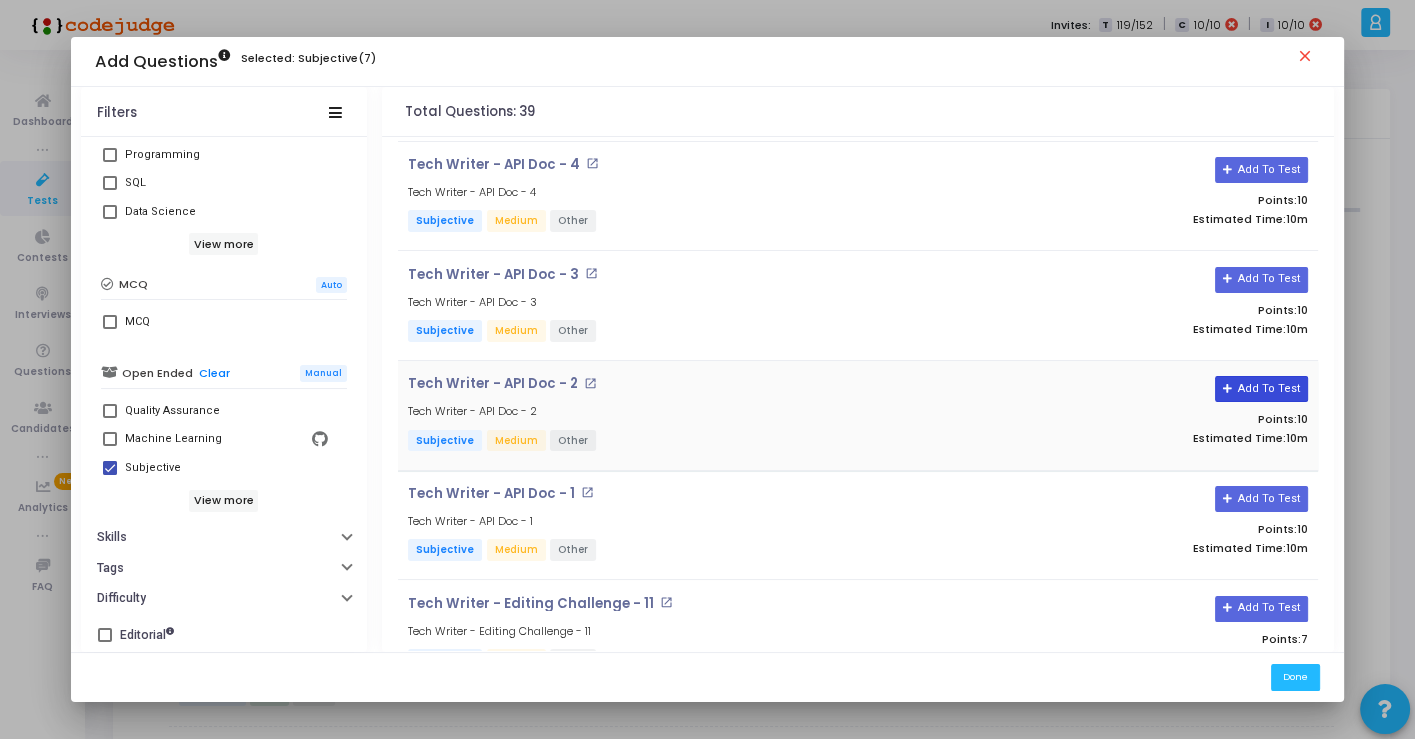 click on "Add To Test" at bounding box center [1261, 389] 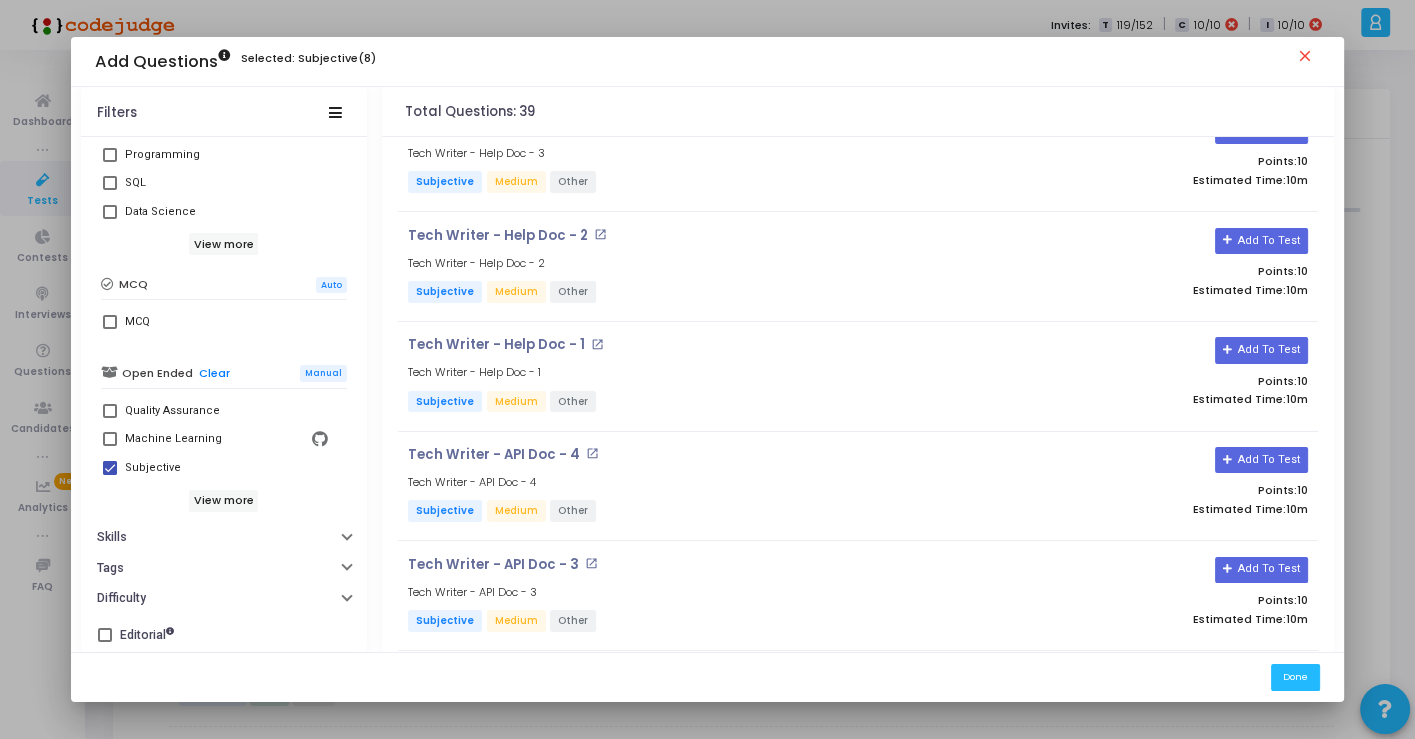 scroll, scrollTop: 105, scrollLeft: 0, axis: vertical 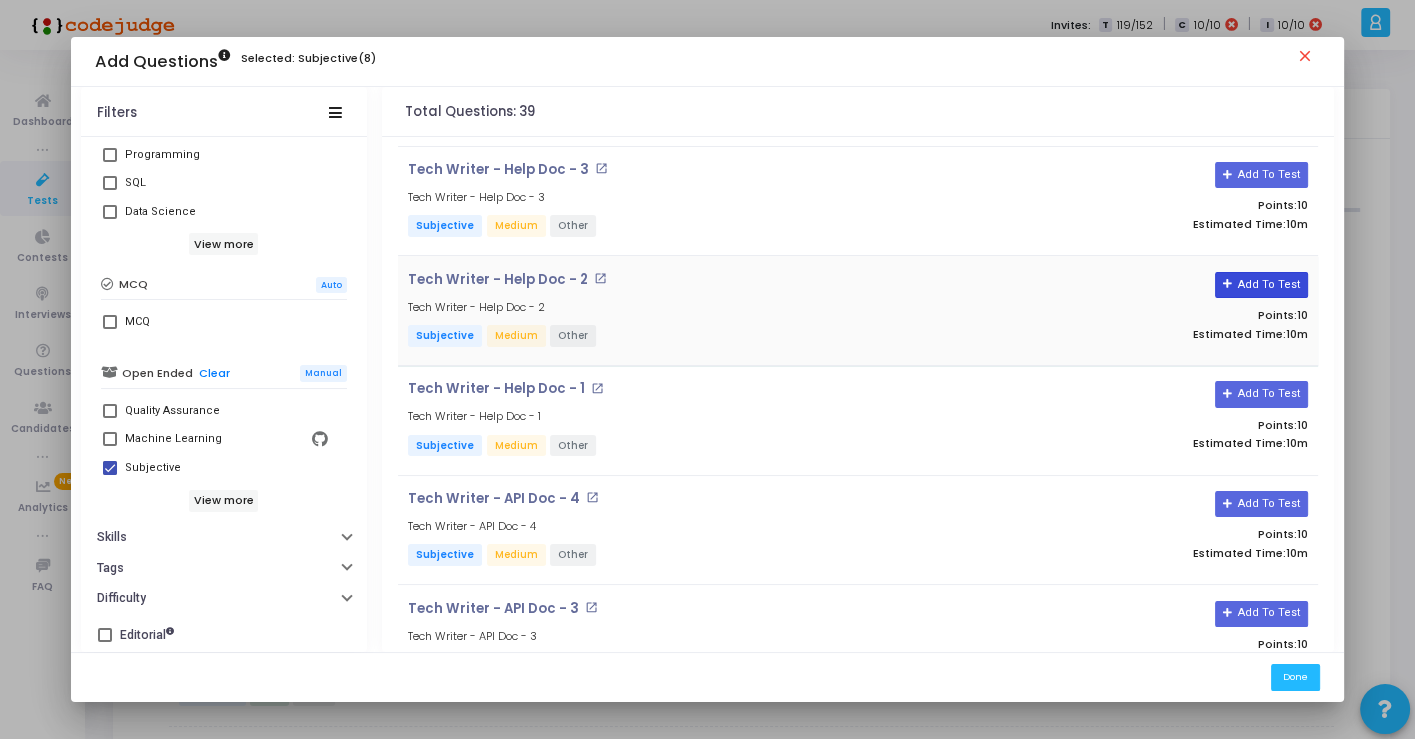 click on "Add To Test" at bounding box center [1261, 285] 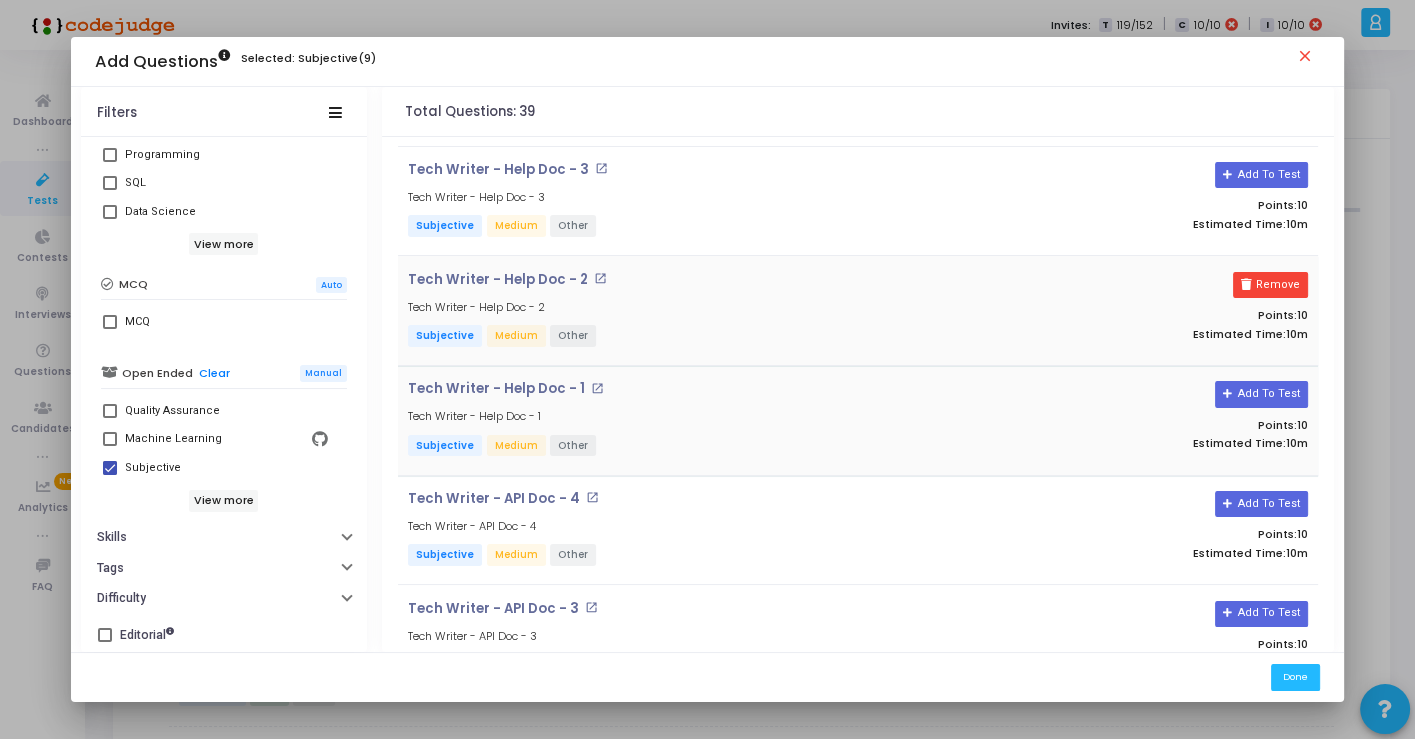 scroll, scrollTop: 0, scrollLeft: 0, axis: both 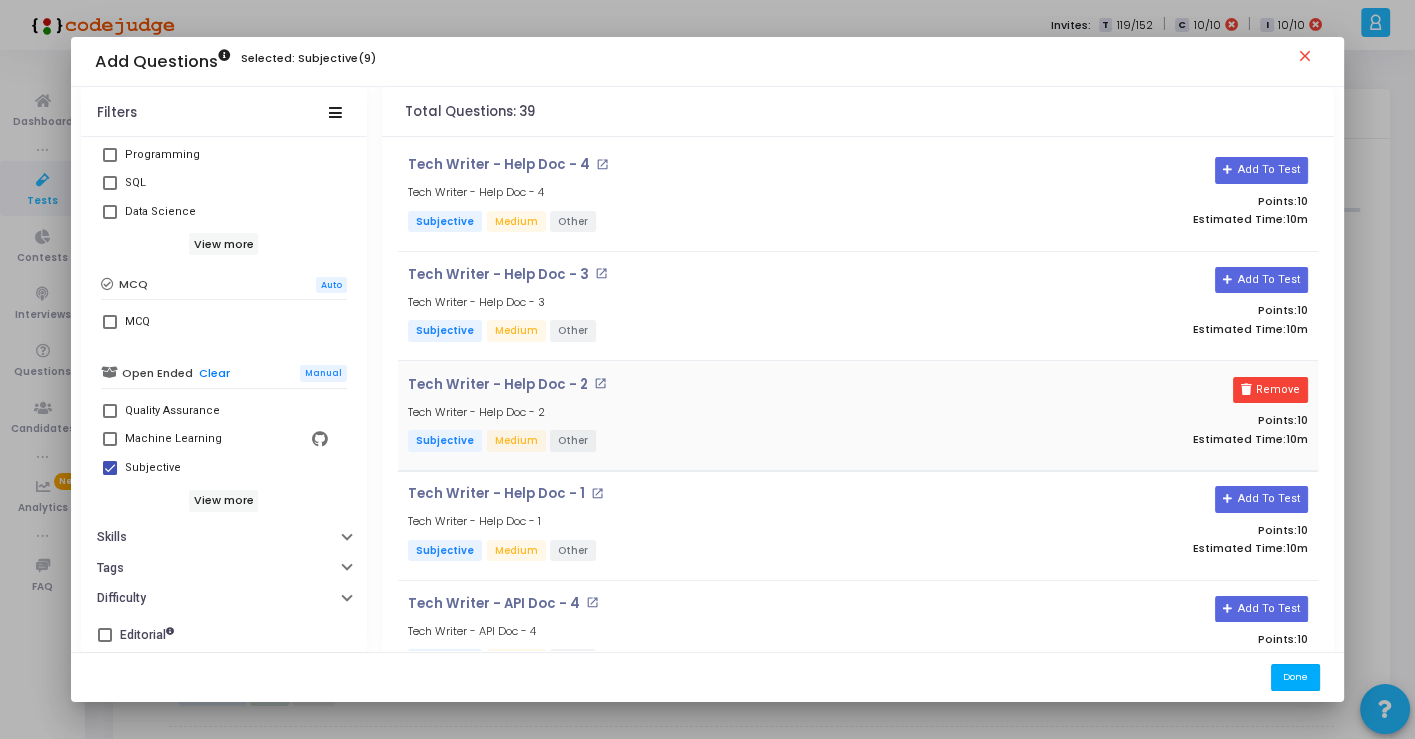 click on "Done" at bounding box center (1295, 677) 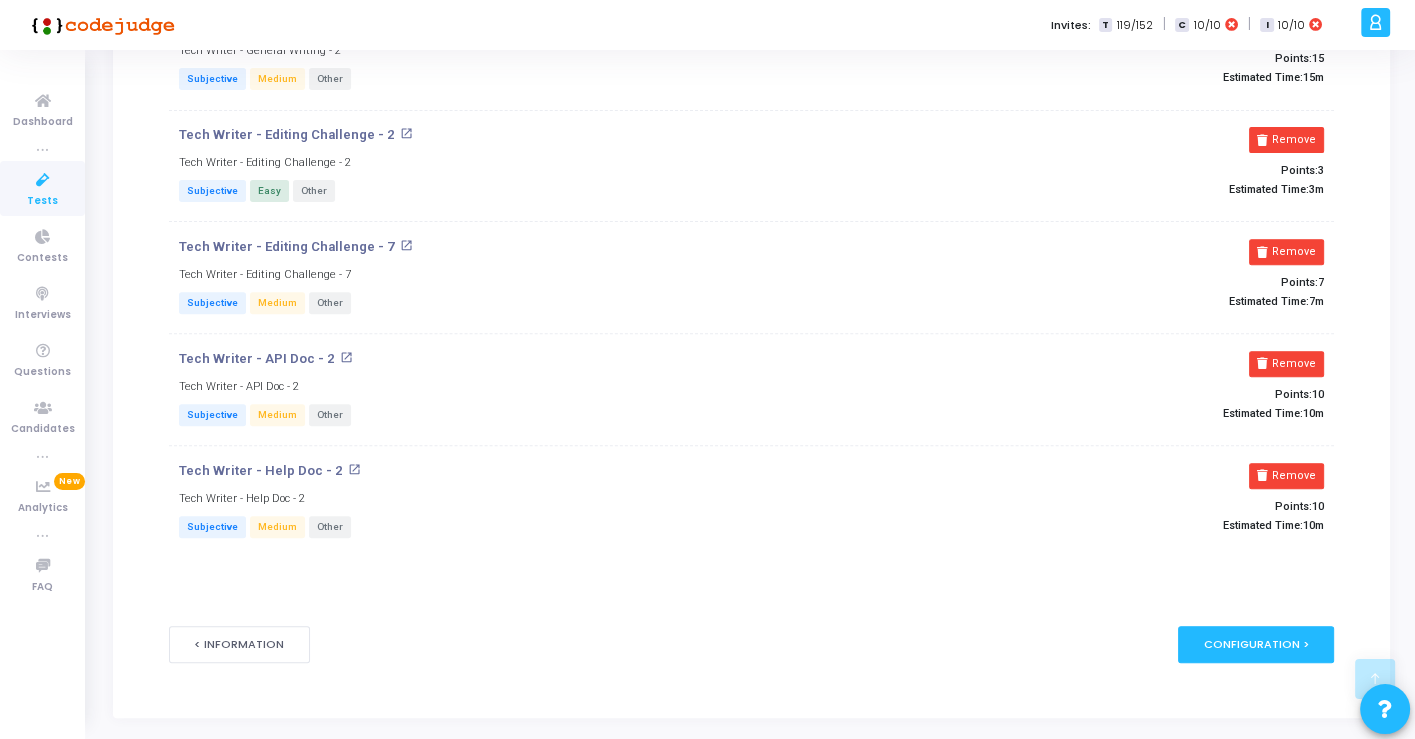 scroll, scrollTop: 774, scrollLeft: 0, axis: vertical 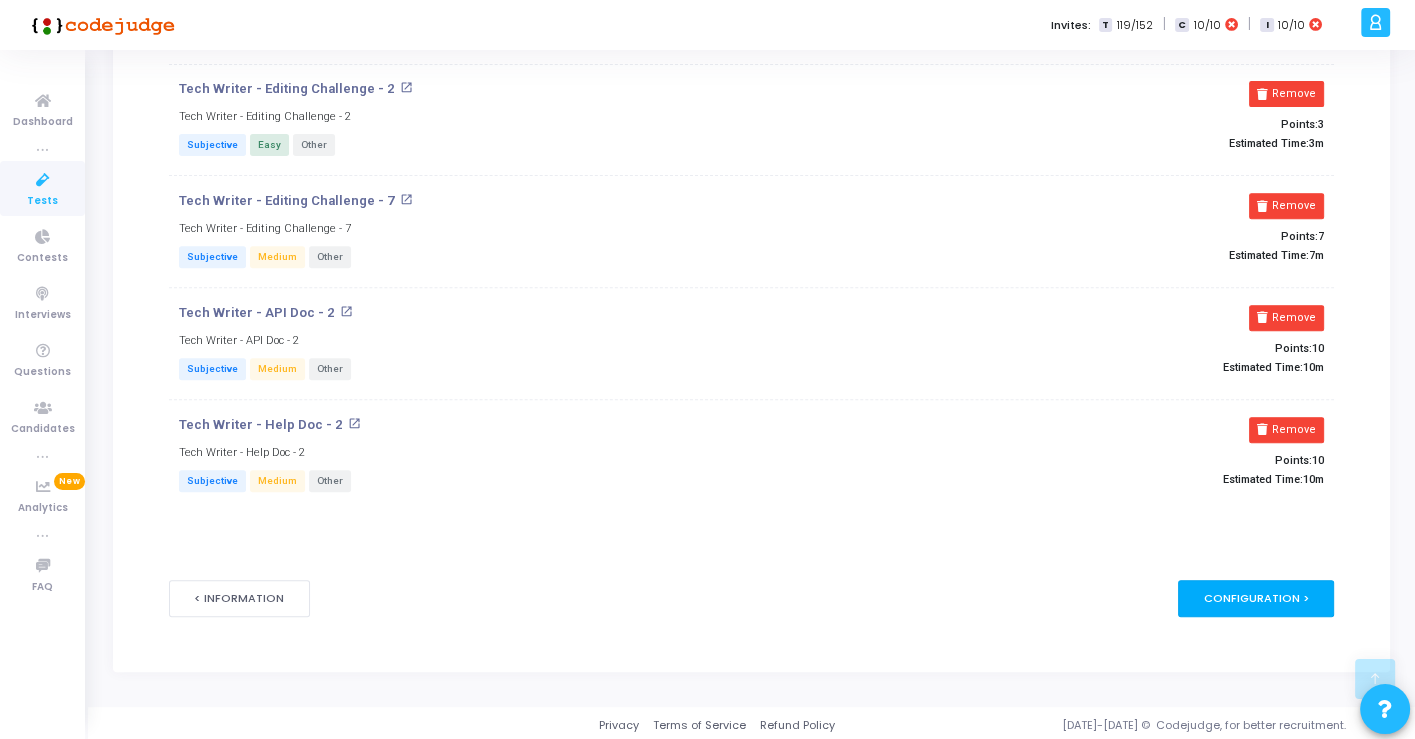 click on "Configuration >" at bounding box center (1256, 598) 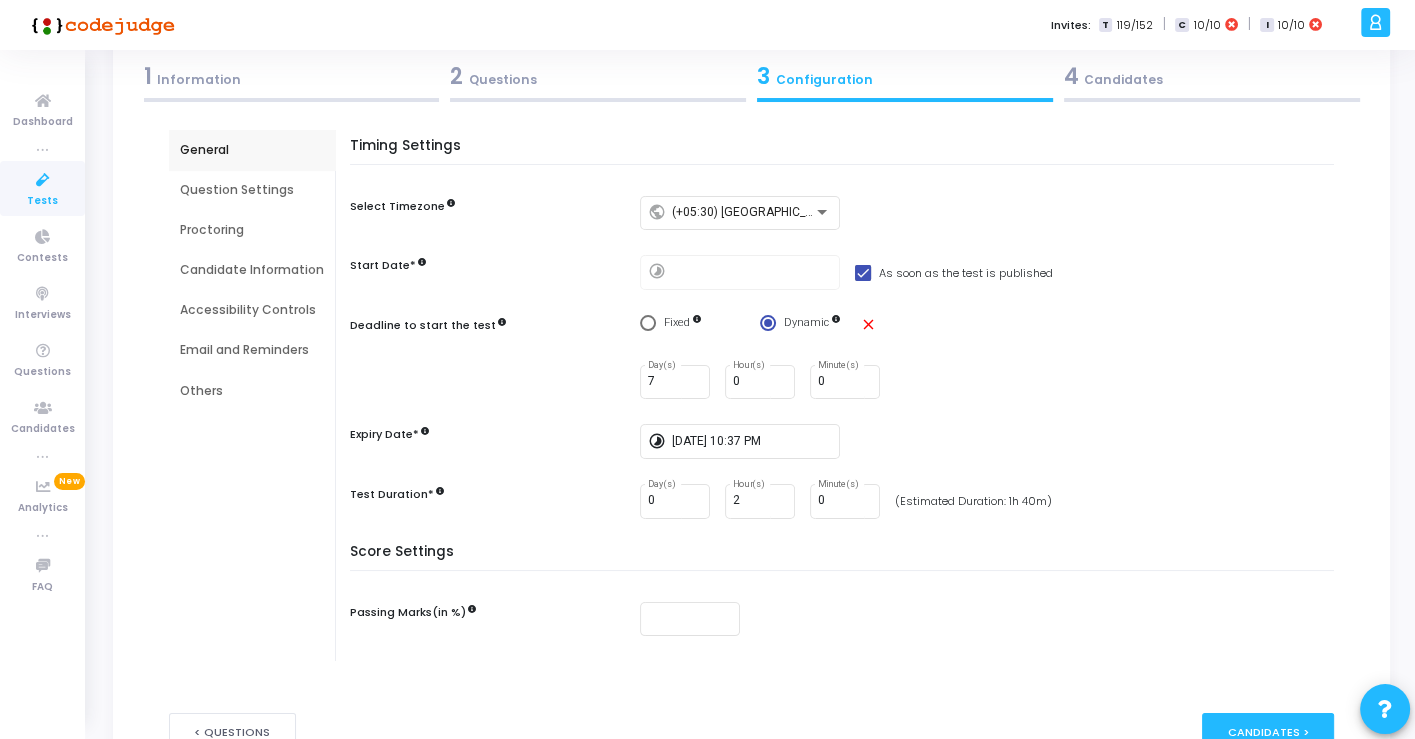scroll, scrollTop: 0, scrollLeft: 0, axis: both 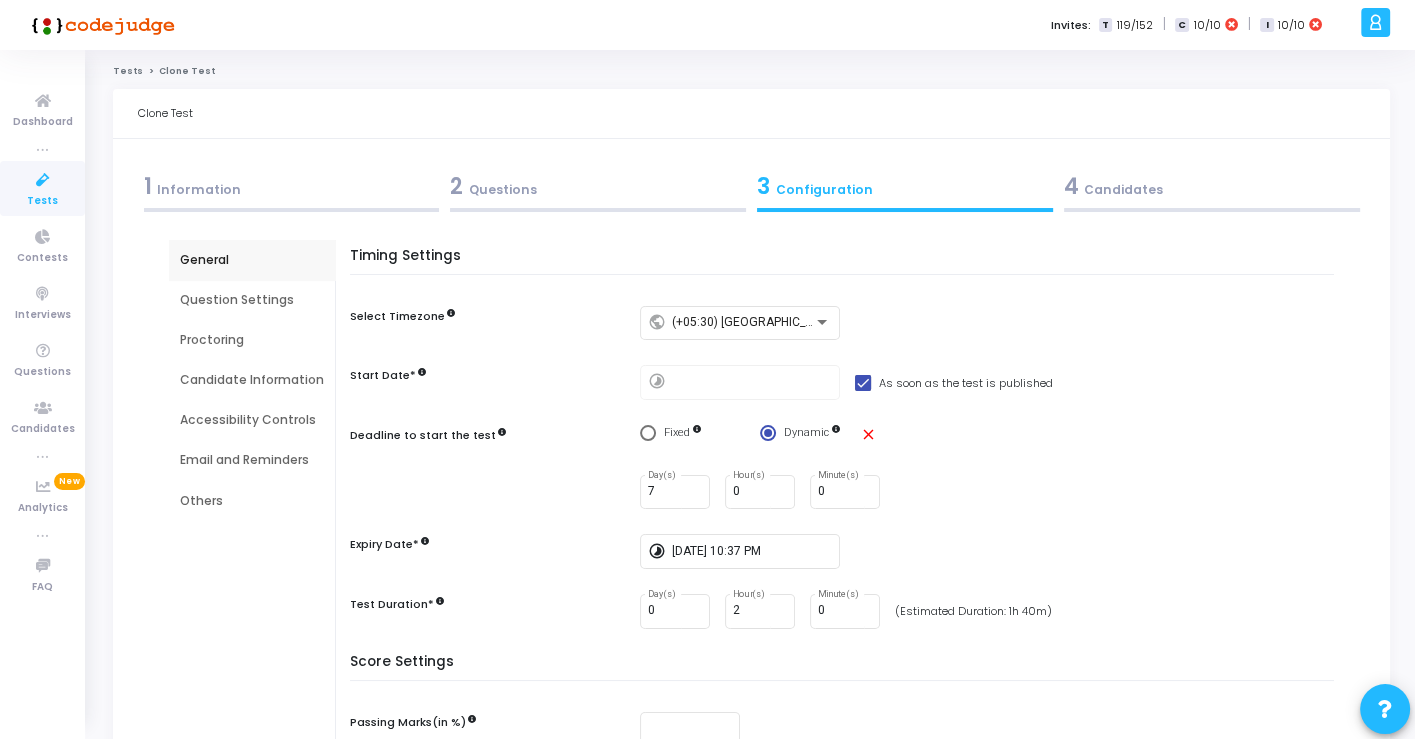 click on "Question Settings" at bounding box center [252, 300] 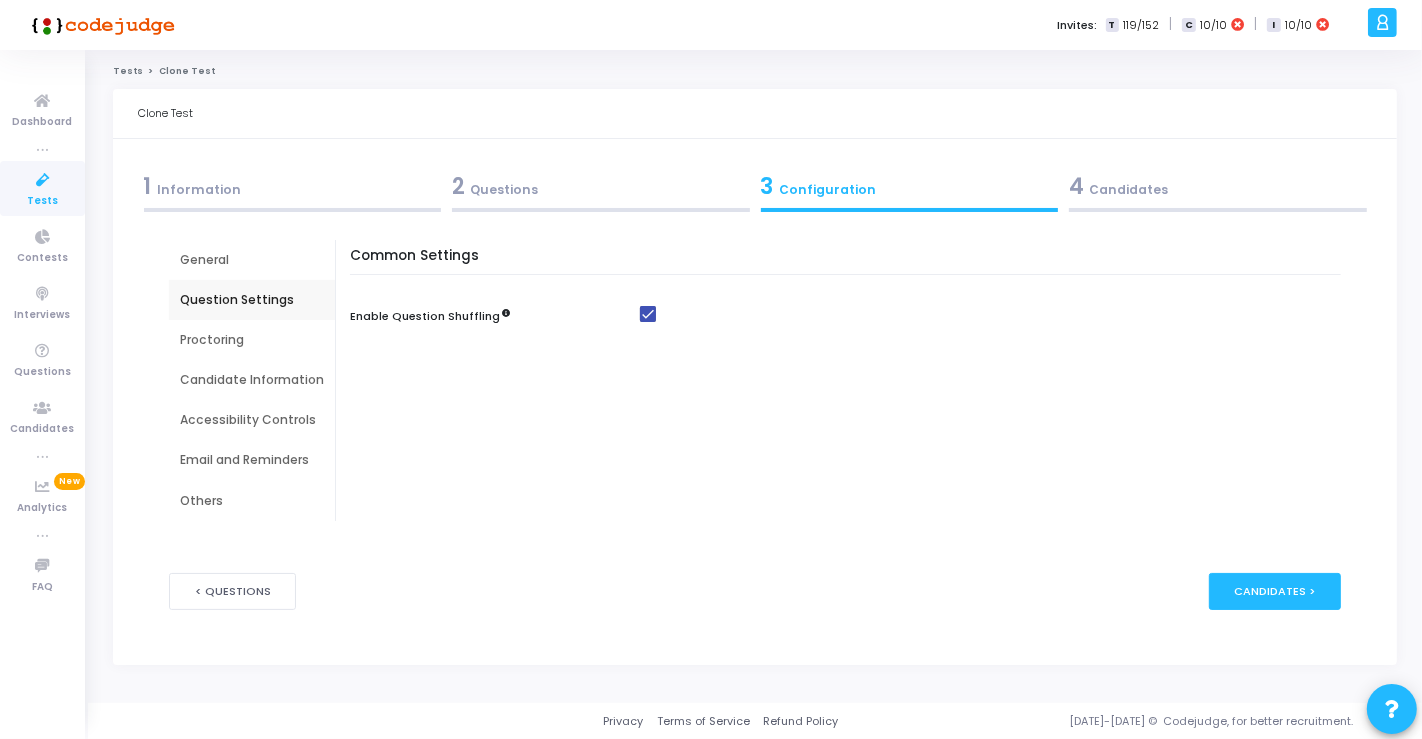 click on "Proctoring" at bounding box center [252, 340] 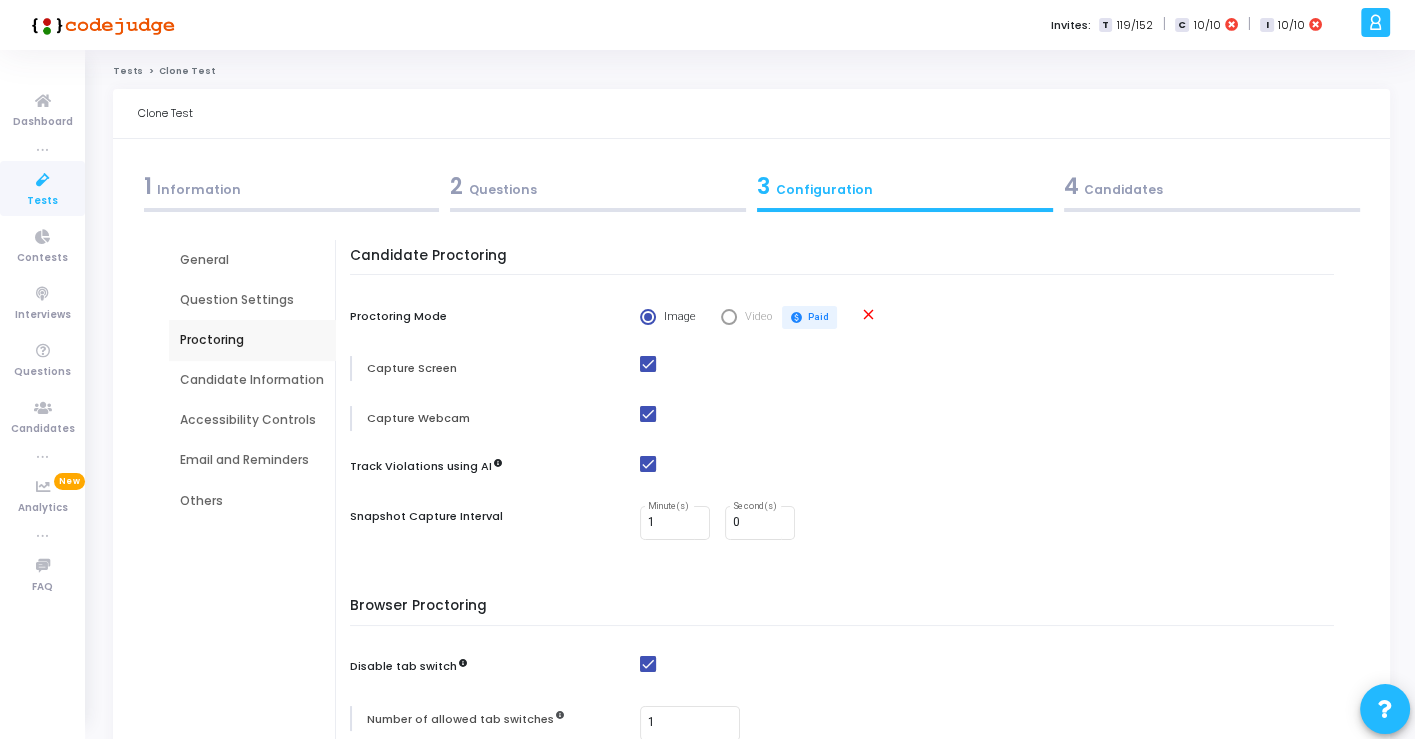 click on "Candidate Information" at bounding box center (252, 380) 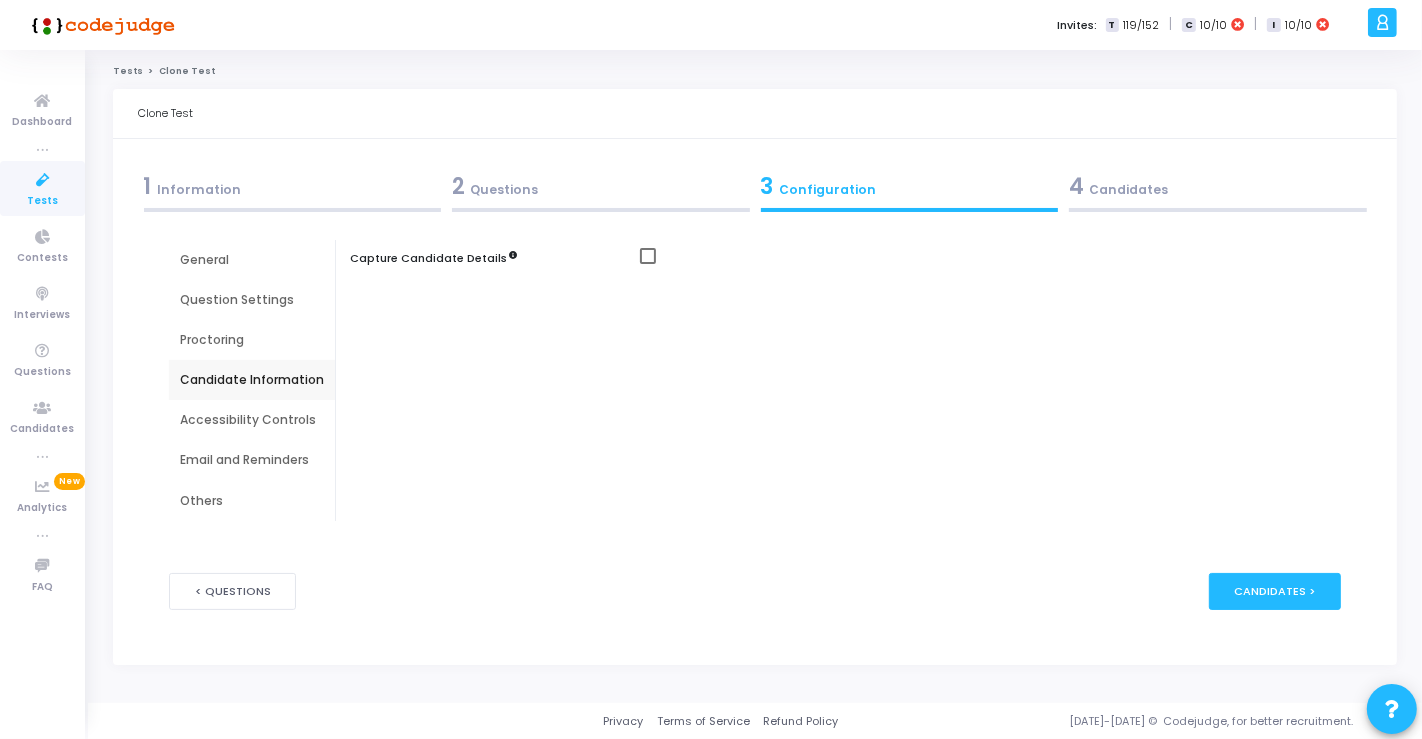 click on "Proctoring" at bounding box center [252, 340] 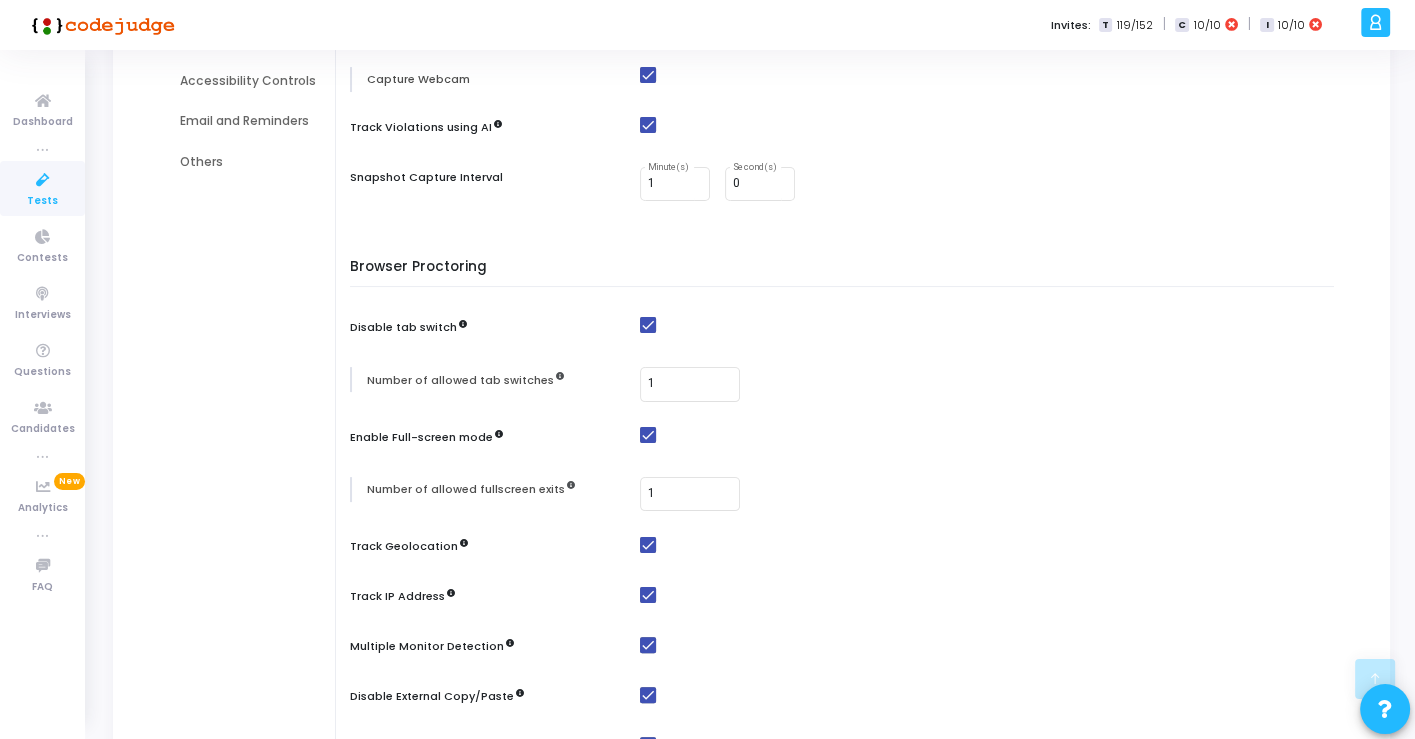 scroll, scrollTop: 333, scrollLeft: 0, axis: vertical 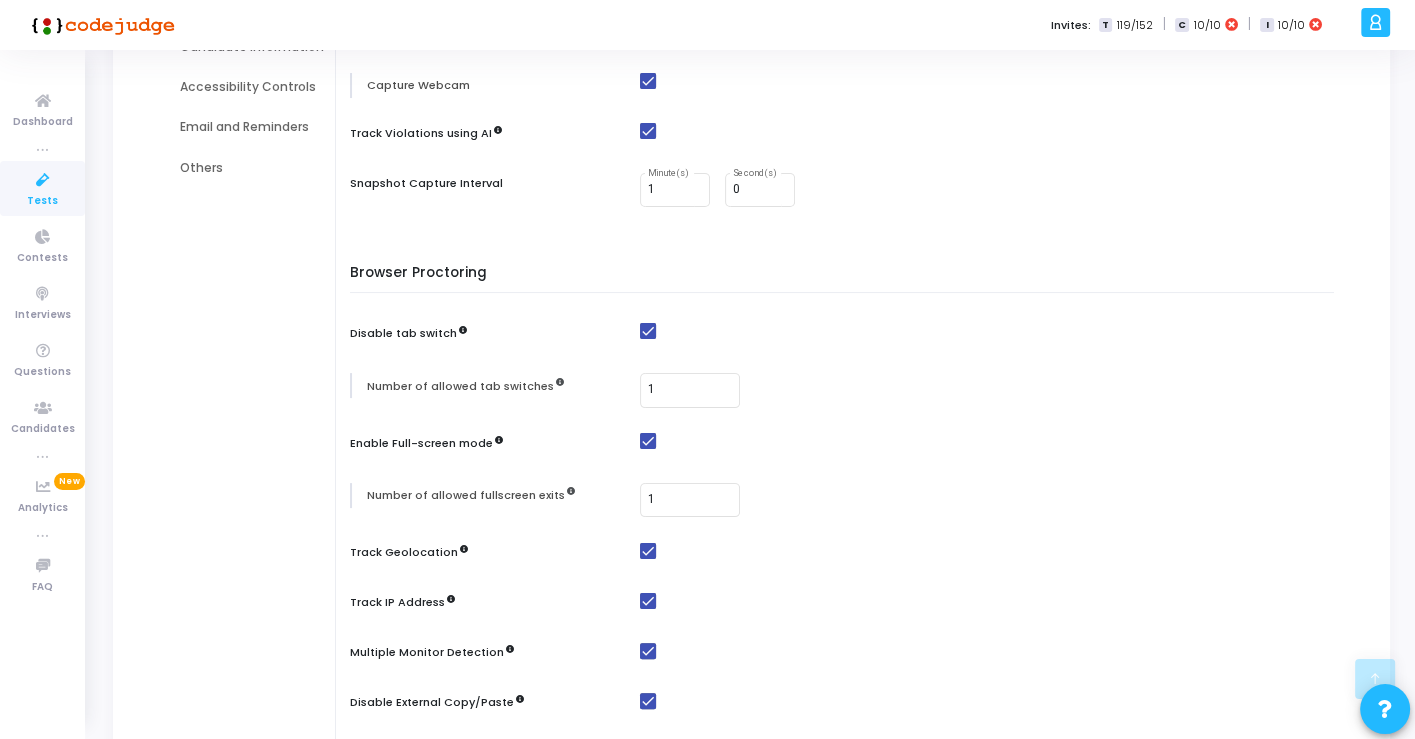click on "Others" at bounding box center [252, 168] 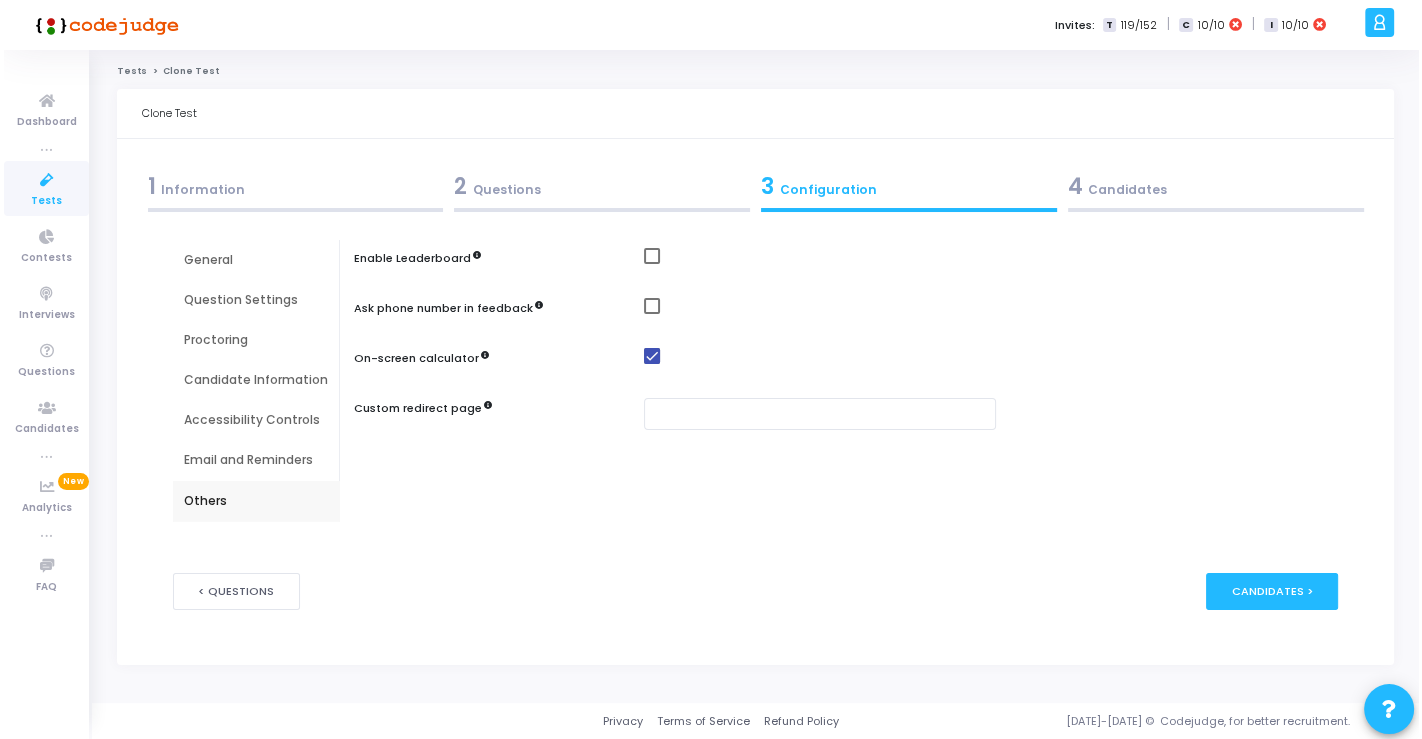 scroll, scrollTop: 0, scrollLeft: 0, axis: both 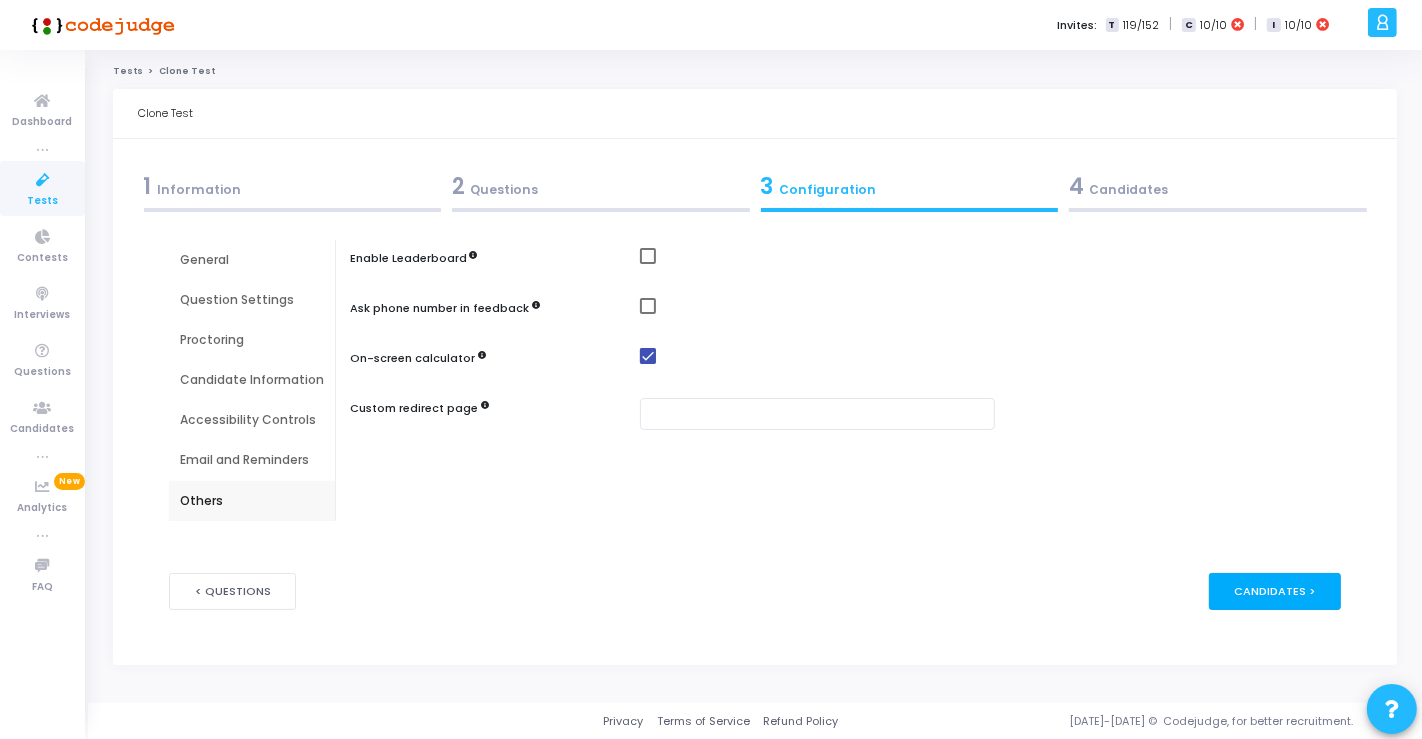 click on "Candidates >" at bounding box center (1275, 591) 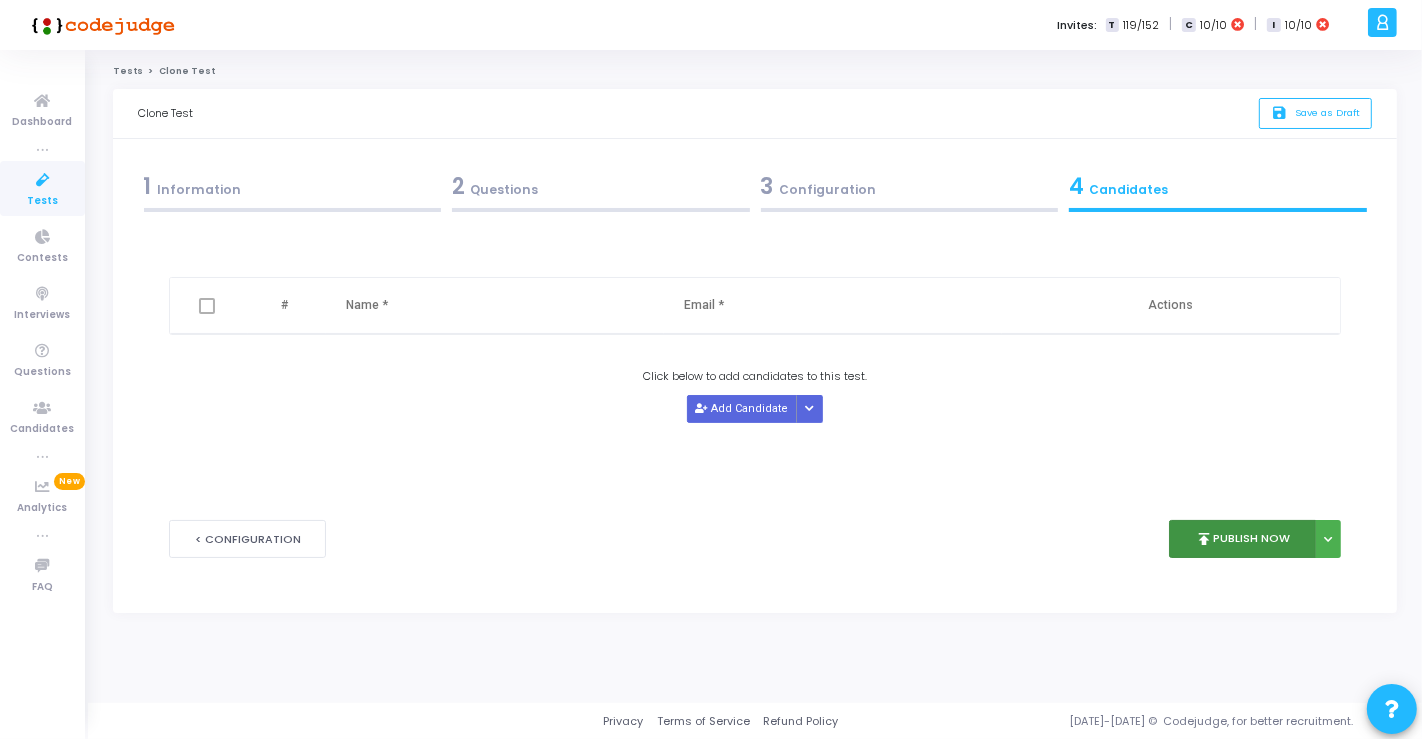click on "publish  Publish Now" at bounding box center (1242, 539) 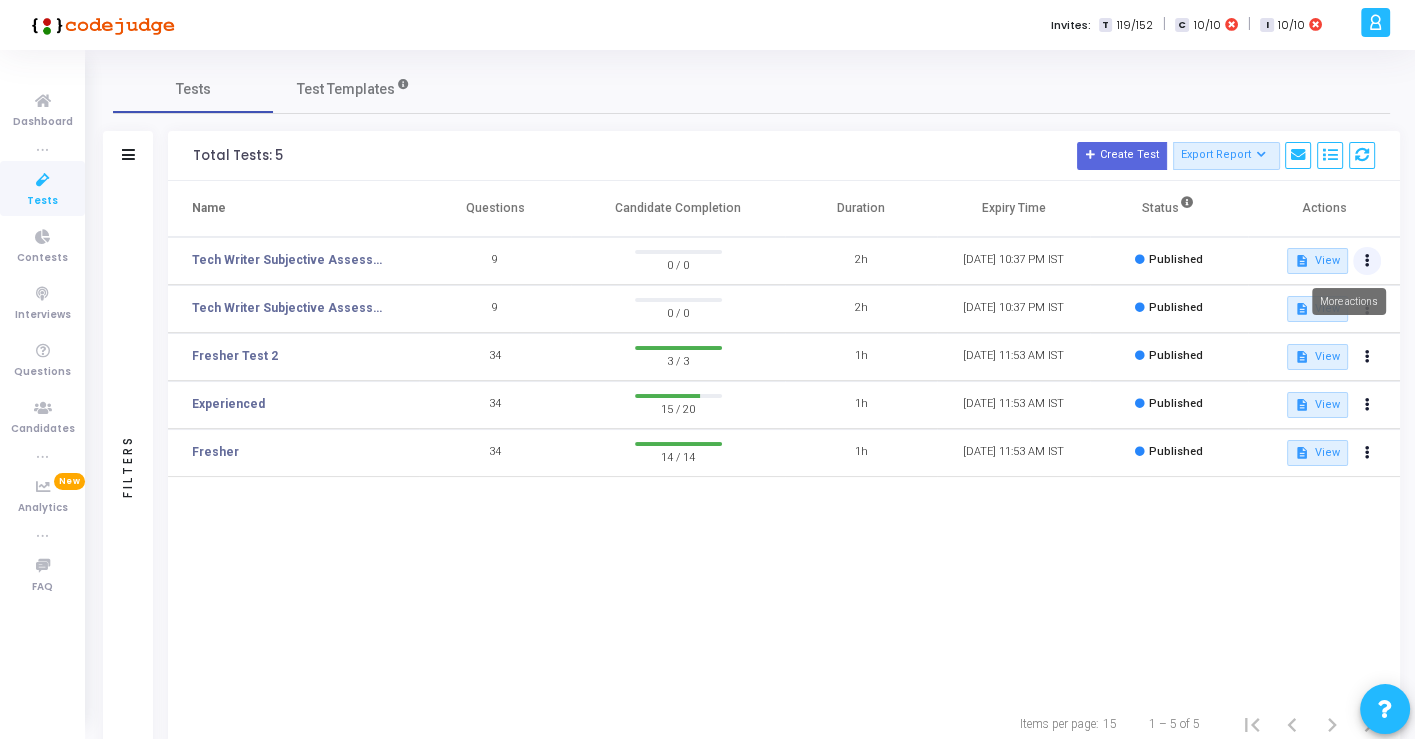 click at bounding box center [1367, 261] 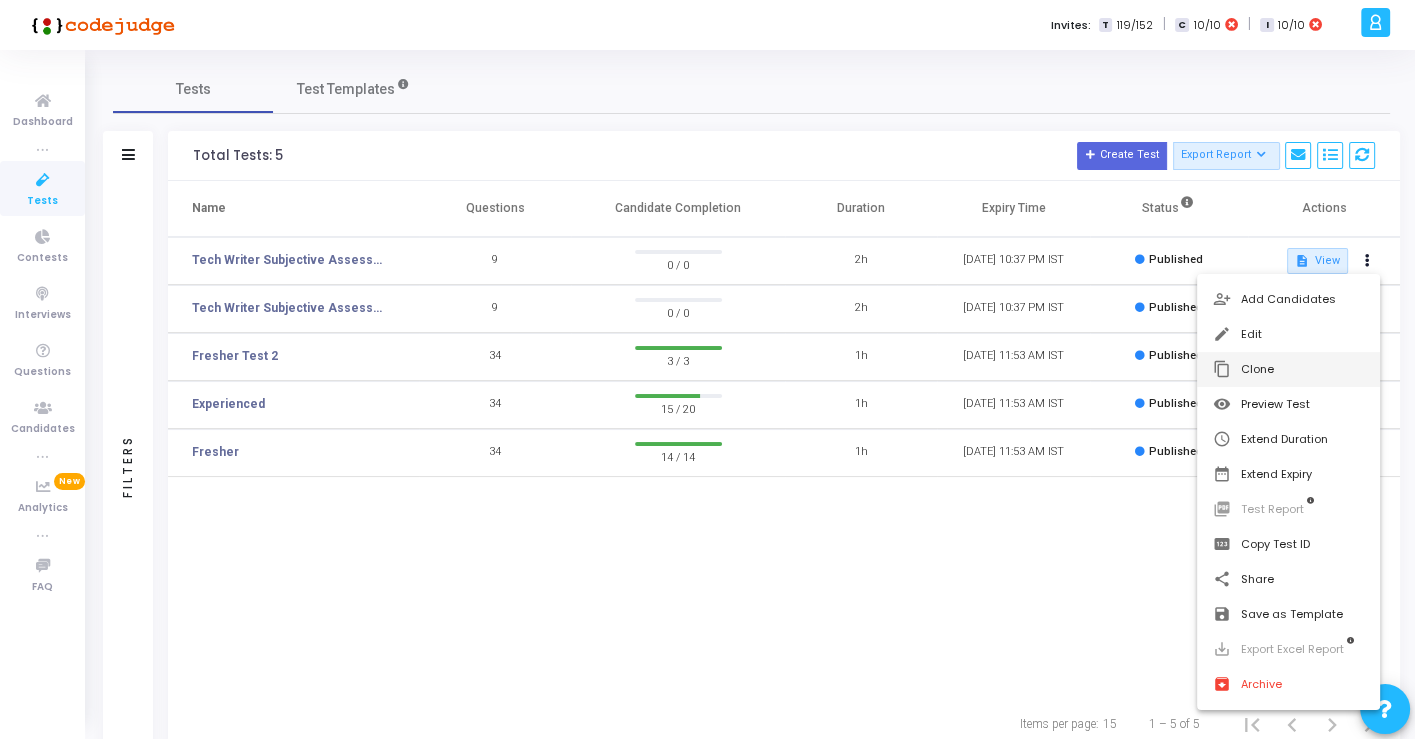 click on "content_copy  Clone" at bounding box center (1288, 369) 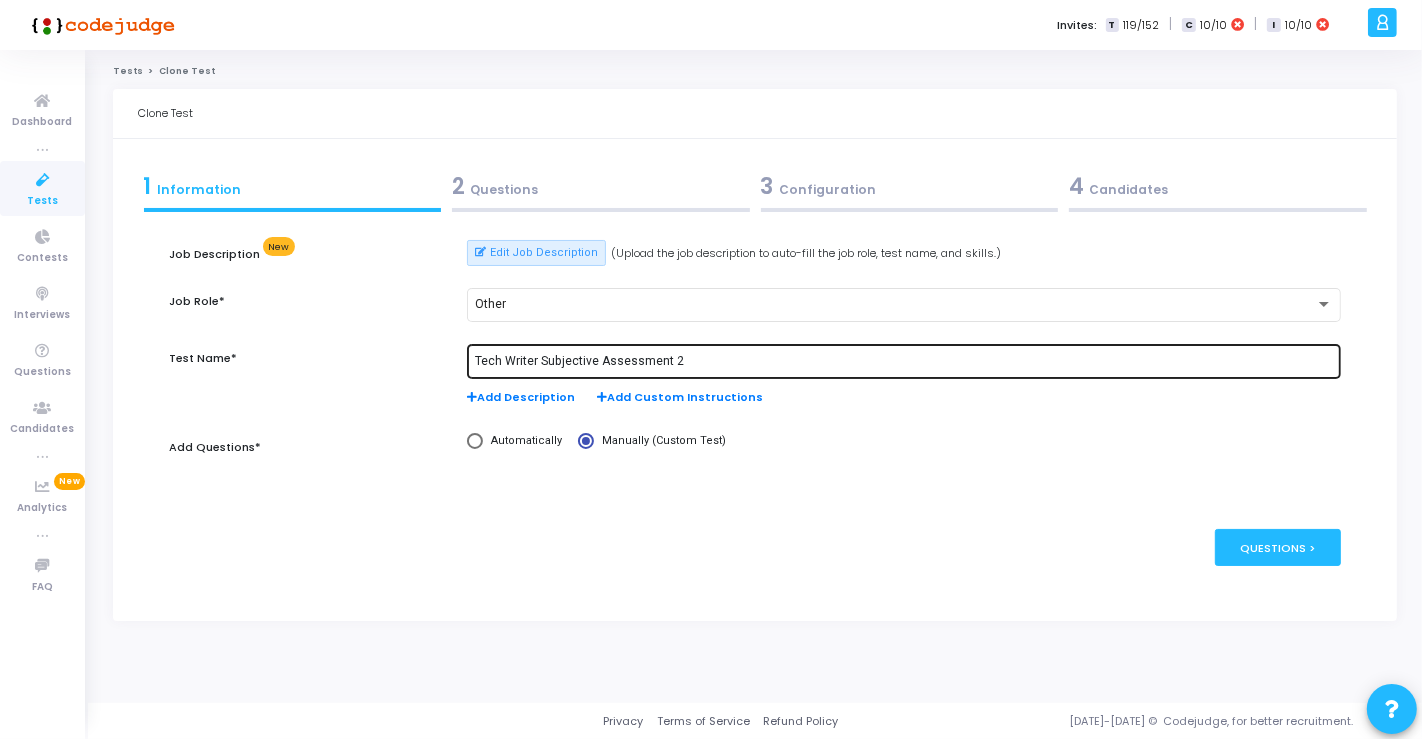 click on "Tech Writer Subjective Assessment 2" at bounding box center (904, 362) 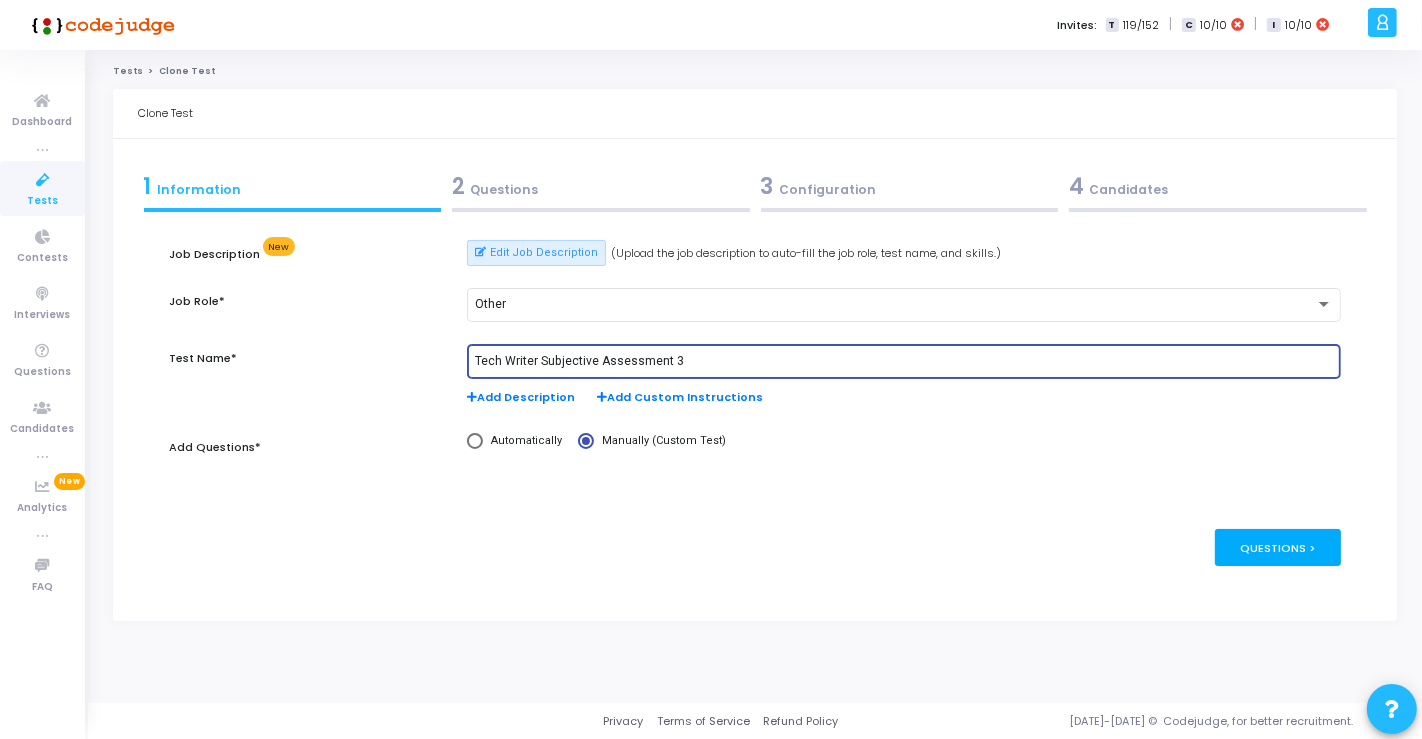 type on "Tech Writer Subjective Assessment 3" 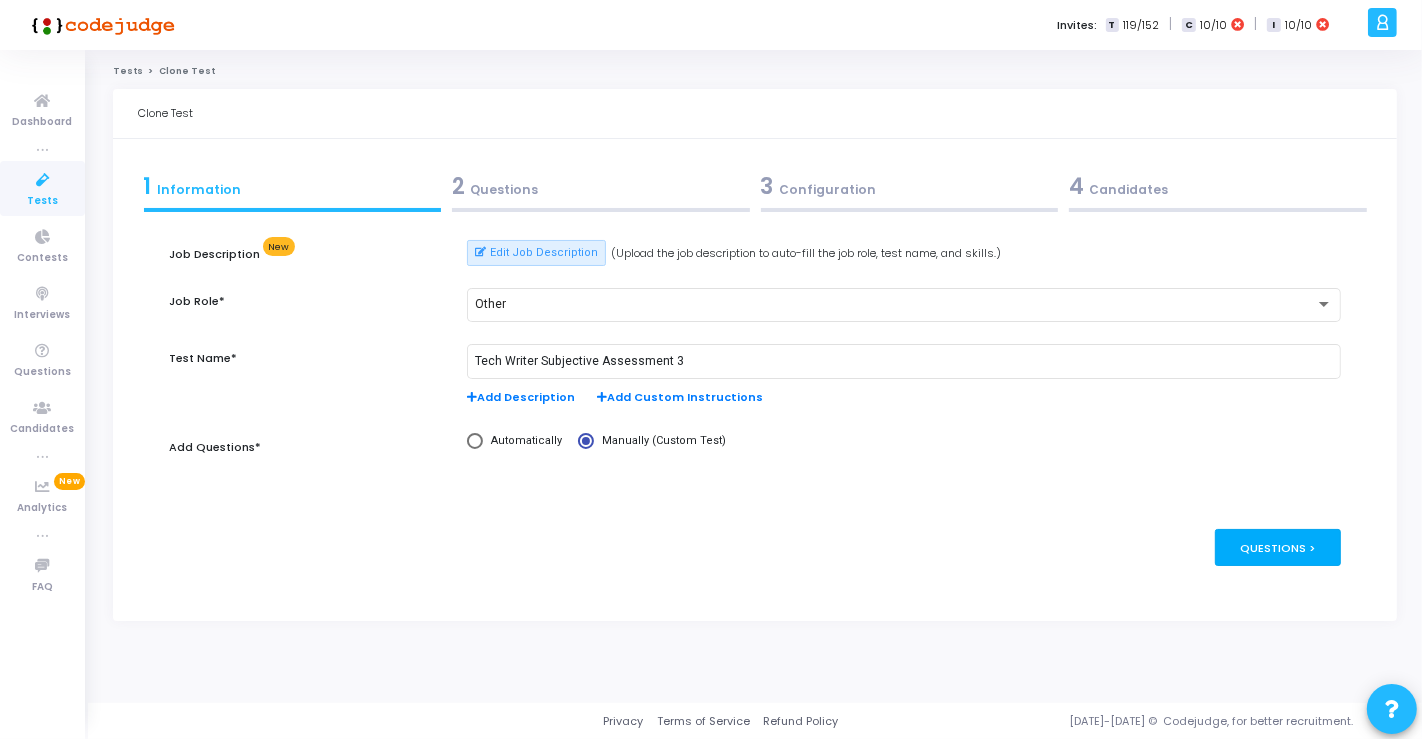 click on "Questions >" at bounding box center (1278, 547) 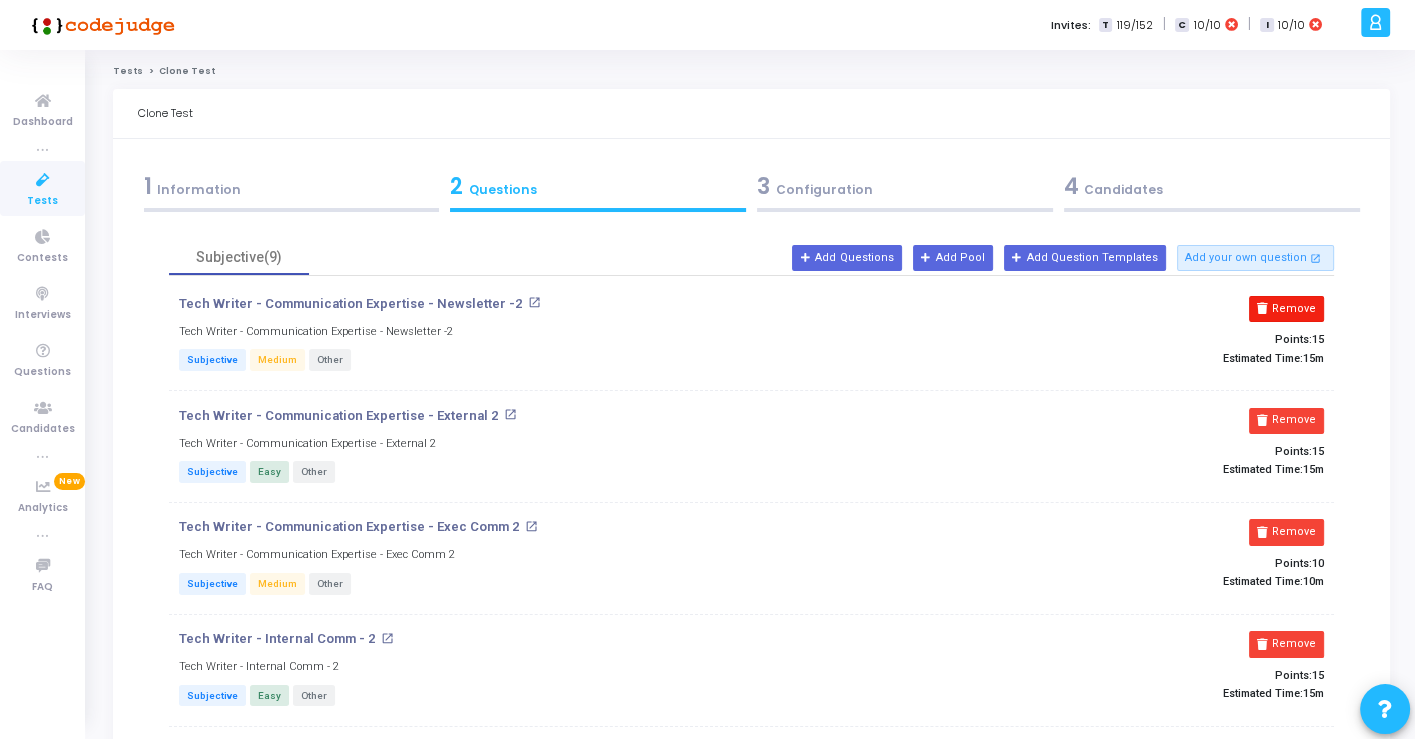 click on "Remove" at bounding box center [1286, 309] 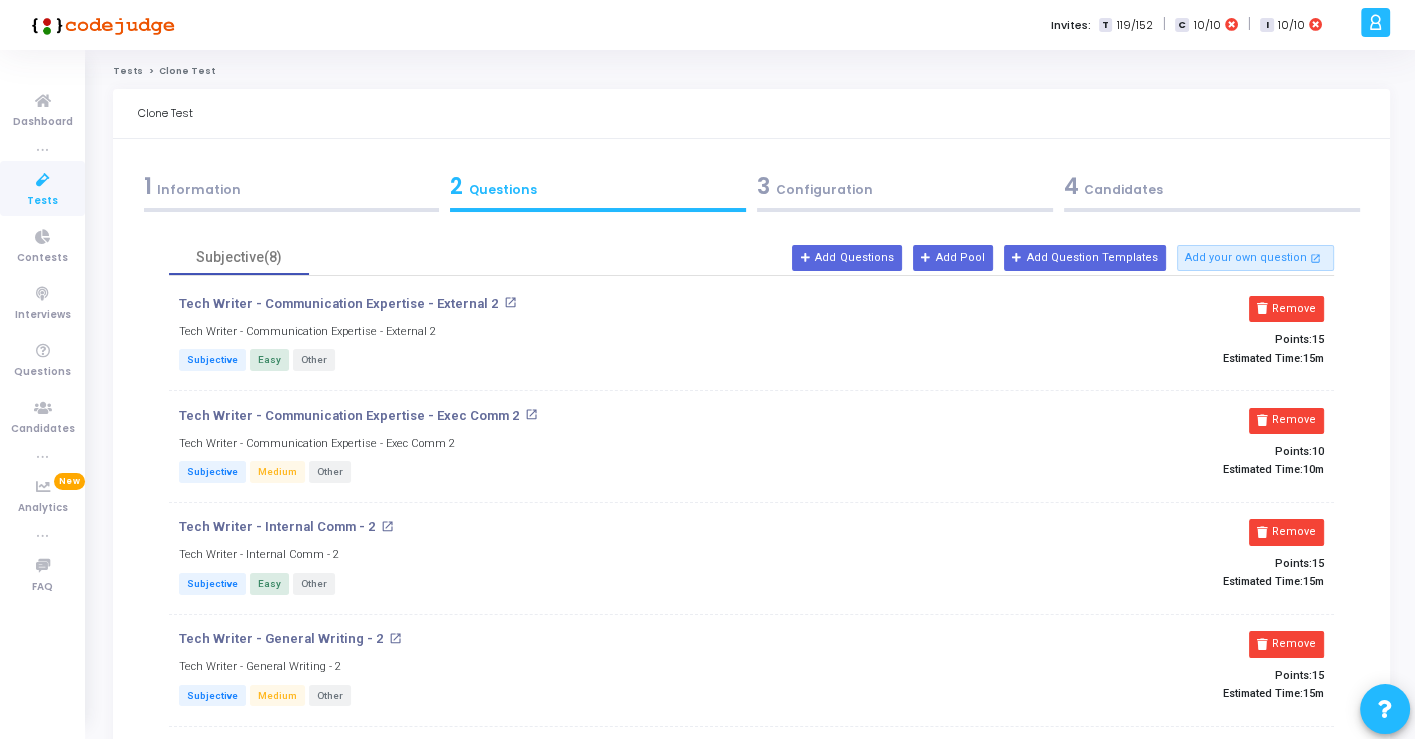 click on "Remove" at bounding box center (1286, 309) 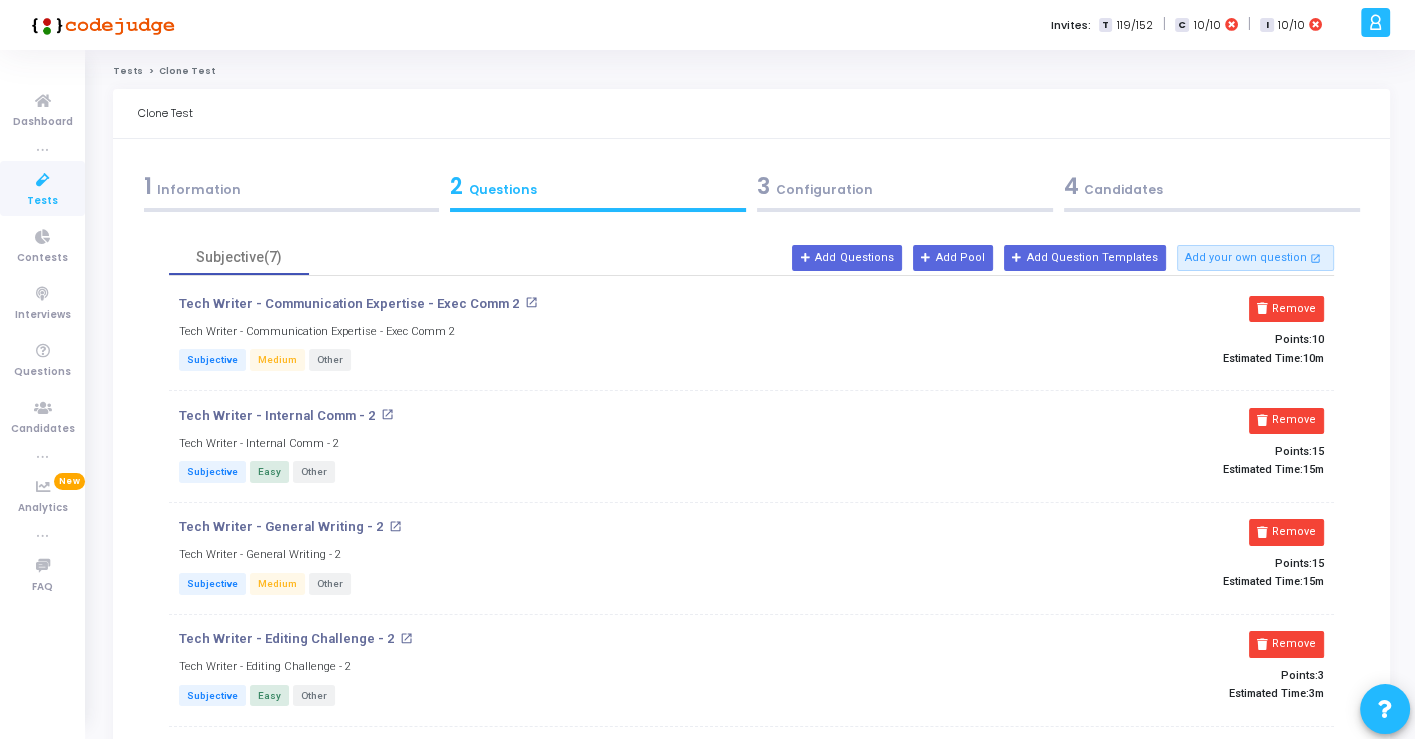 click on "Remove" at bounding box center [1286, 309] 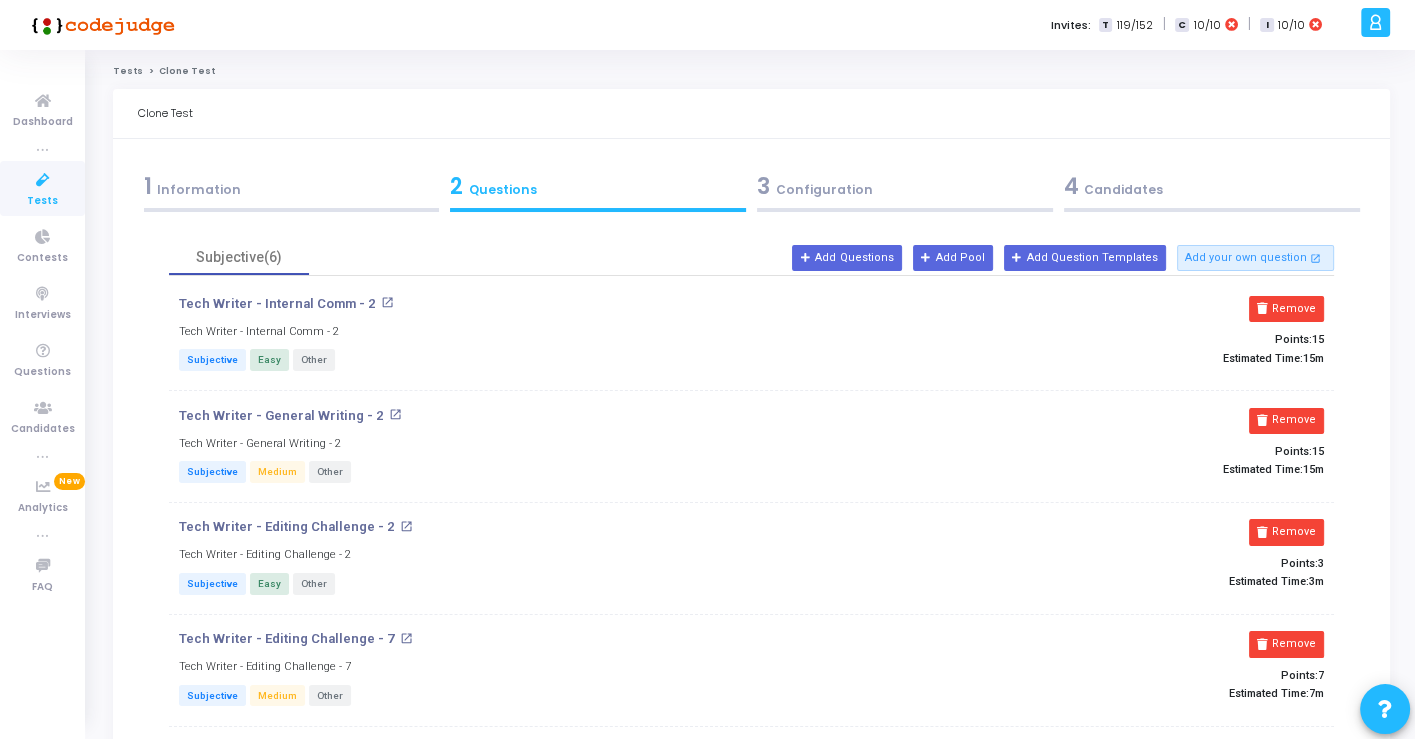 click on "Remove" at bounding box center [1286, 309] 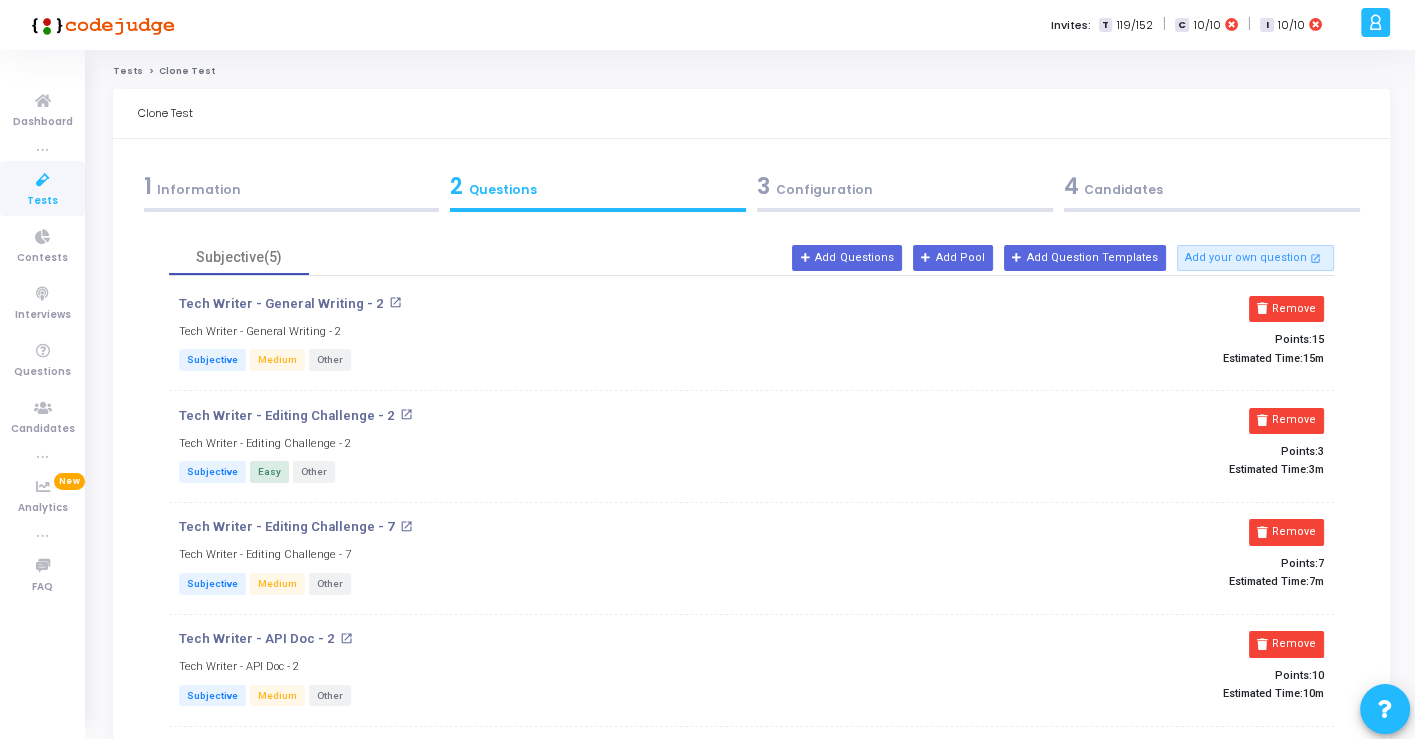 click on "Remove" at bounding box center (1286, 309) 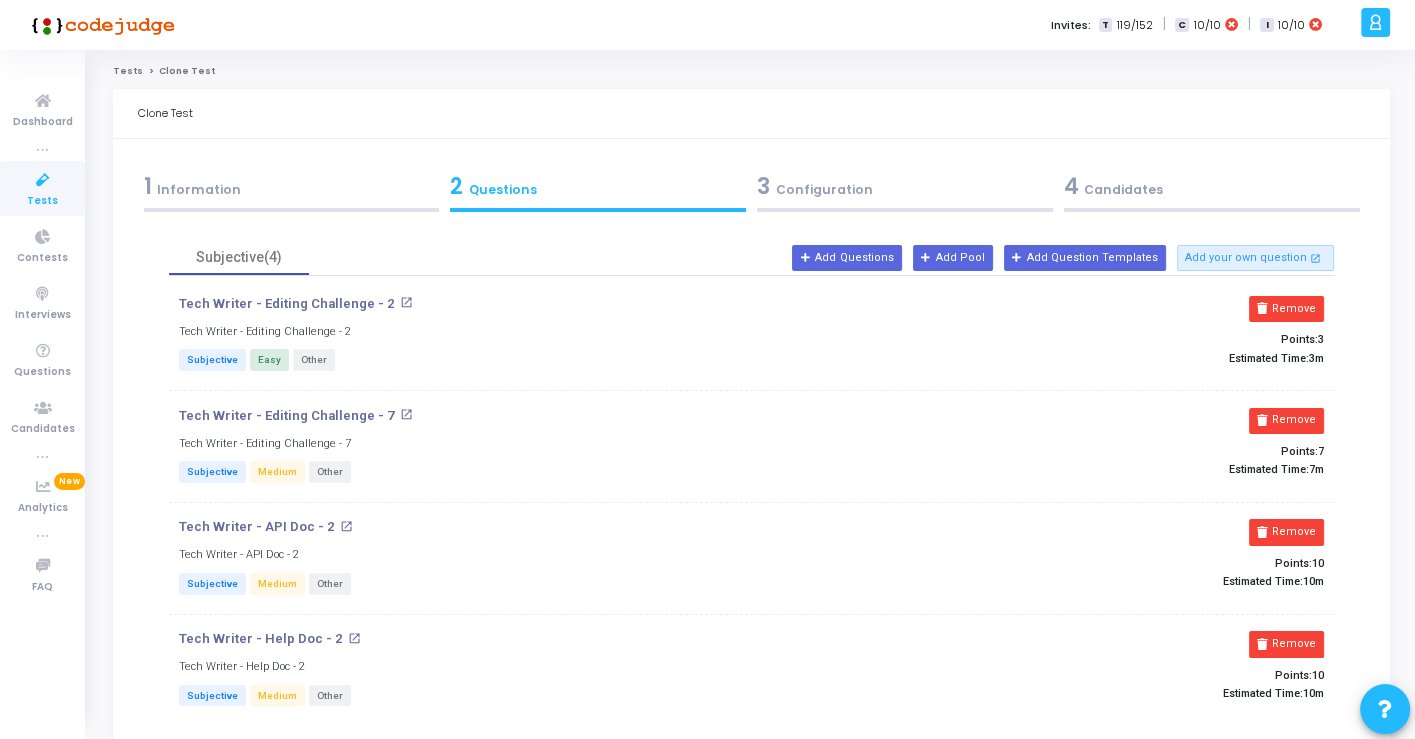 click on "Remove" at bounding box center (1286, 309) 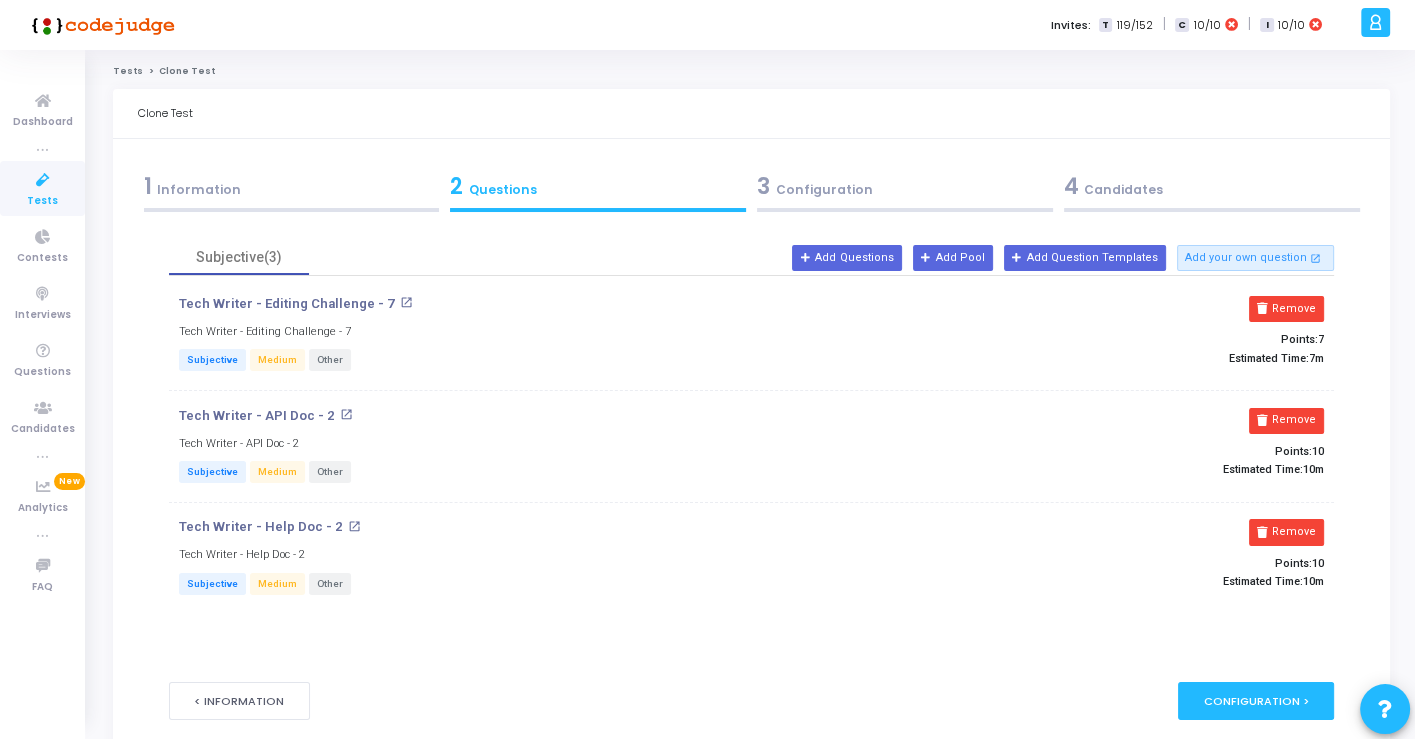 click on "Remove" at bounding box center (1286, 309) 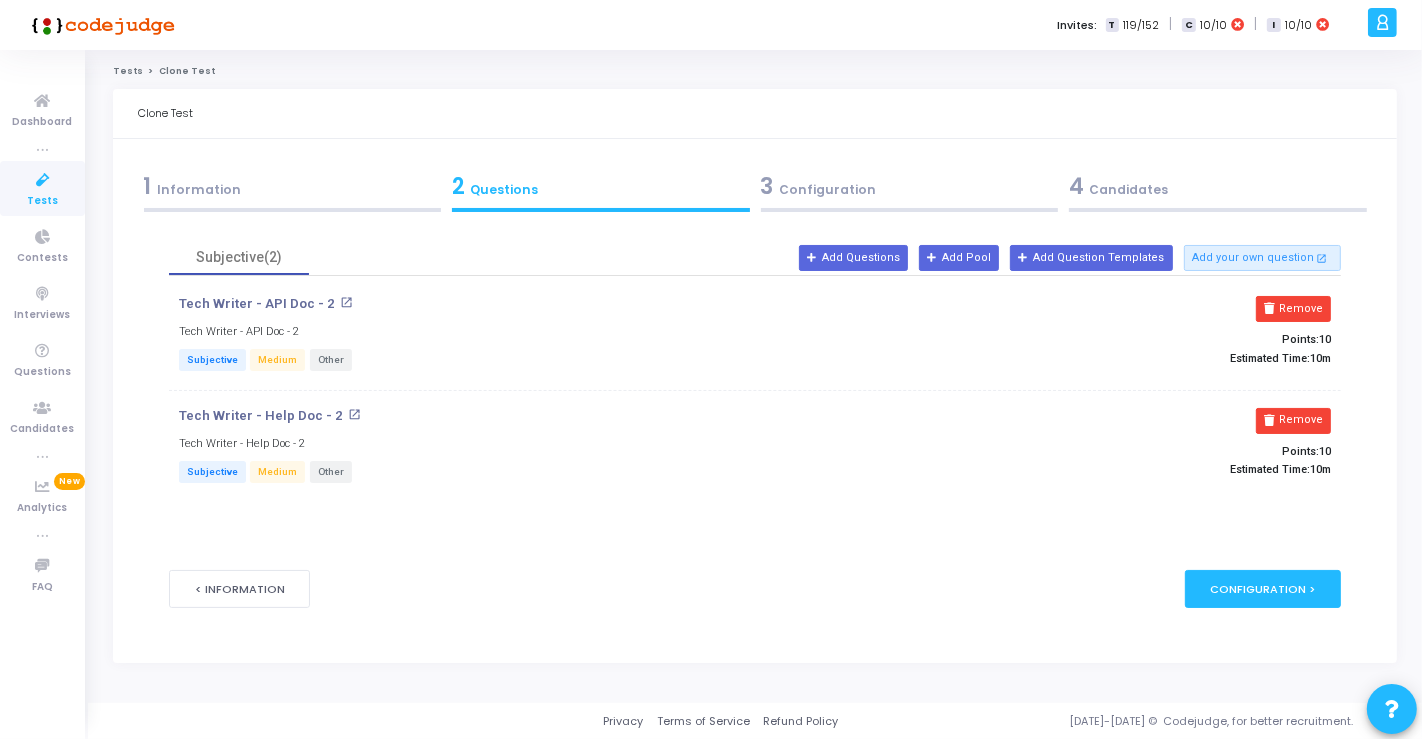click on "Remove" at bounding box center (1293, 309) 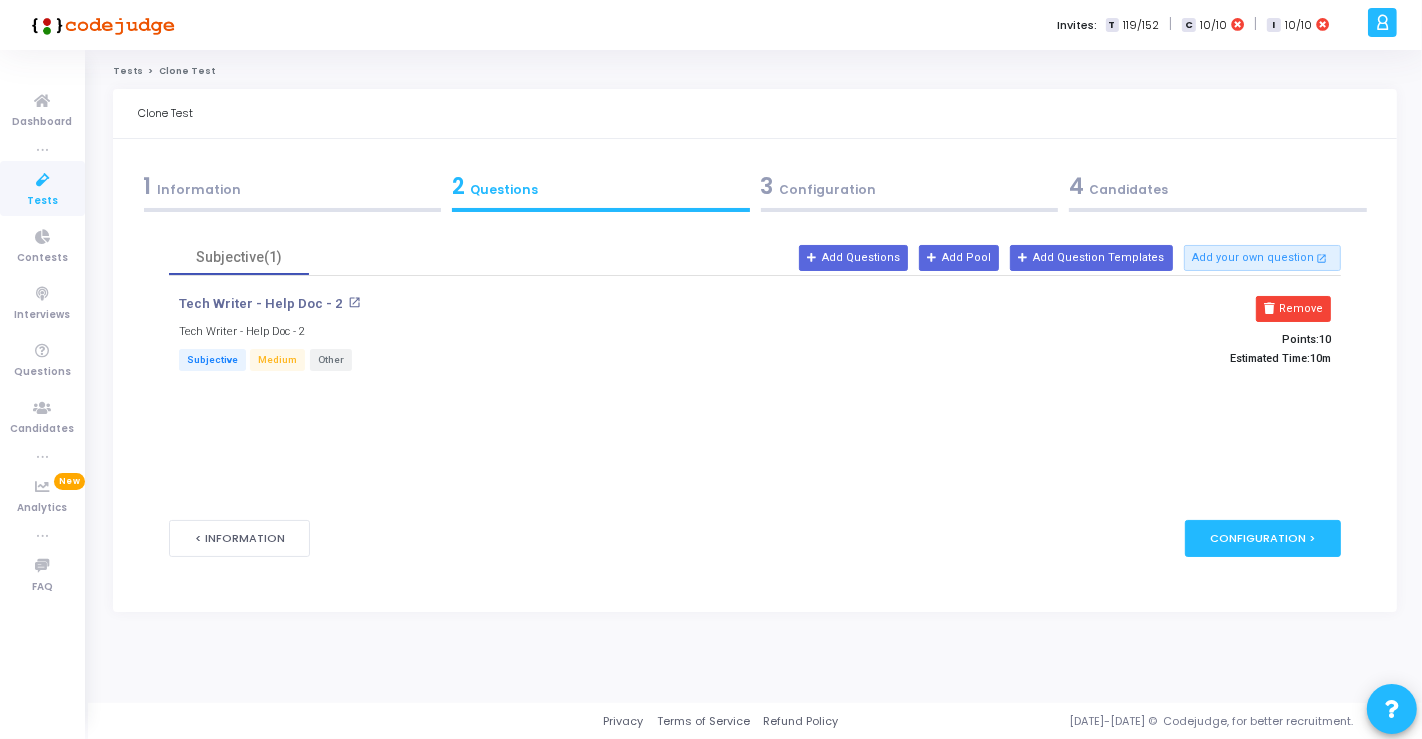 click on "Remove" at bounding box center [1293, 309] 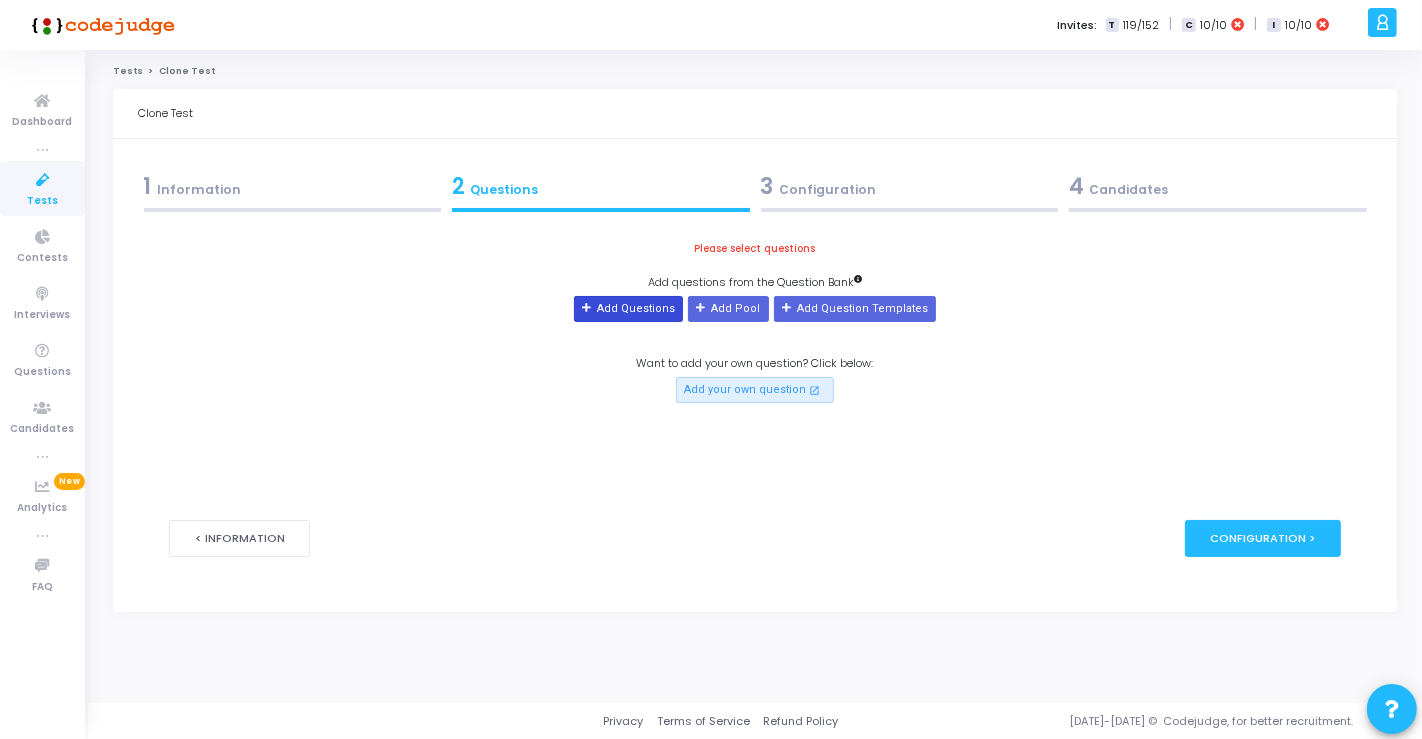 click on "Add Questions" at bounding box center (628, 309) 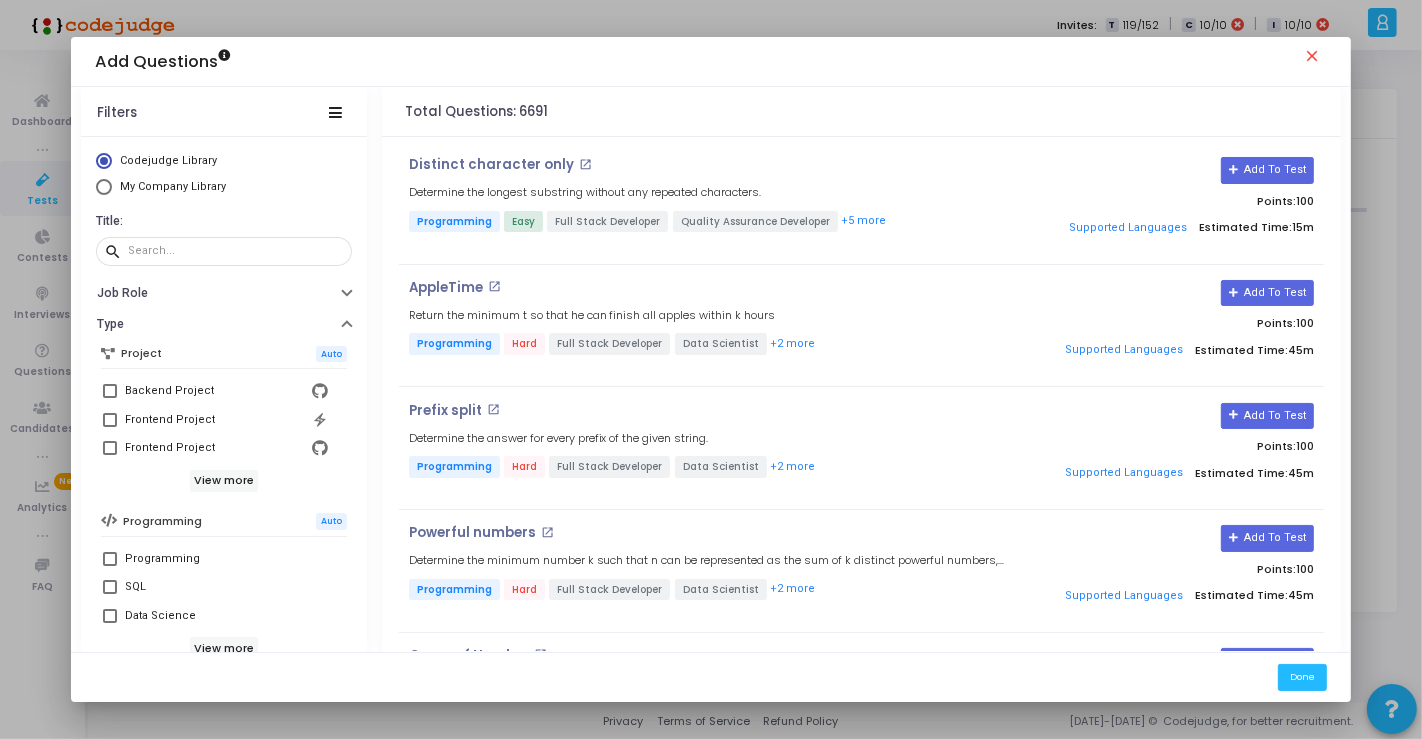 click on "My Company Library" at bounding box center [173, 186] 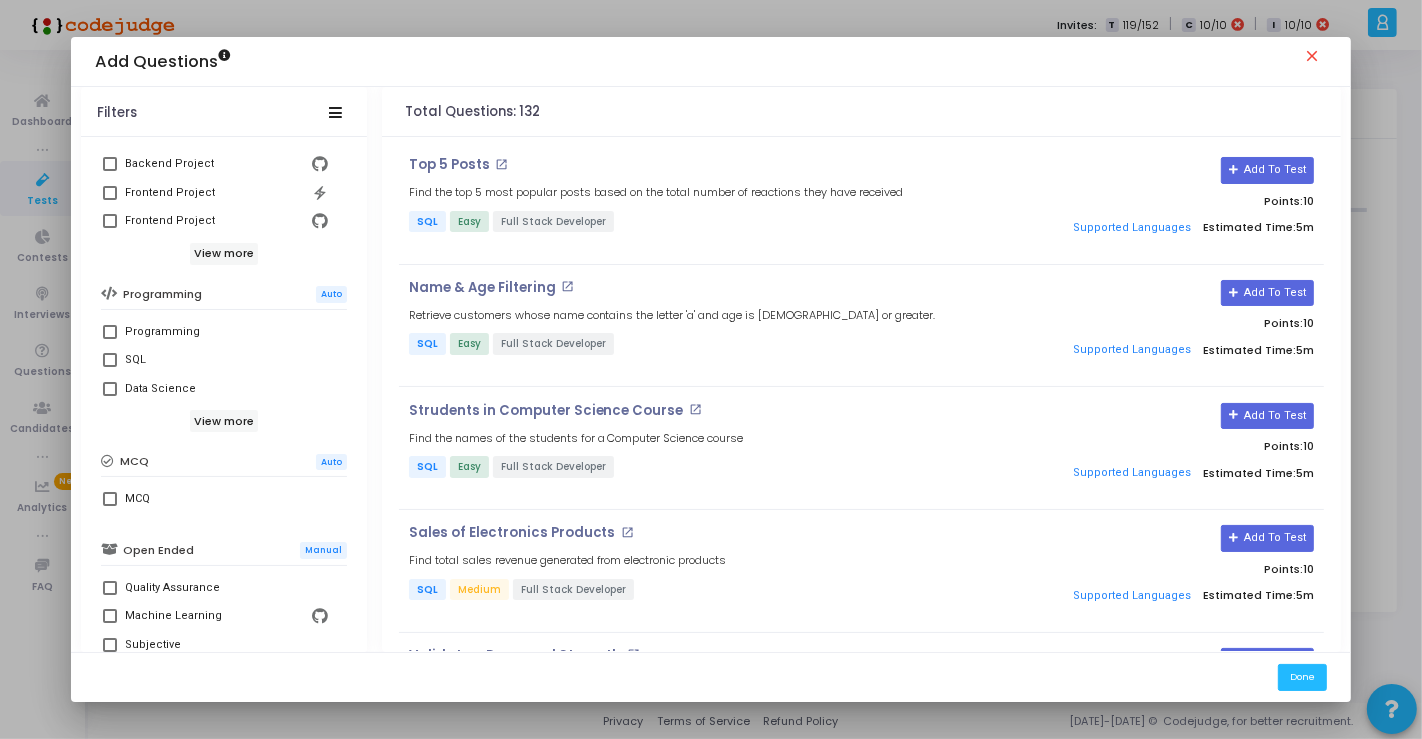 scroll, scrollTop: 404, scrollLeft: 0, axis: vertical 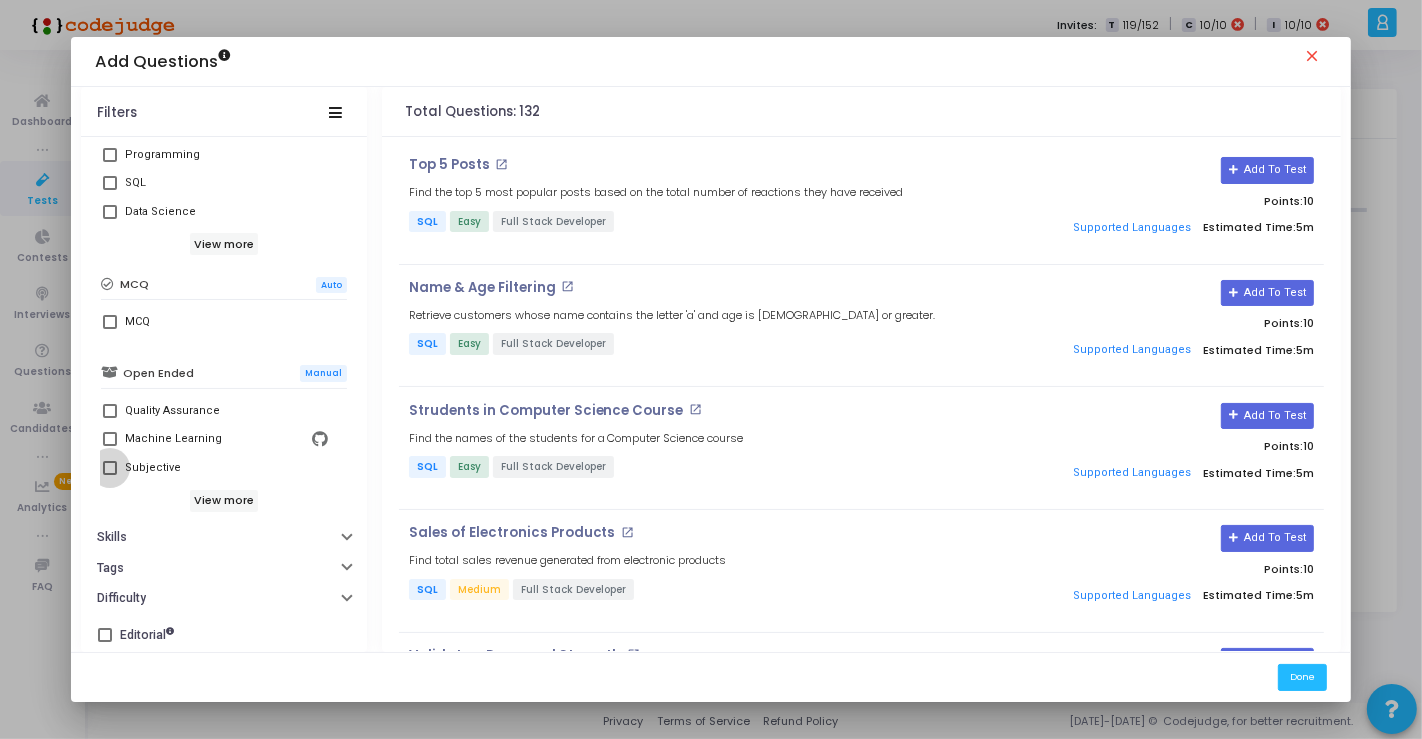 click at bounding box center [110, 468] 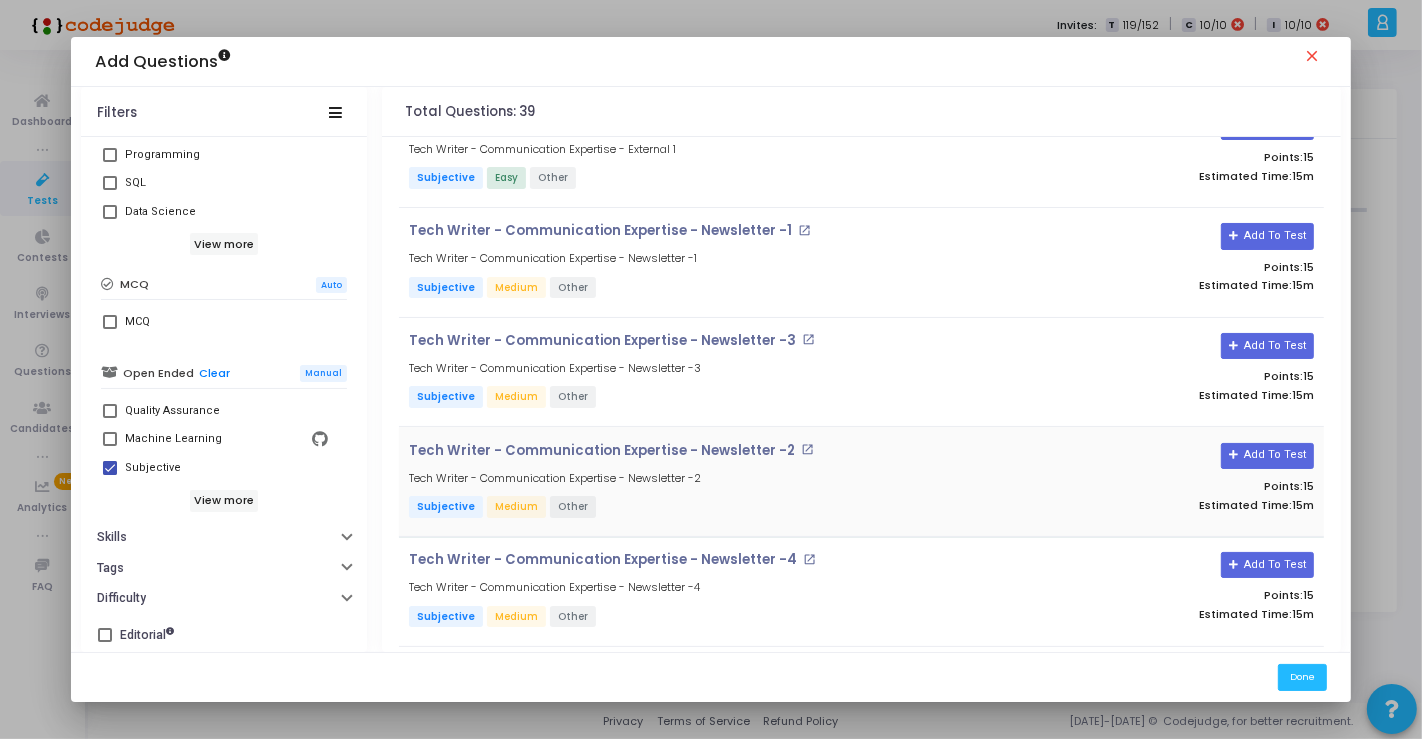 scroll, scrollTop: 3661, scrollLeft: 0, axis: vertical 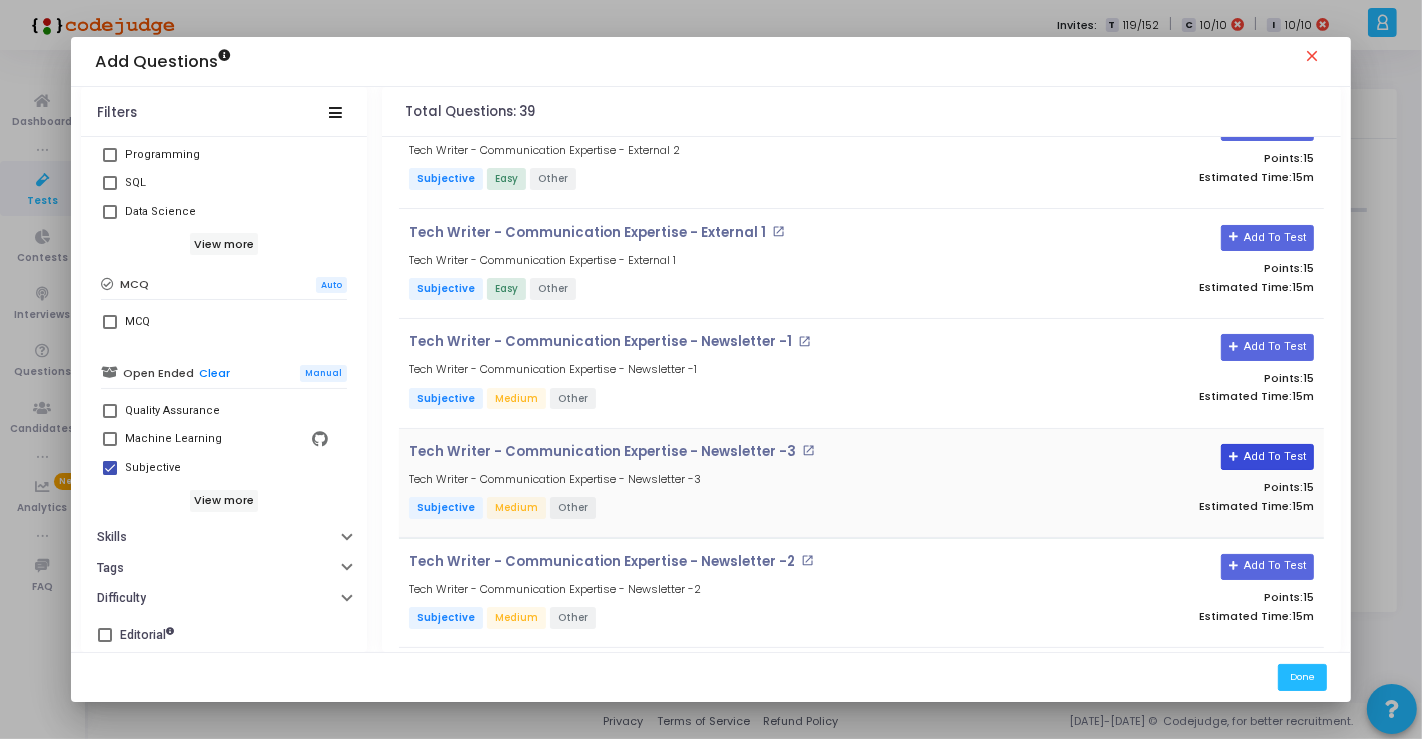 click on "Add To Test" at bounding box center [1267, 457] 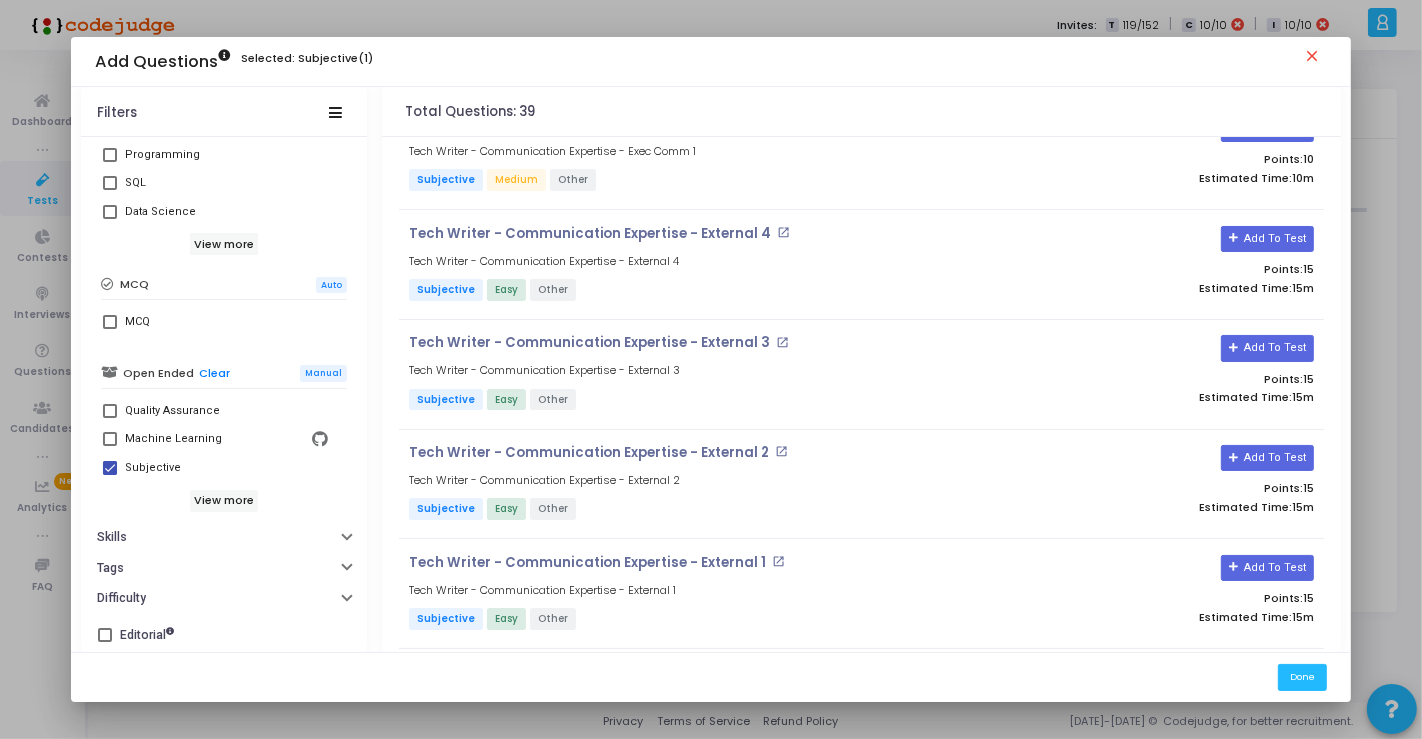 scroll, scrollTop: 3328, scrollLeft: 0, axis: vertical 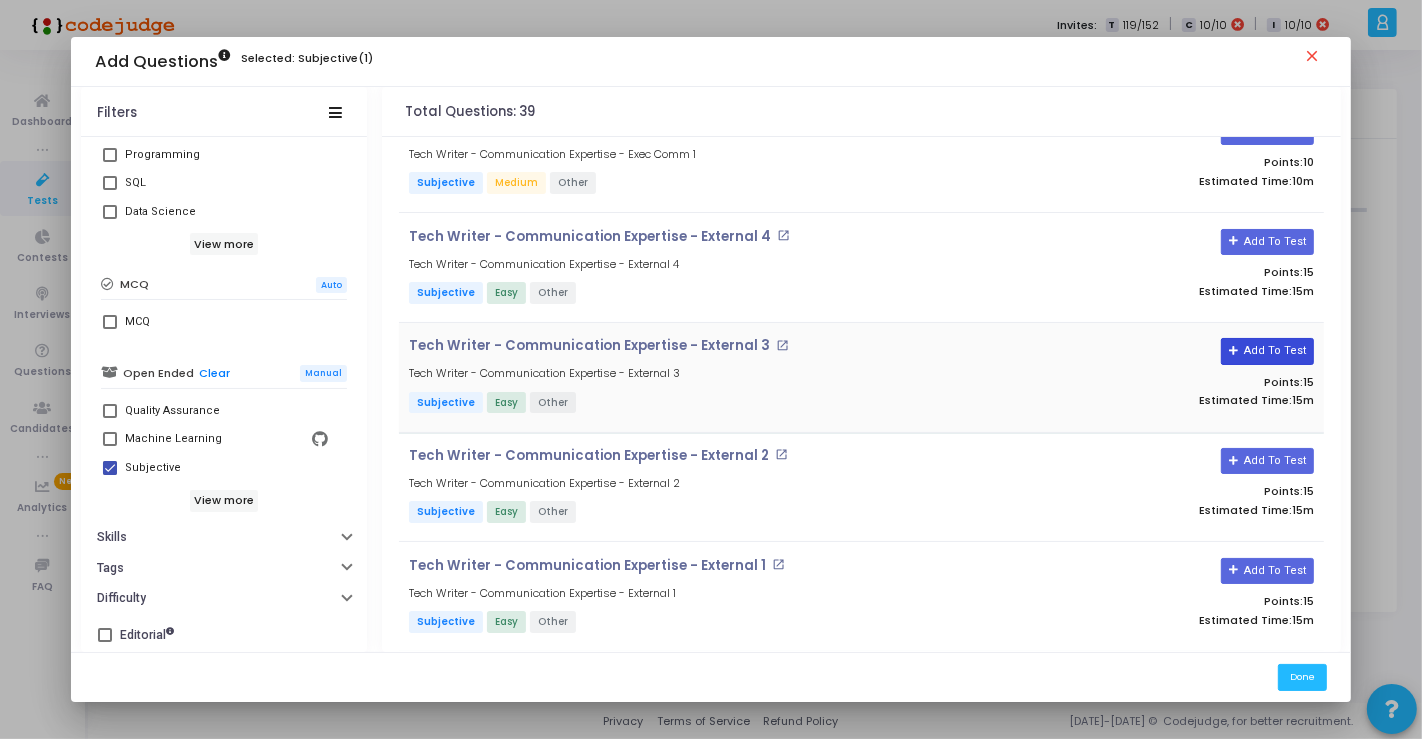 click on "Add To Test" at bounding box center (1267, 351) 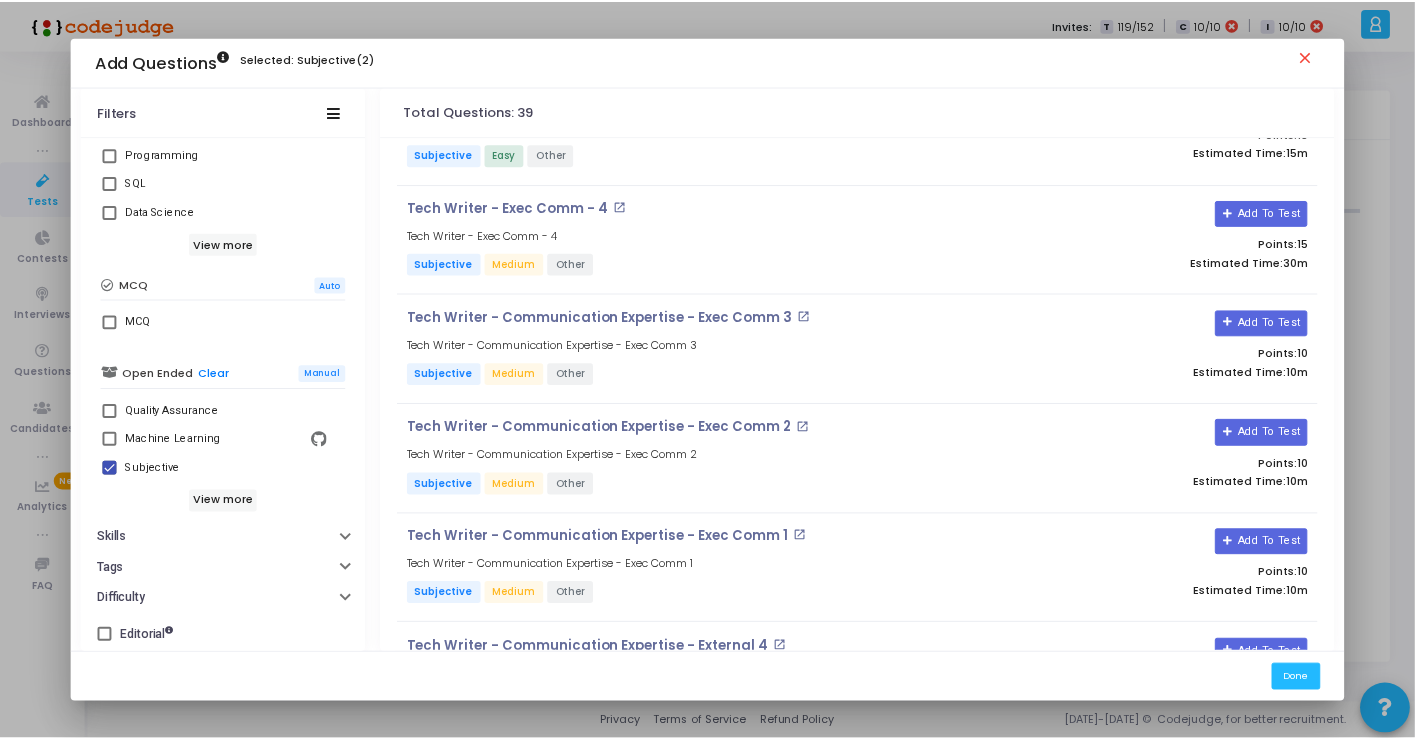 scroll, scrollTop: 2883, scrollLeft: 0, axis: vertical 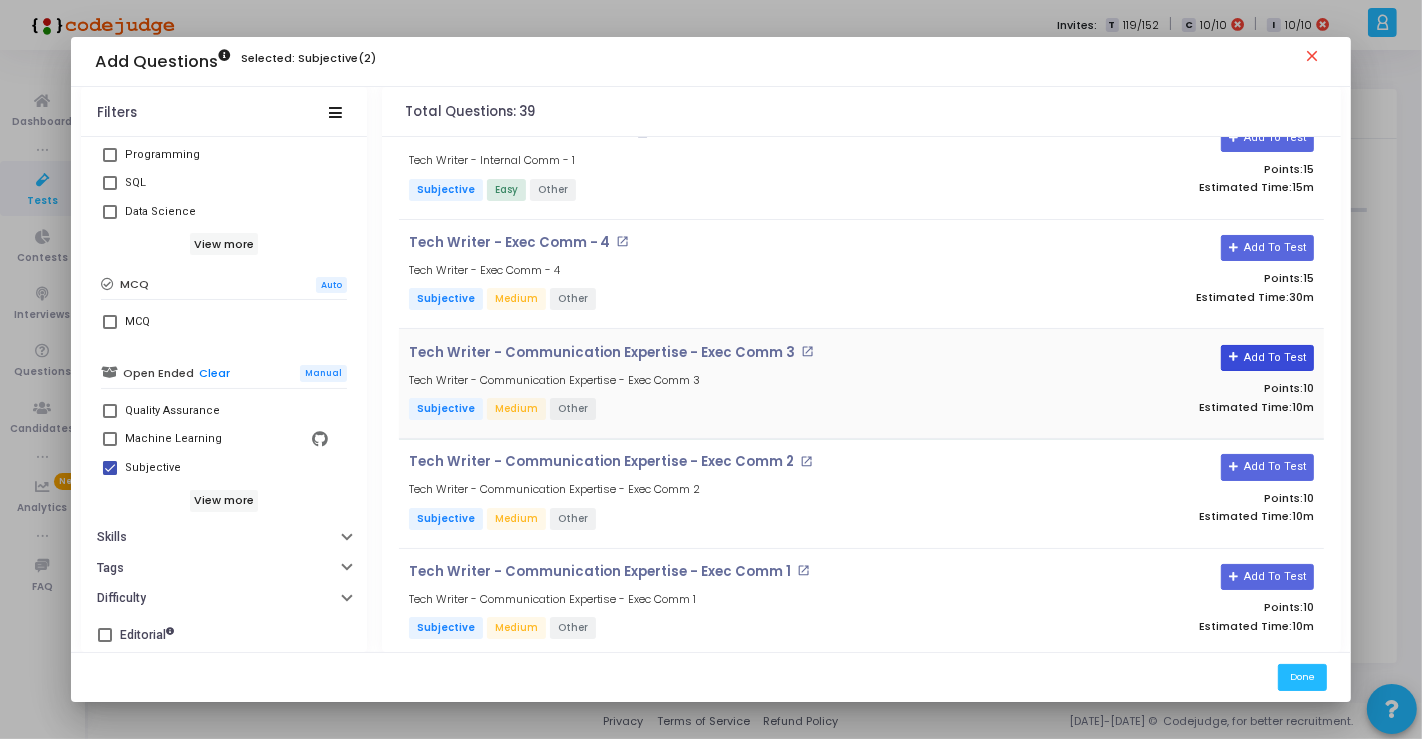 click on "Add To Test" at bounding box center (1267, 358) 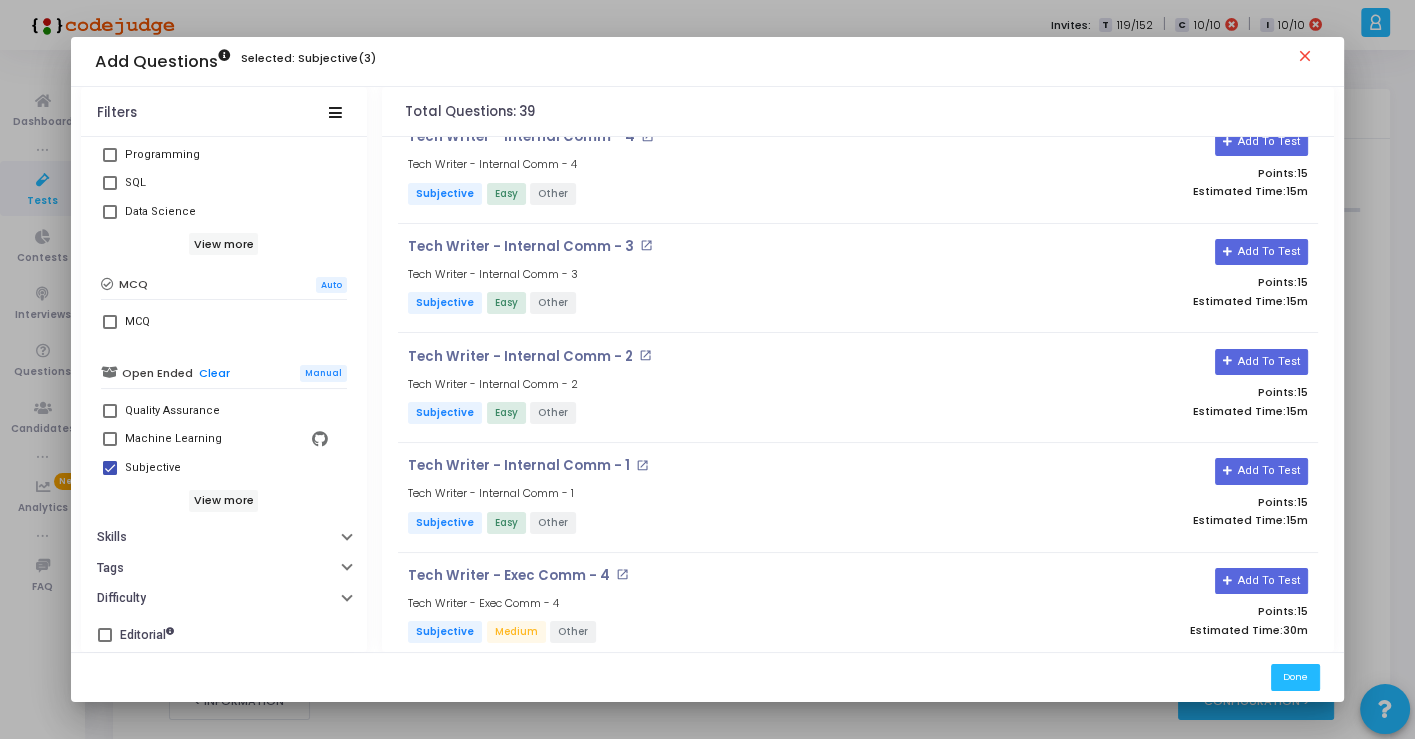 scroll, scrollTop: 2439, scrollLeft: 0, axis: vertical 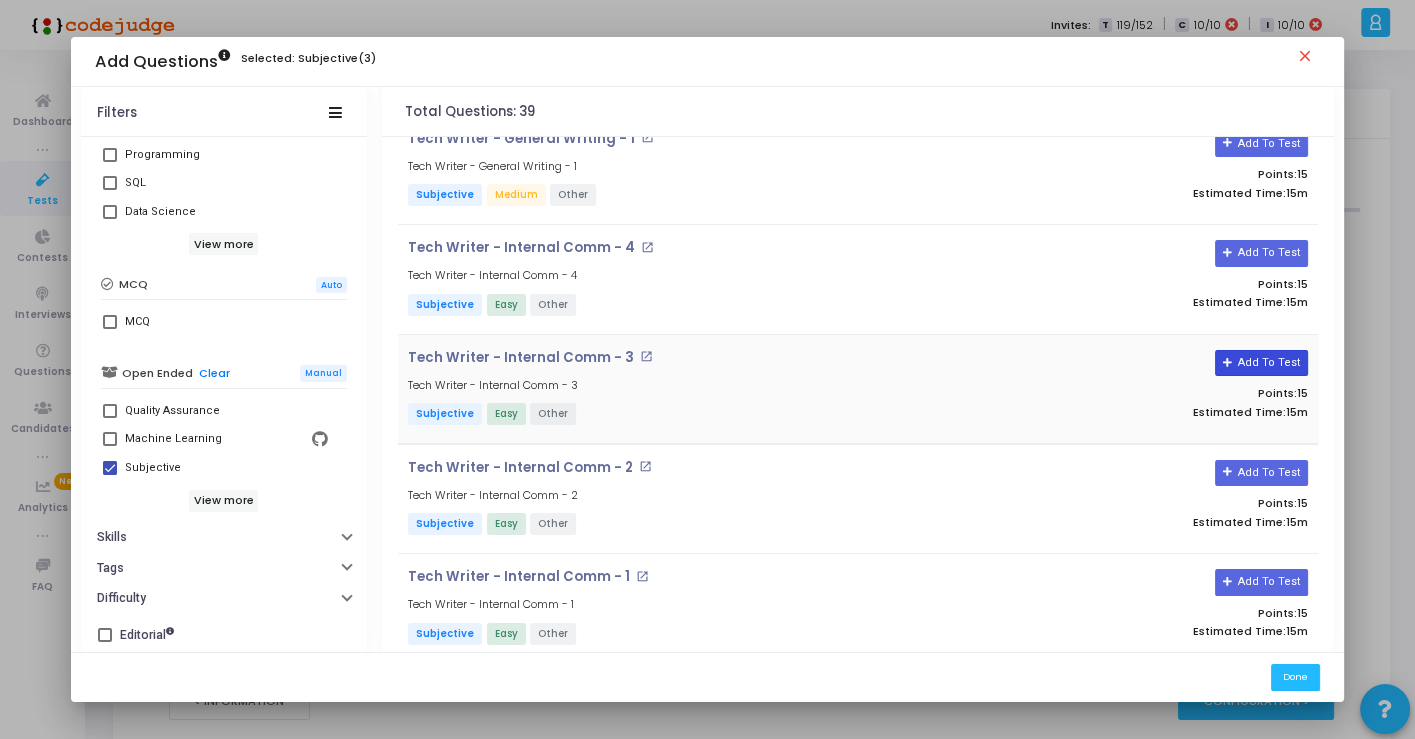click on "Add To Test" at bounding box center [1261, 363] 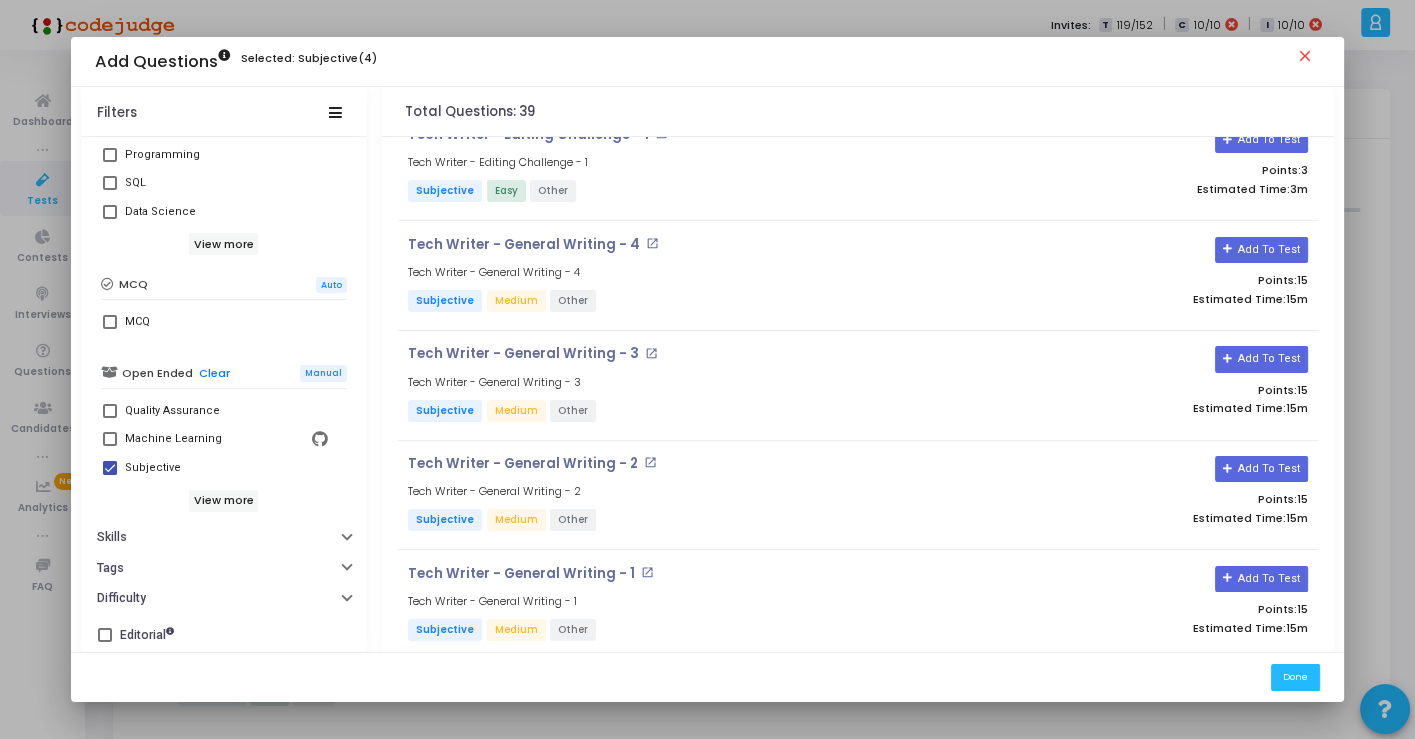 scroll, scrollTop: 1994, scrollLeft: 0, axis: vertical 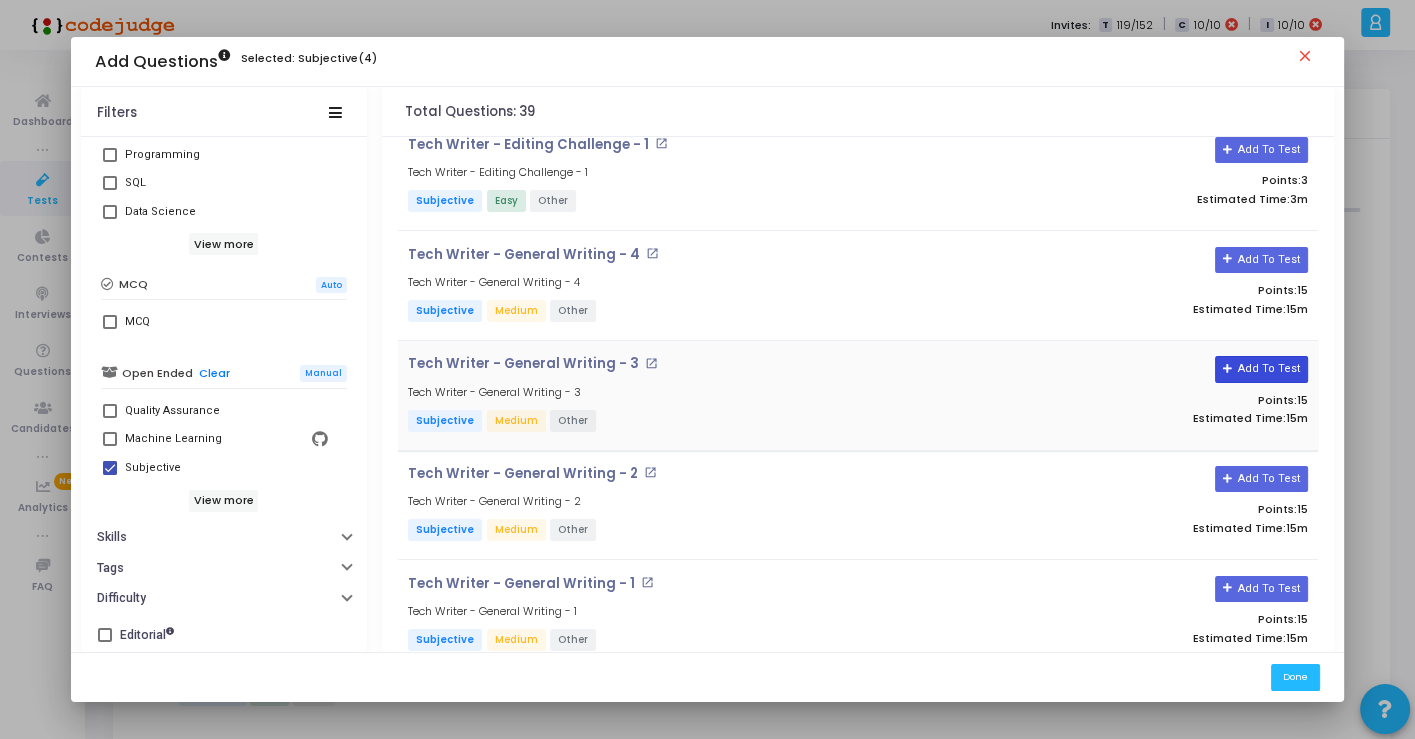 click on "Add To Test" at bounding box center [1261, 369] 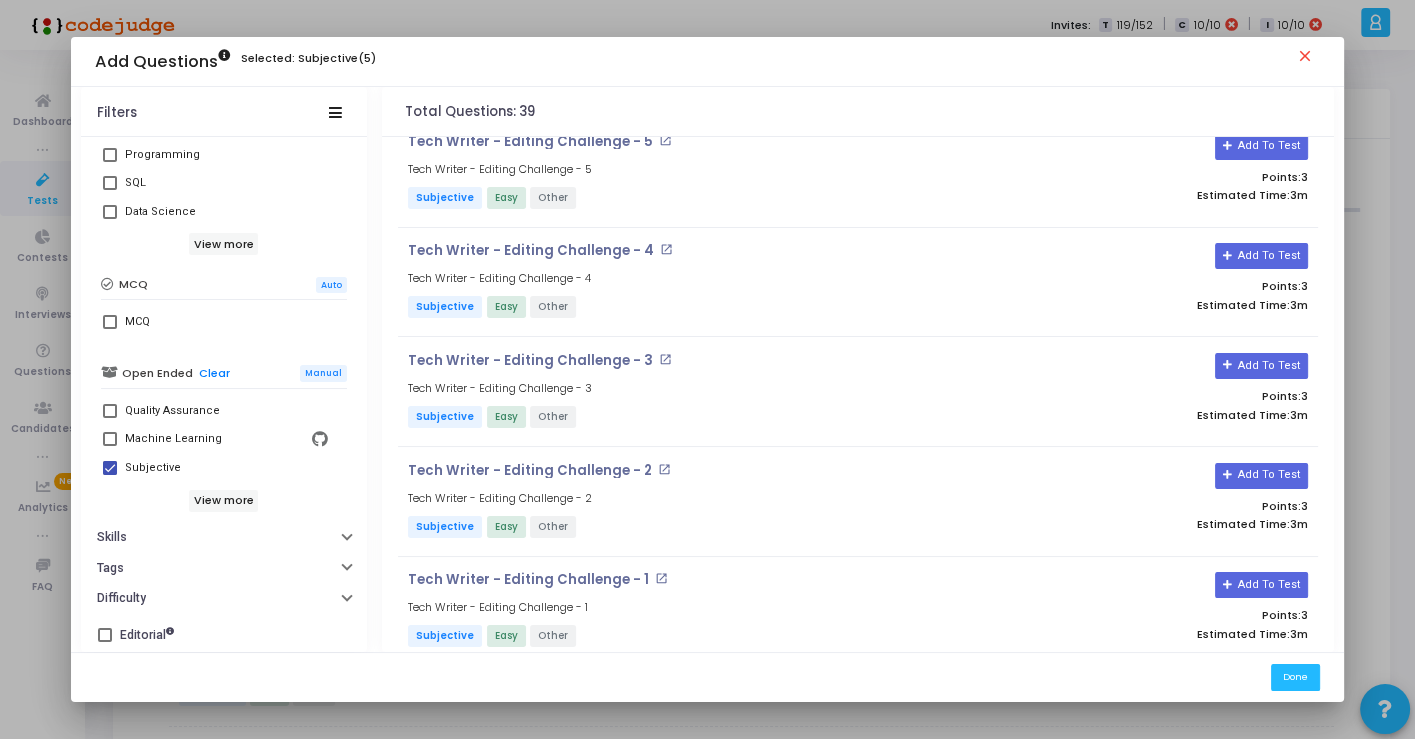 scroll, scrollTop: 1550, scrollLeft: 0, axis: vertical 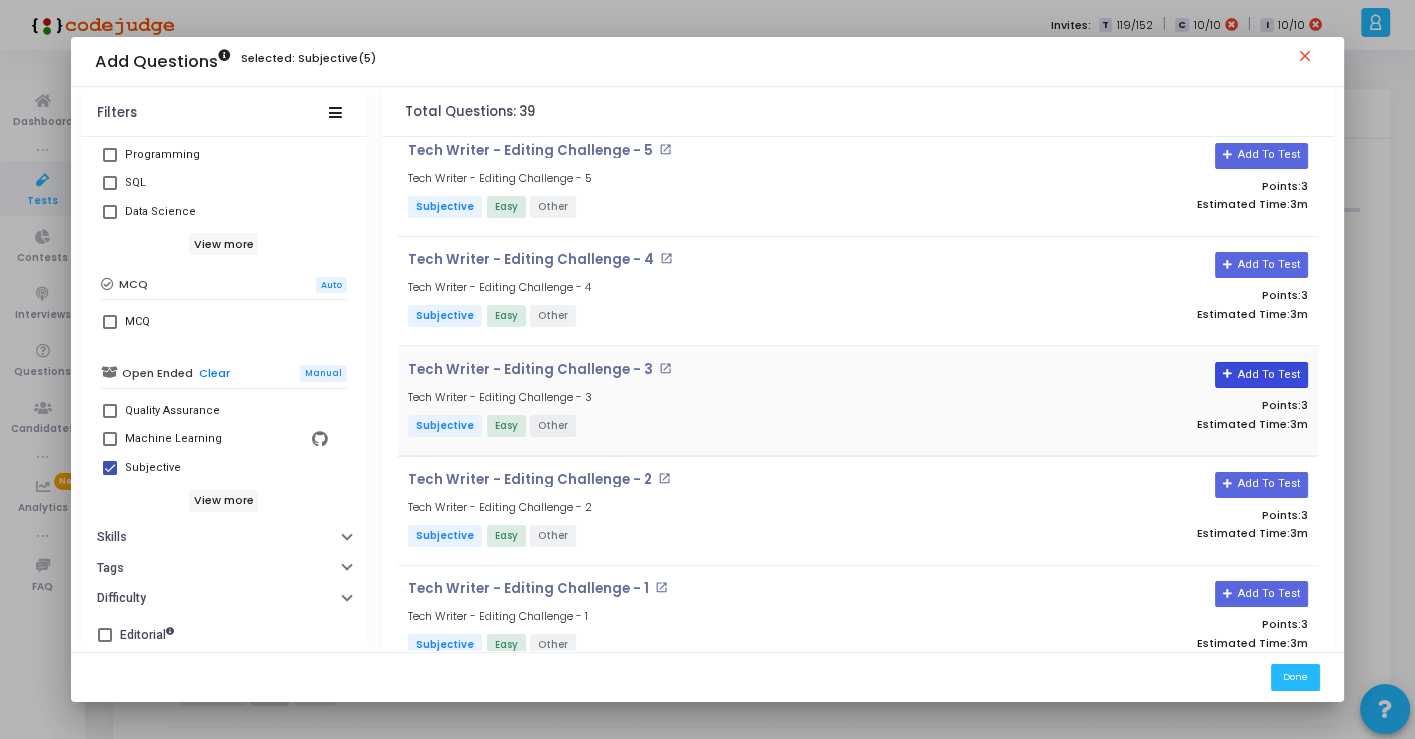 click at bounding box center [1228, 374] 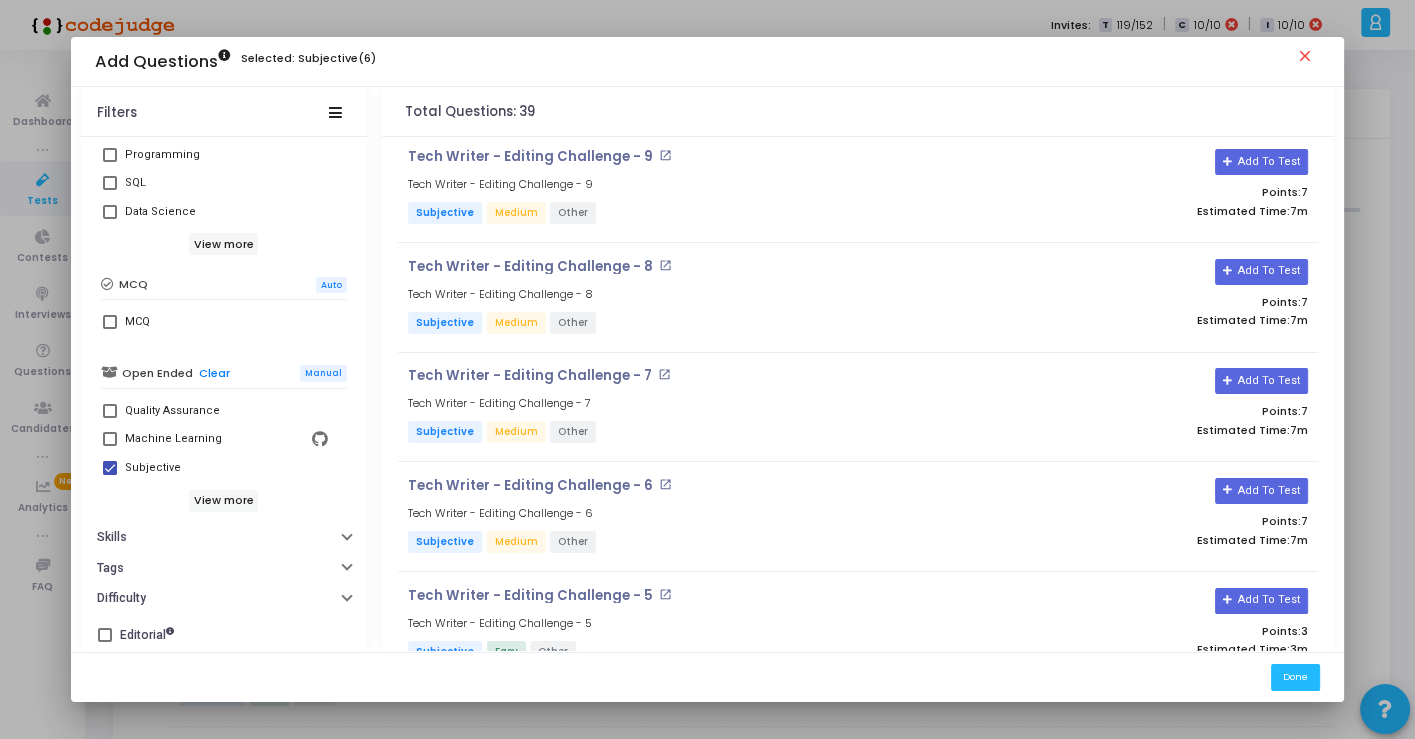 scroll, scrollTop: 994, scrollLeft: 0, axis: vertical 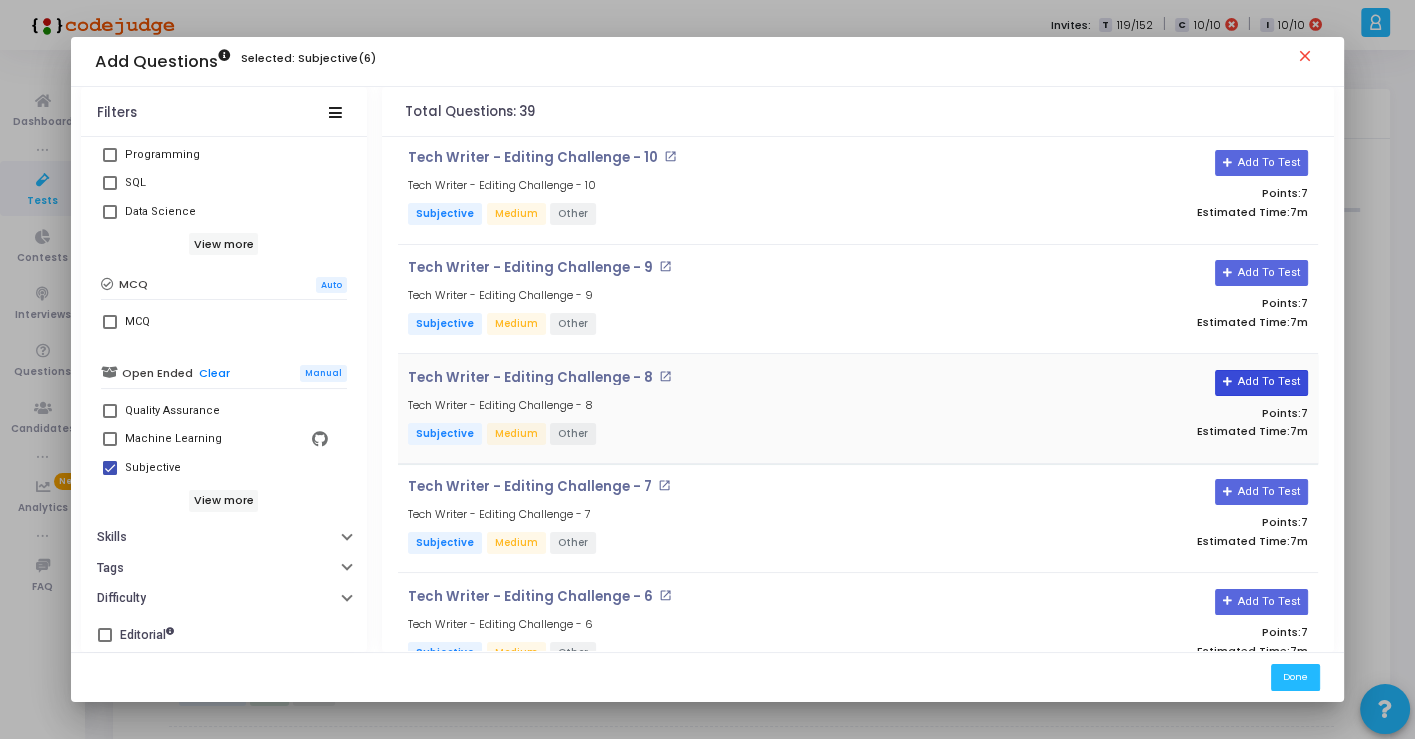 click on "Add To Test" at bounding box center [1261, 383] 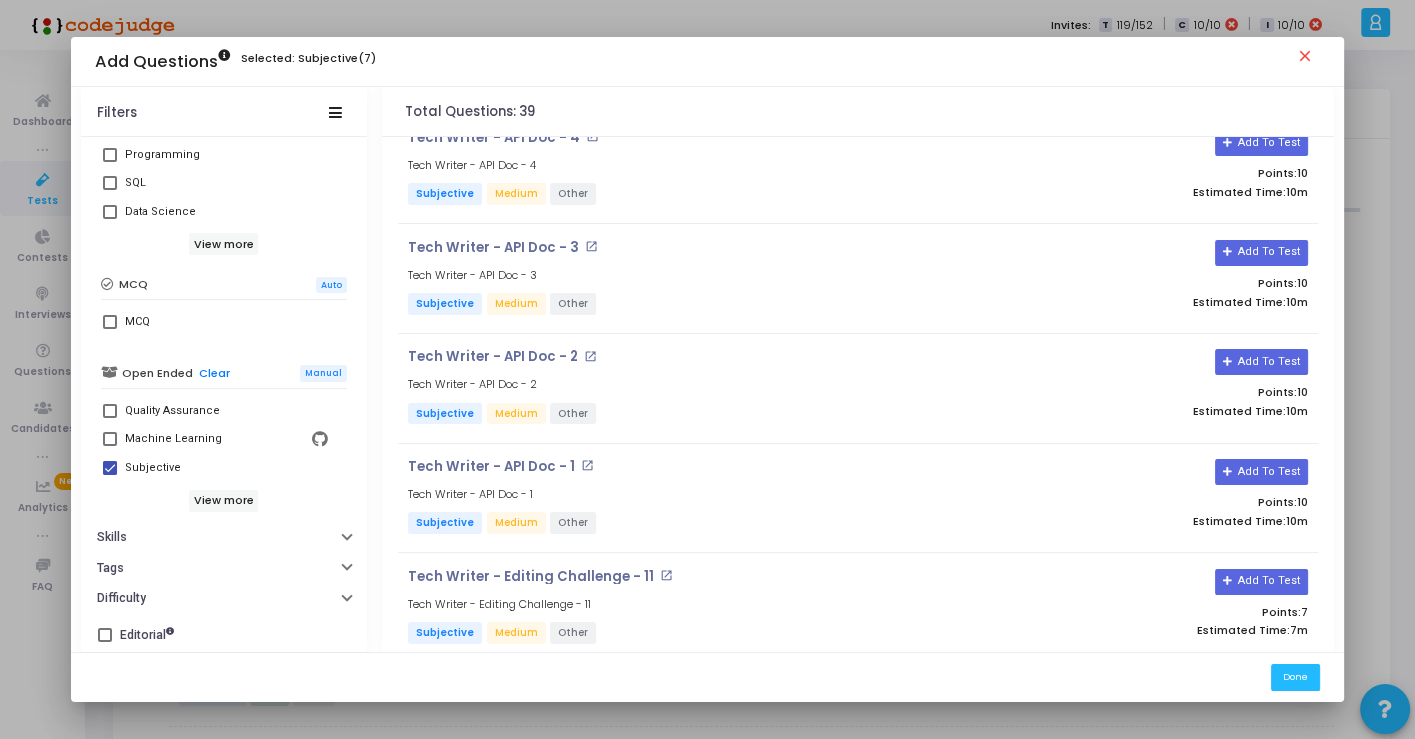 scroll, scrollTop: 439, scrollLeft: 0, axis: vertical 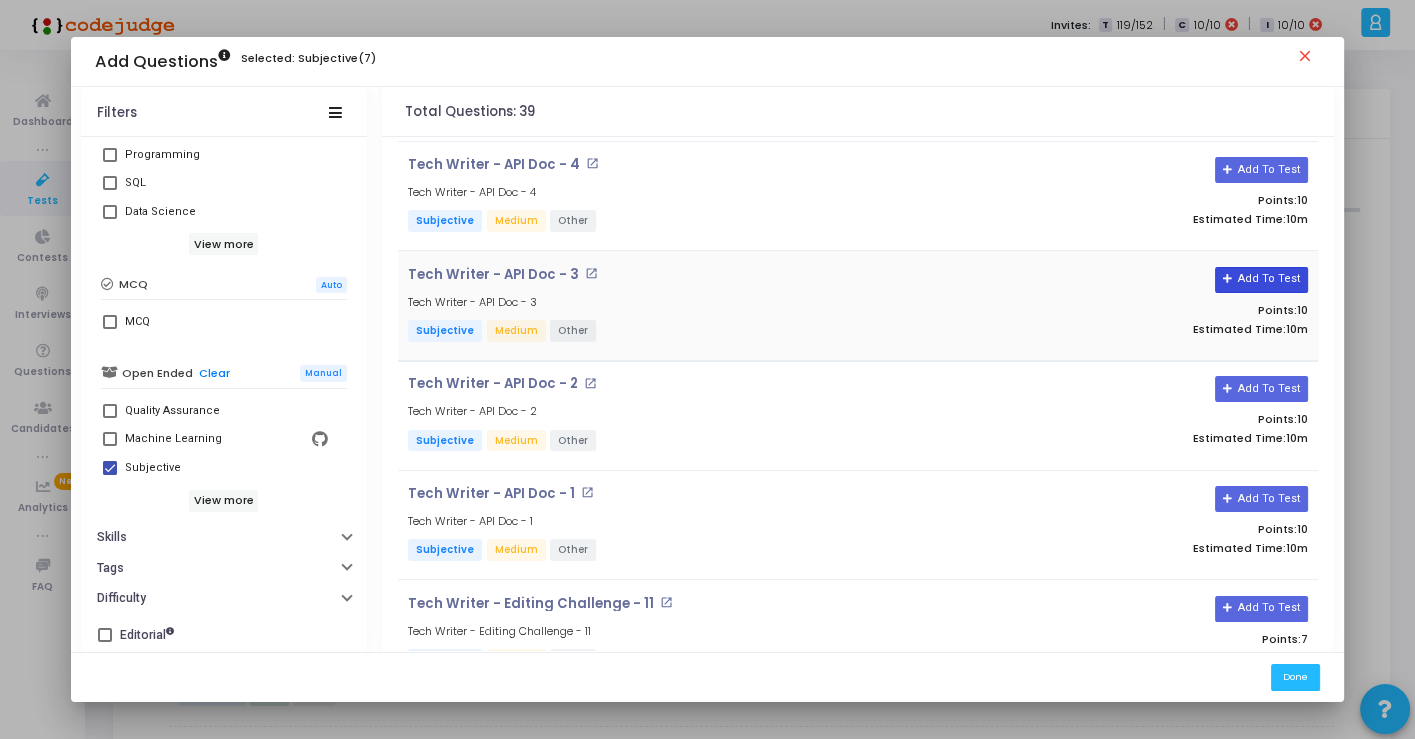 click on "Add To Test" at bounding box center (1261, 280) 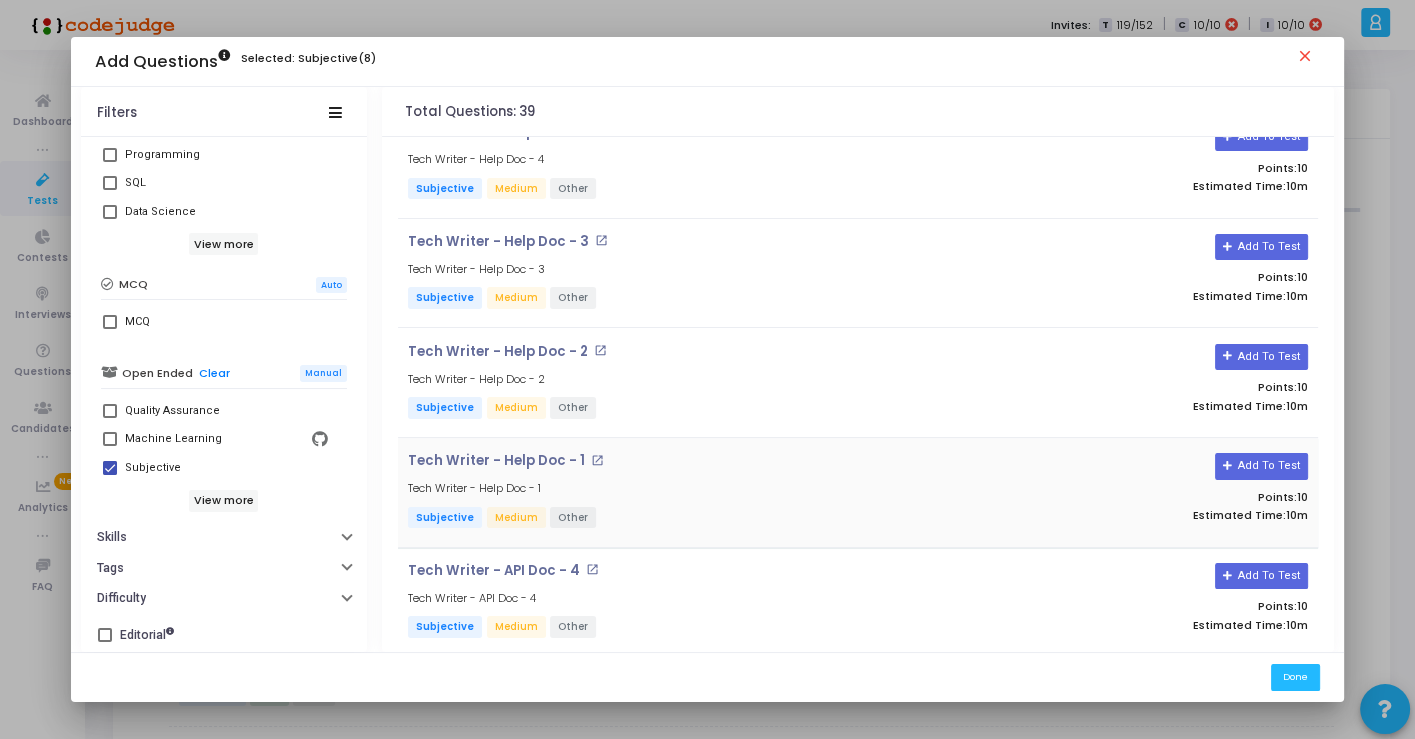 scroll, scrollTop: 0, scrollLeft: 0, axis: both 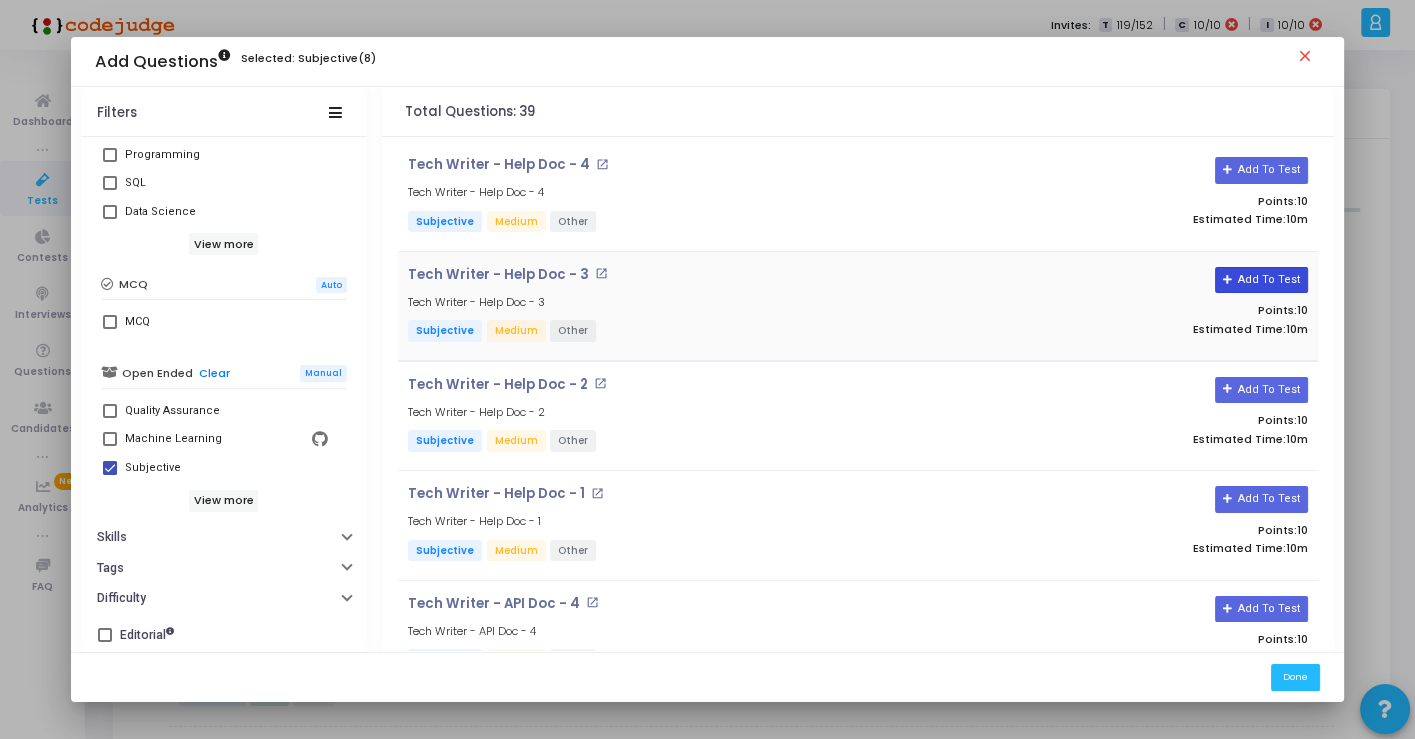 click on "Add To Test" at bounding box center (1261, 280) 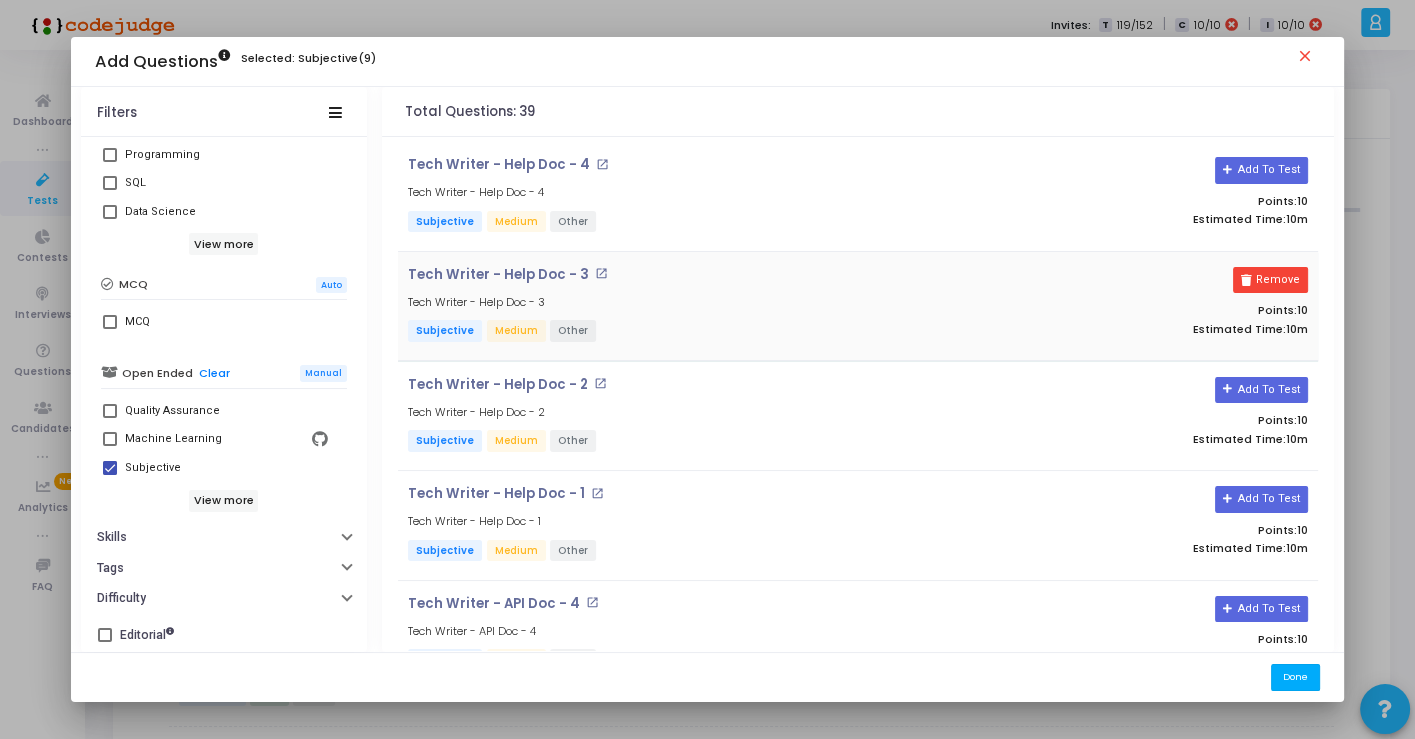 click on "Done" at bounding box center [1295, 677] 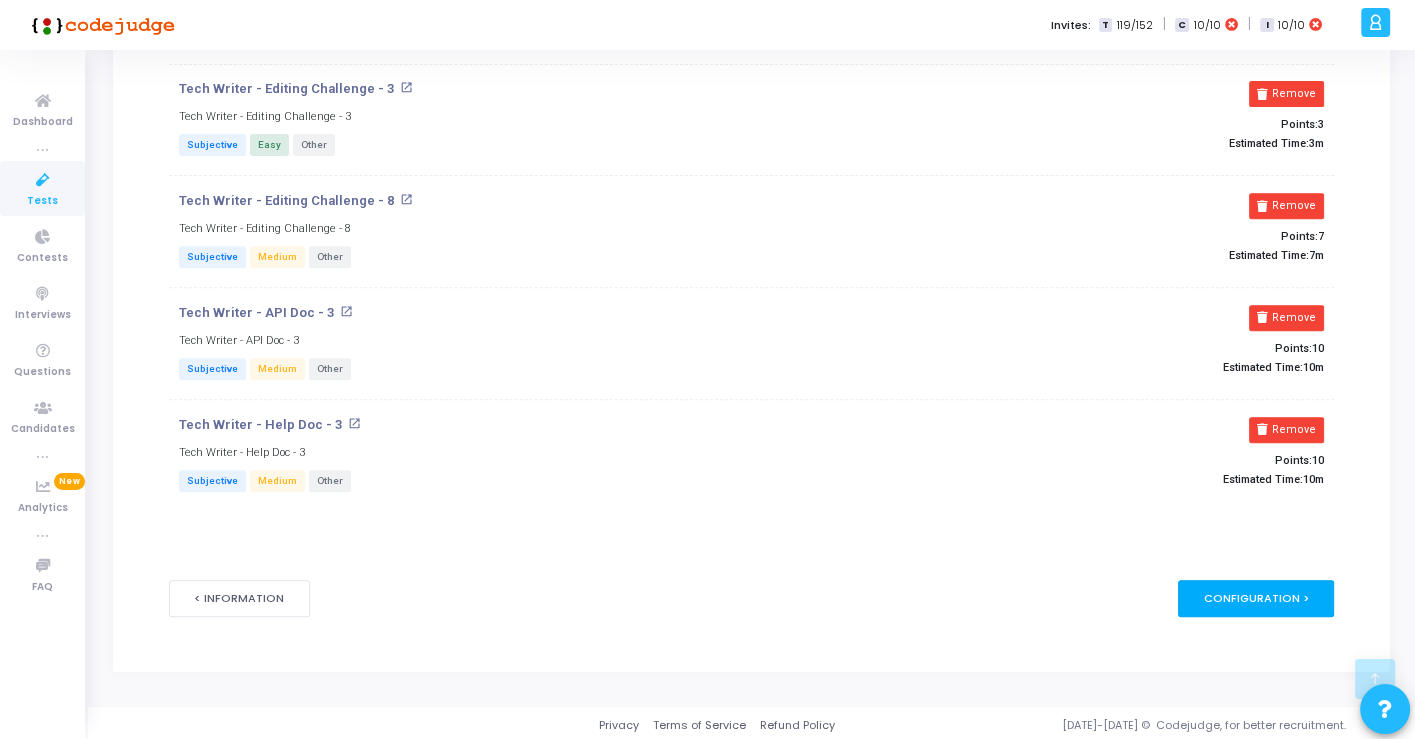 click on "Configuration >" at bounding box center (1256, 598) 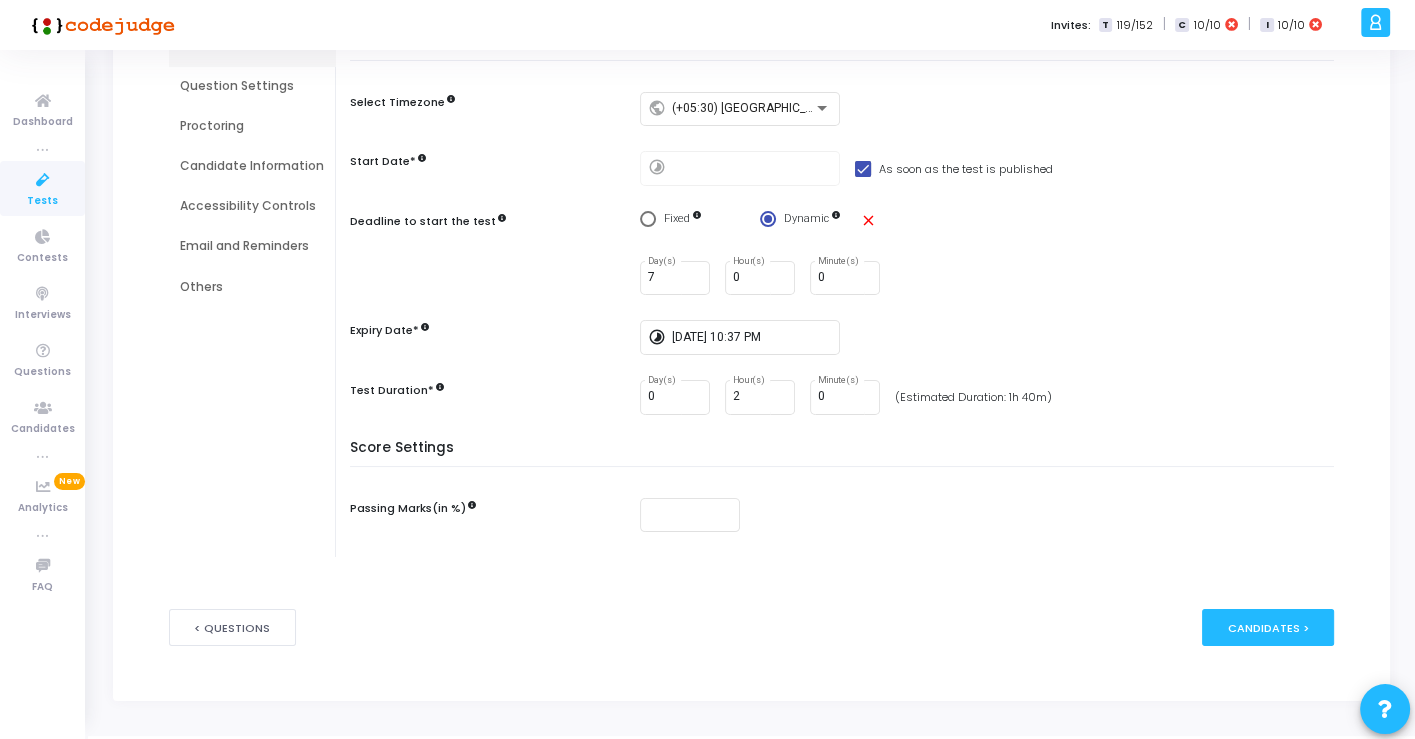 scroll, scrollTop: 243, scrollLeft: 0, axis: vertical 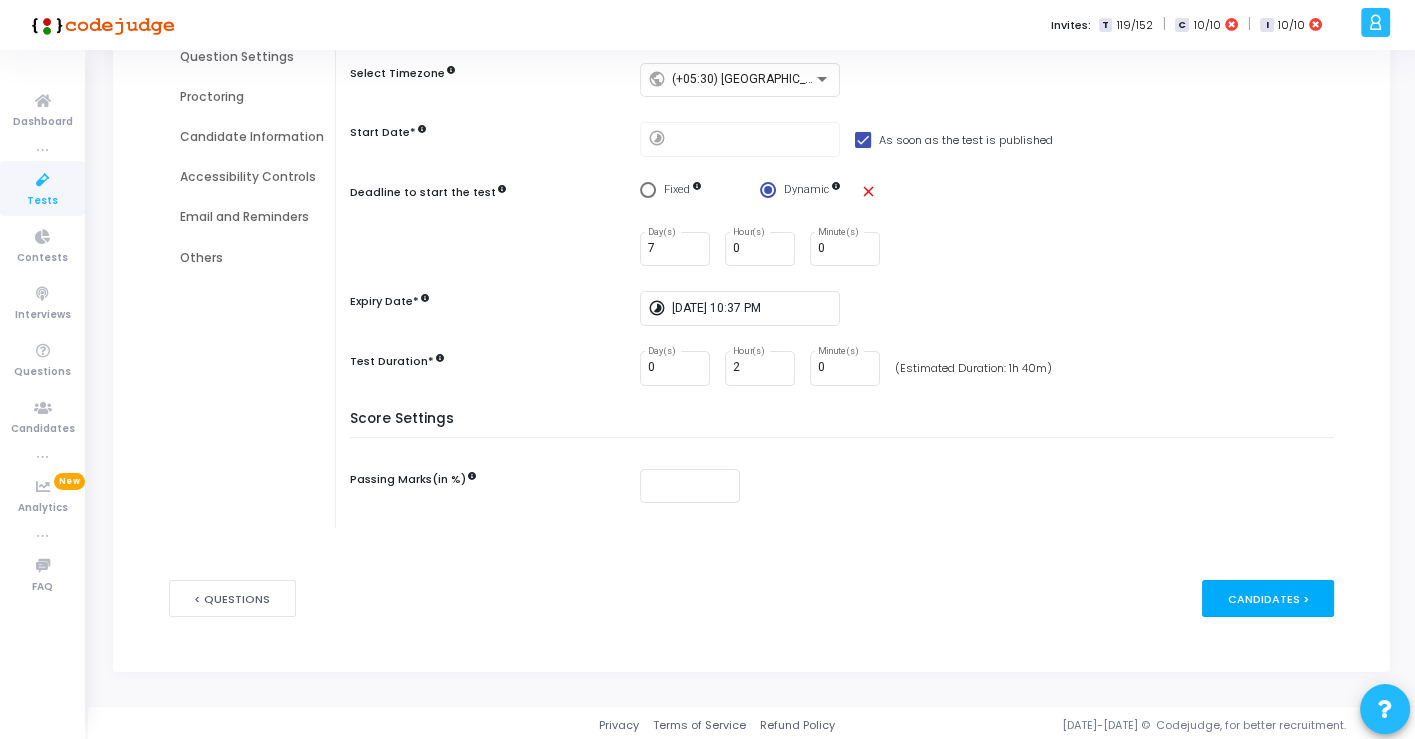 click on "Candidates >" at bounding box center [1268, 598] 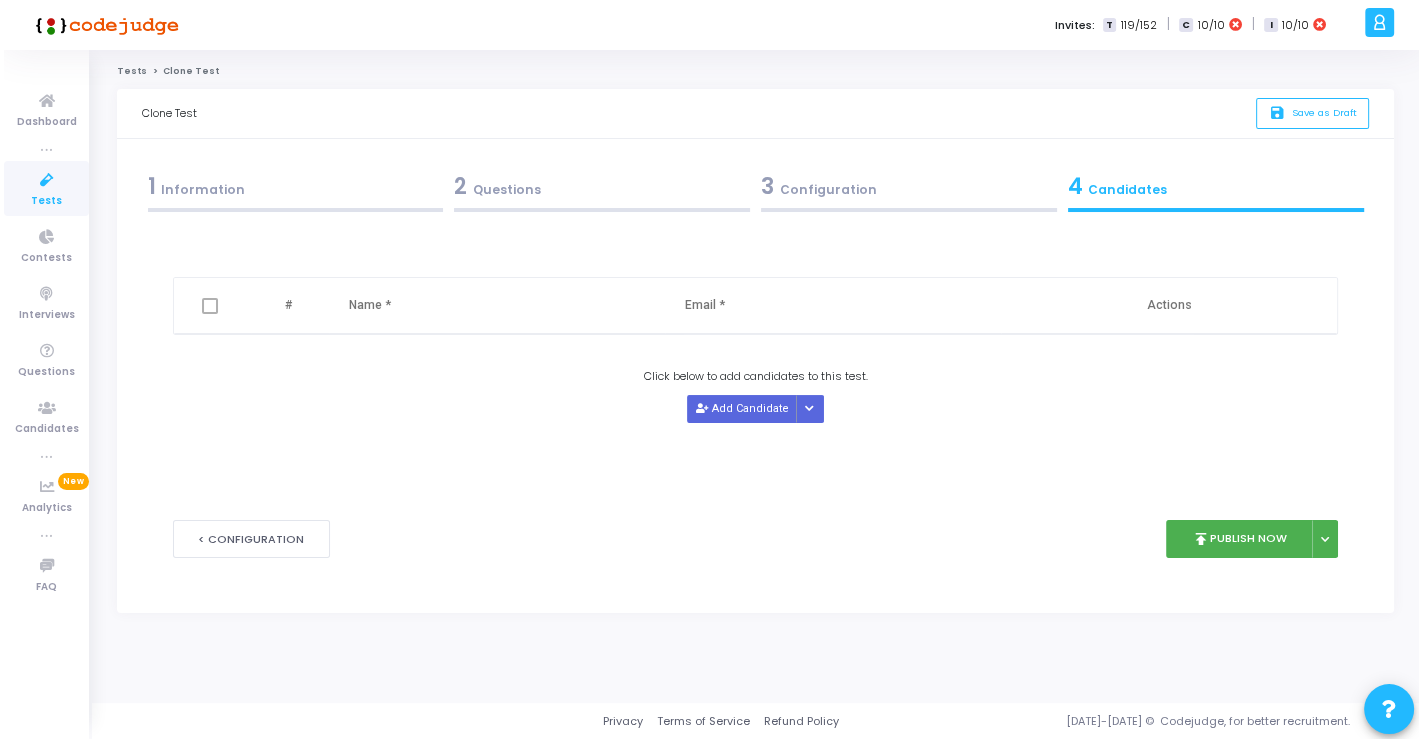 scroll, scrollTop: 0, scrollLeft: 0, axis: both 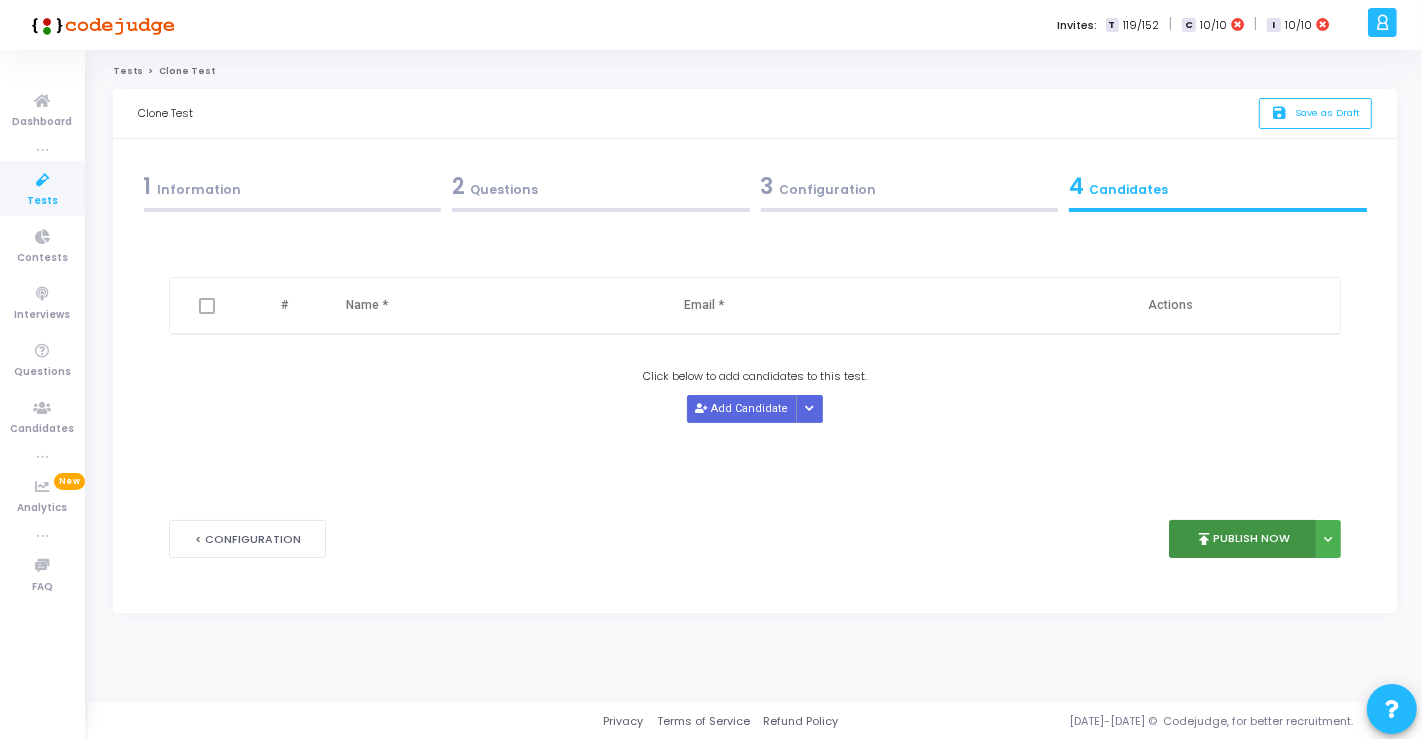 click on "publish  Publish Now" at bounding box center (1242, 539) 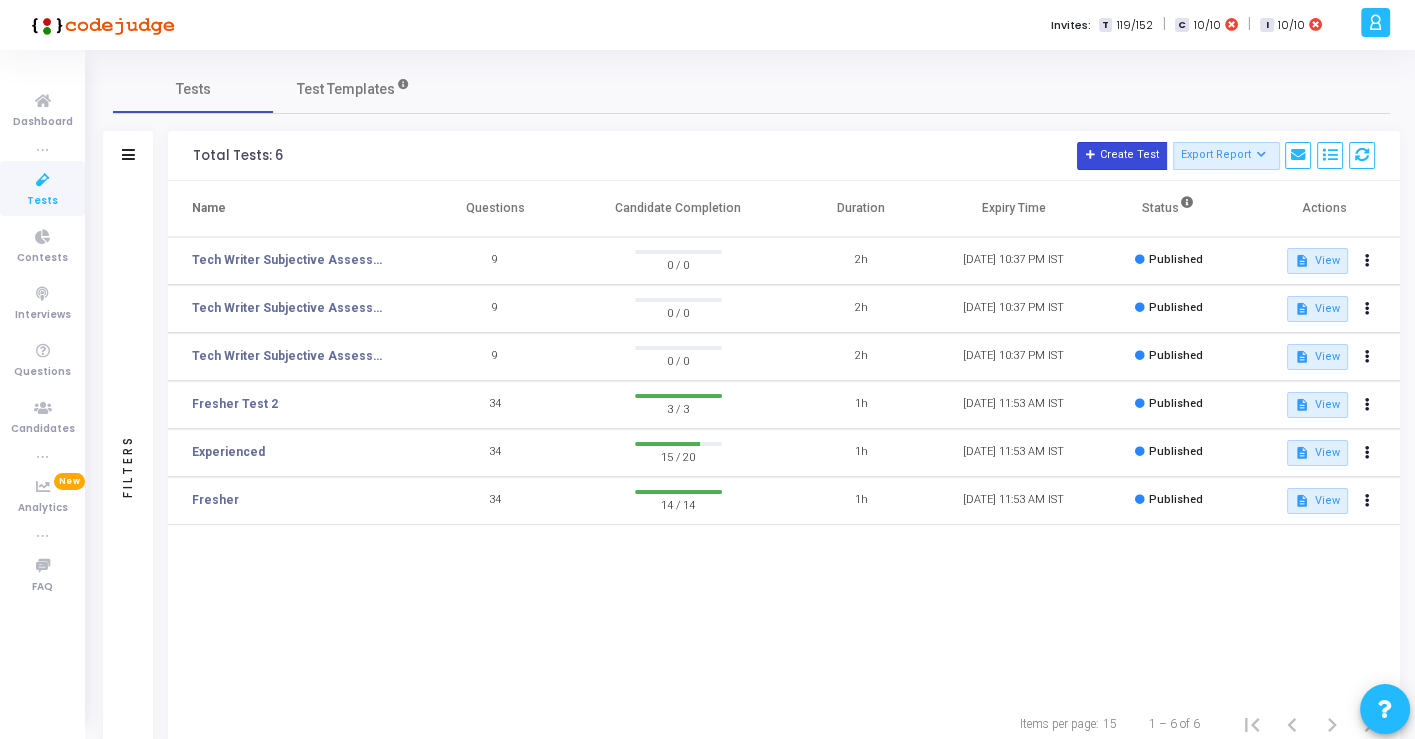 click on "Create Test" at bounding box center [1122, 156] 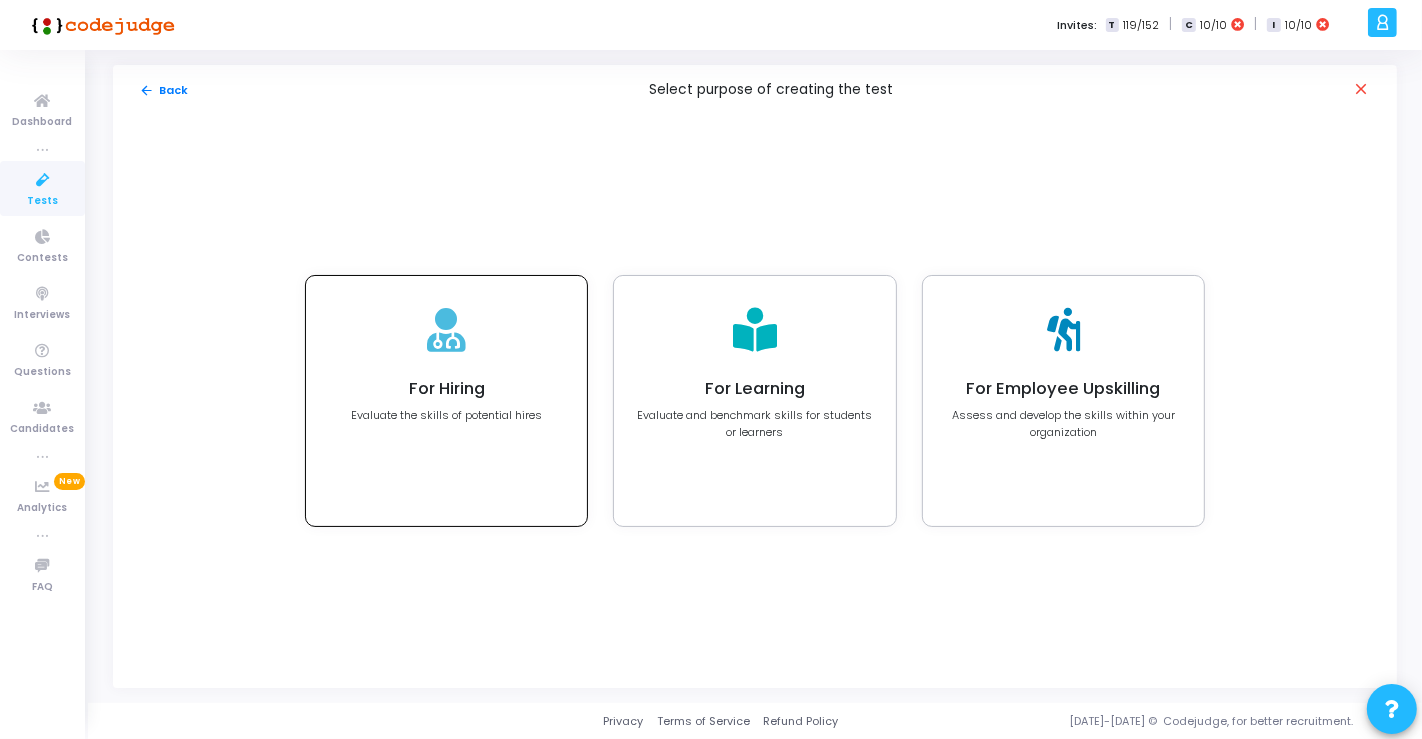 click on "For Hiring" 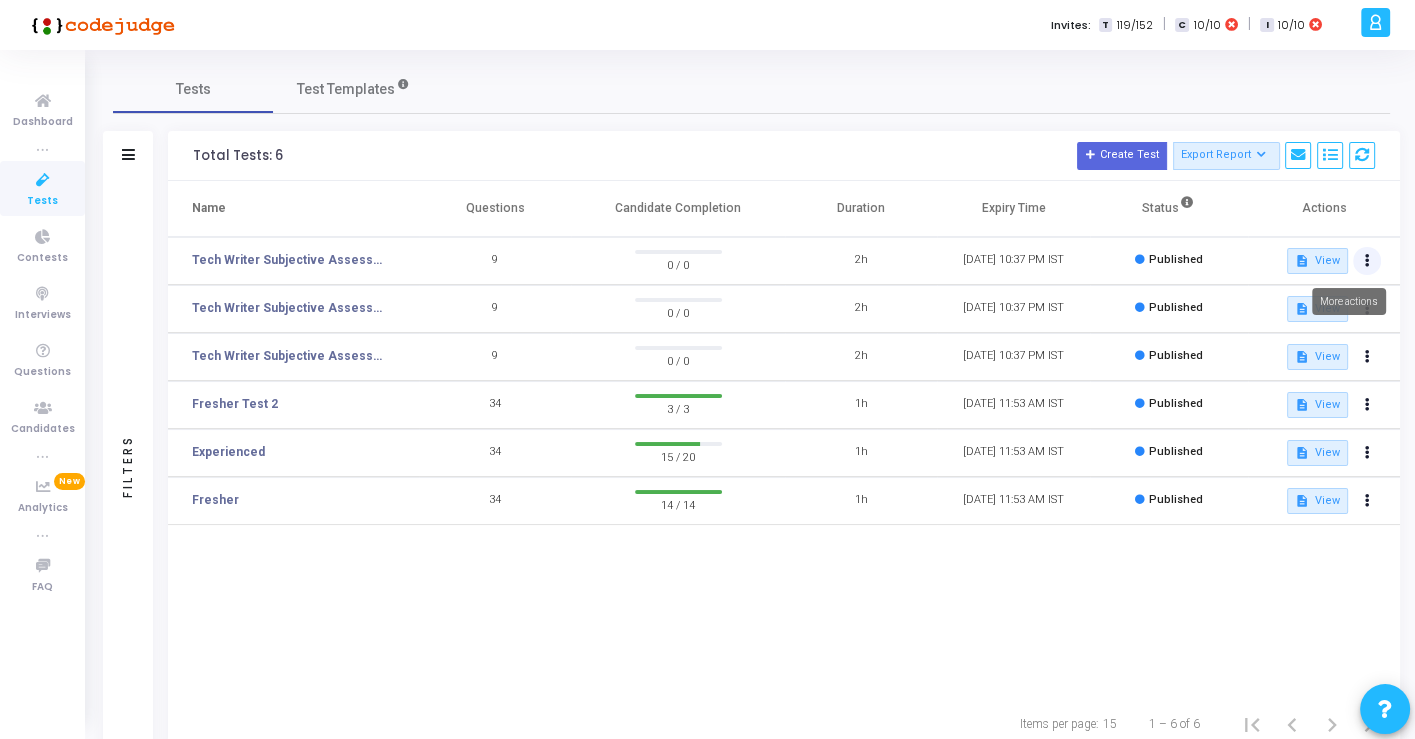 click at bounding box center [1367, 261] 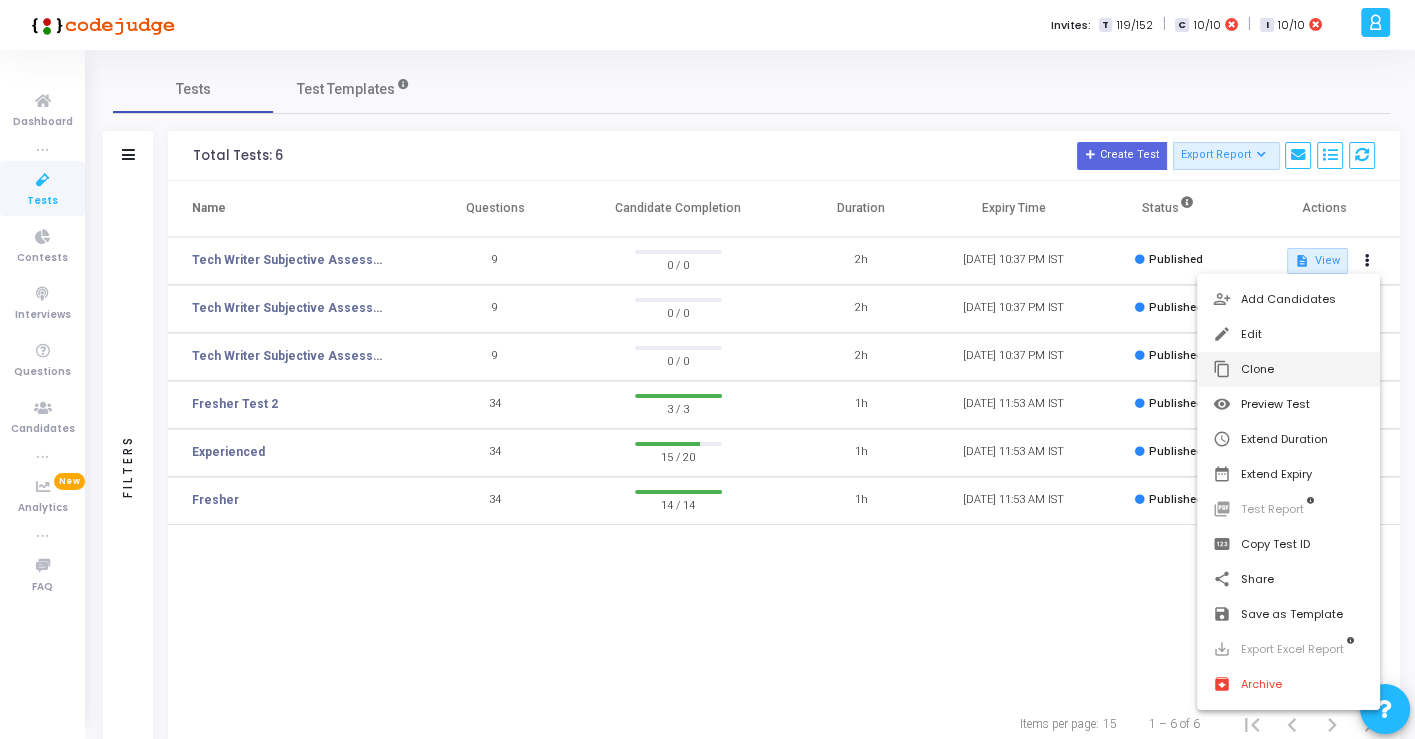 click on "content_copy  Clone" at bounding box center [1288, 369] 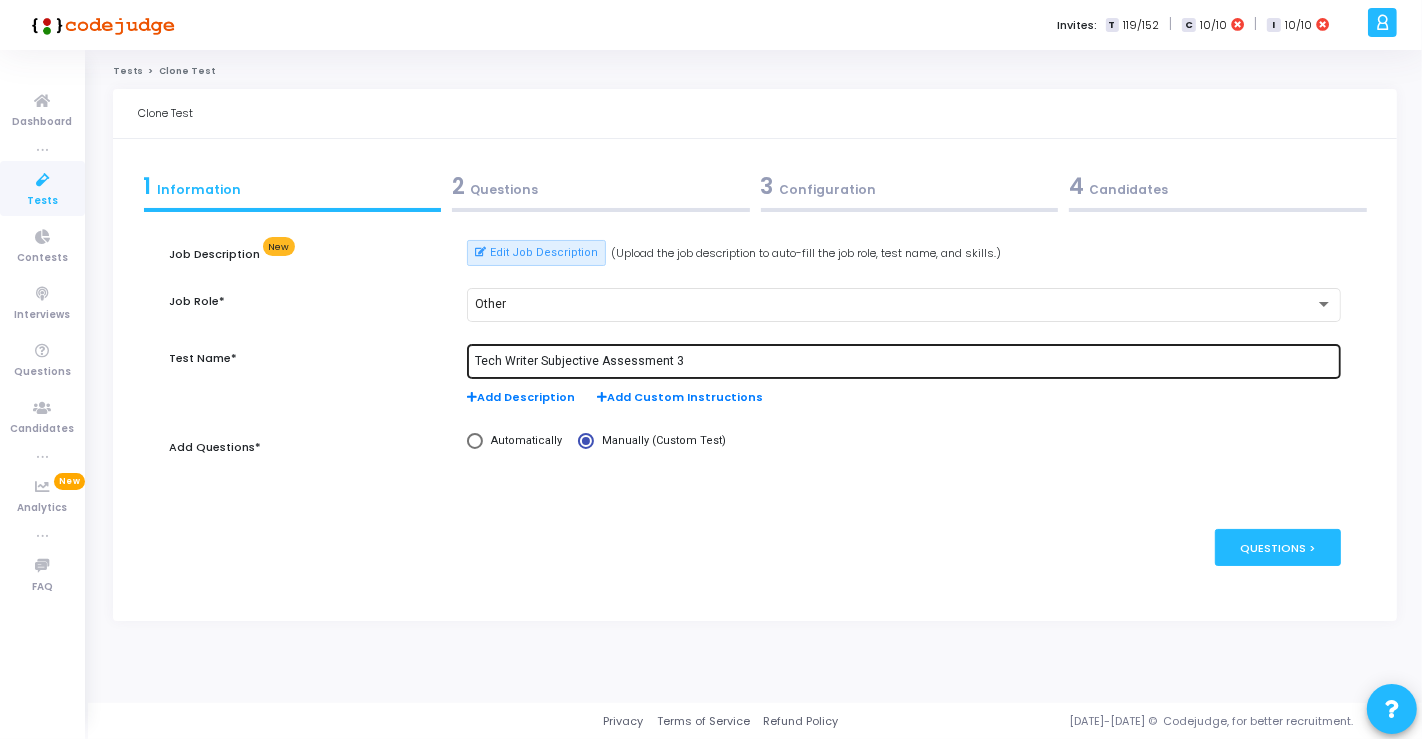 click on "Tech Writer Subjective Assessment 3" at bounding box center [904, 360] 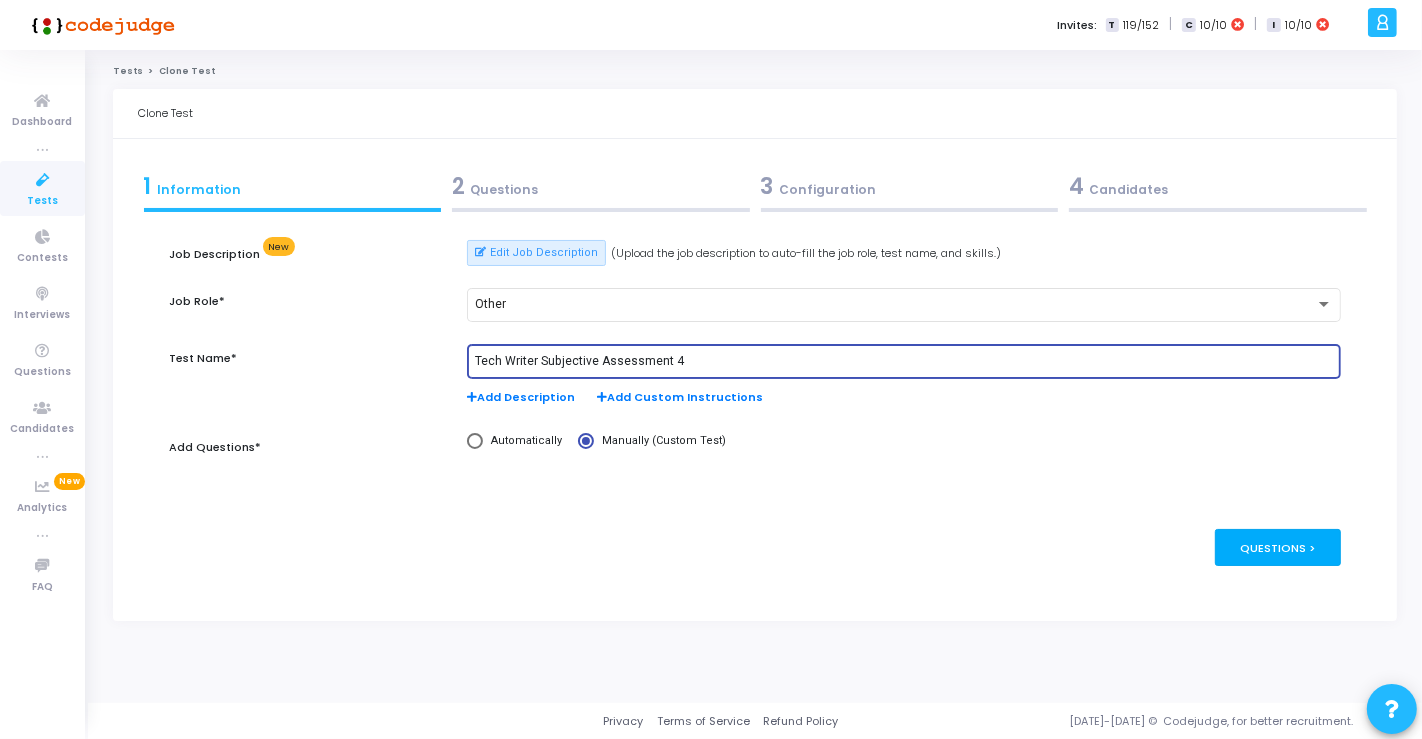 type on "Tech Writer Subjective Assessment 4" 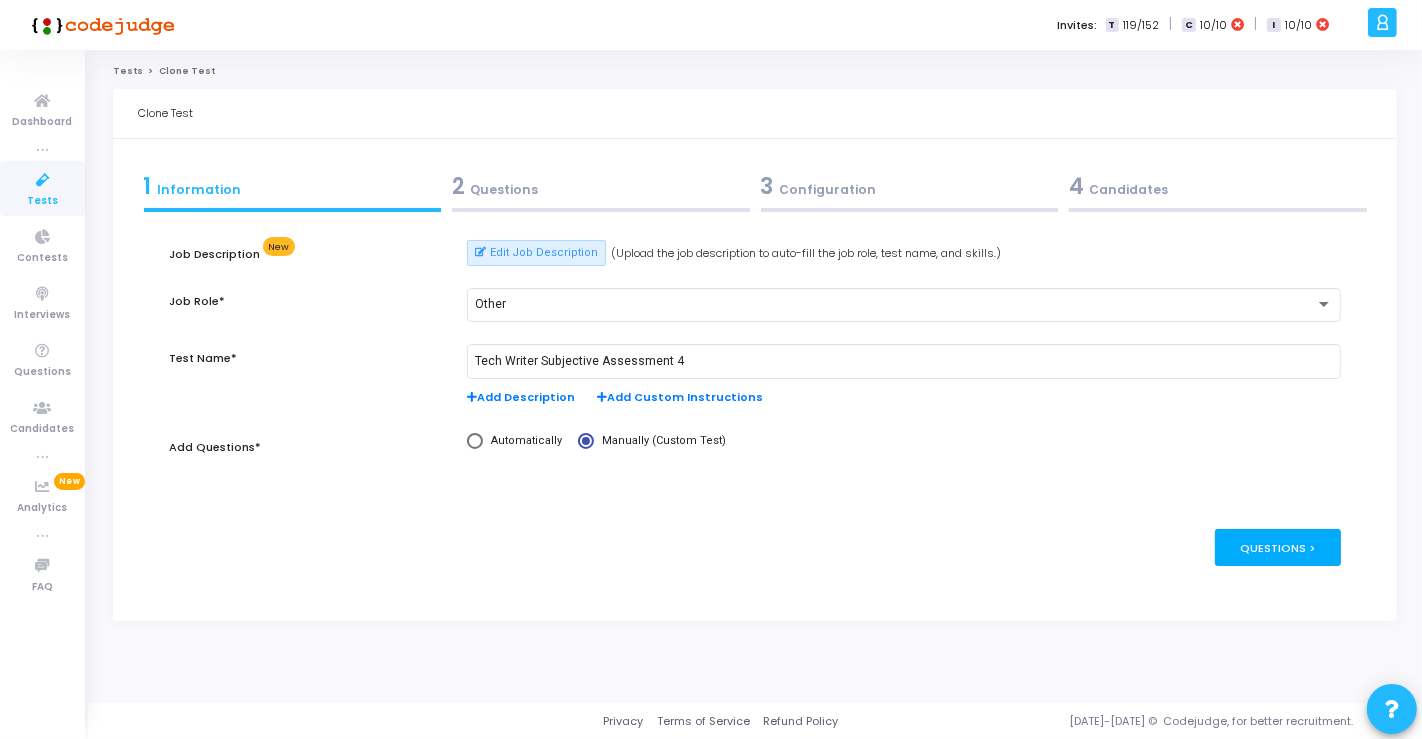 click on "Questions >" at bounding box center [1278, 547] 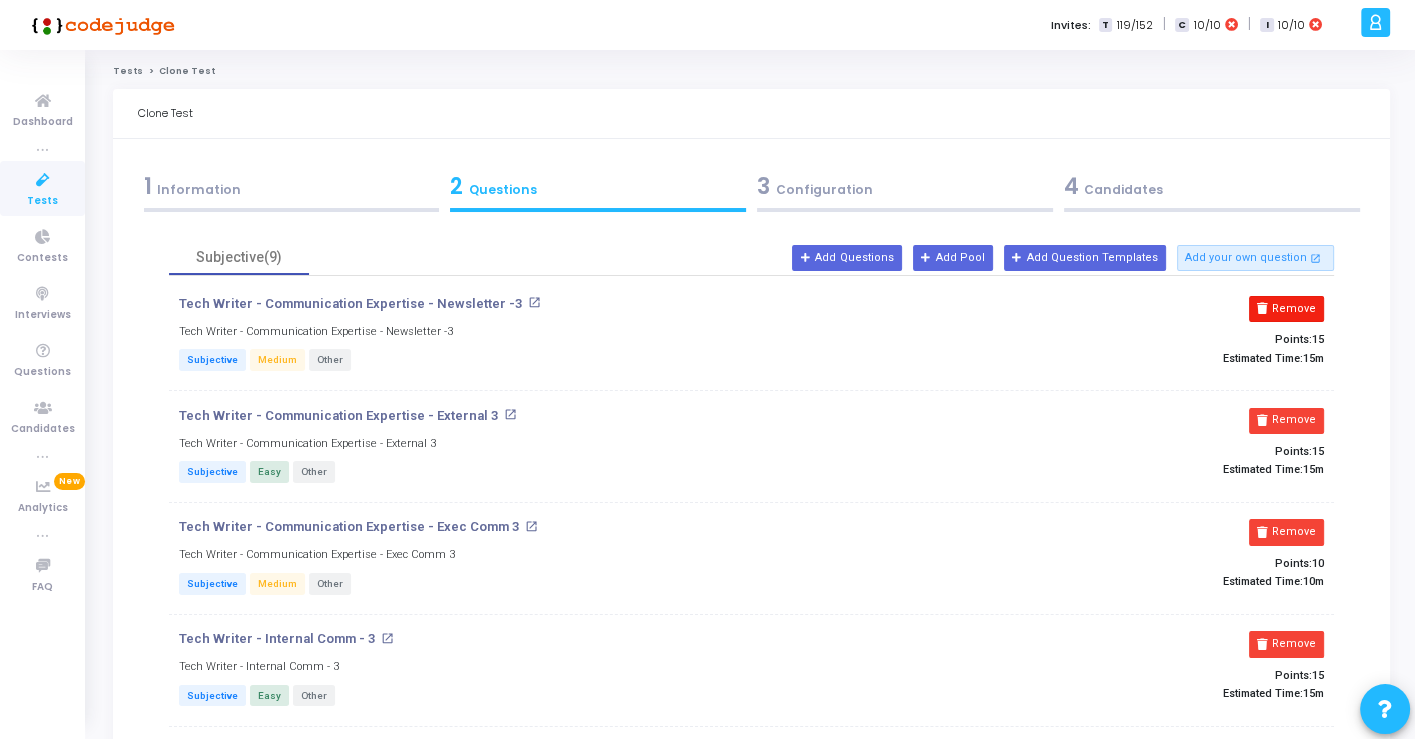 click on "Remove" at bounding box center (1286, 309) 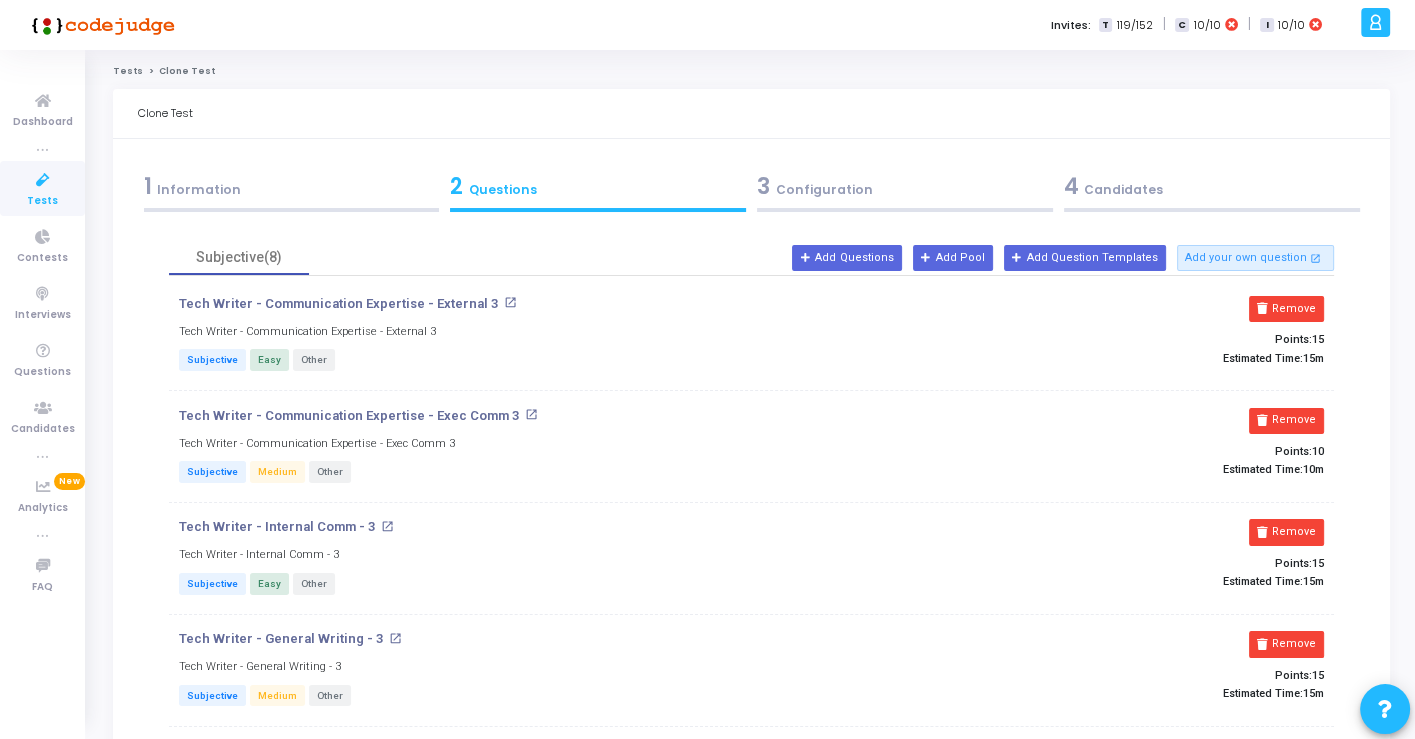 click on "Remove" at bounding box center (1286, 309) 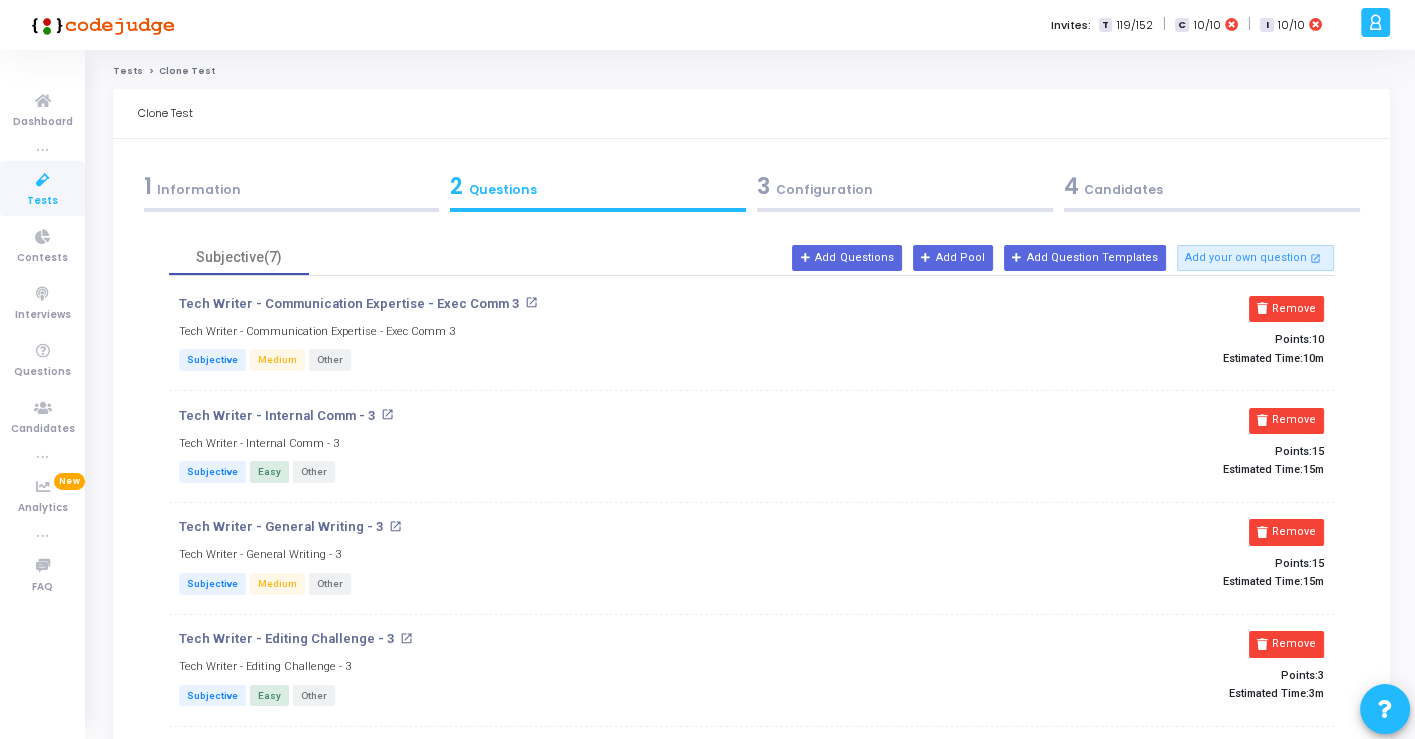click on "Remove" at bounding box center [1286, 309] 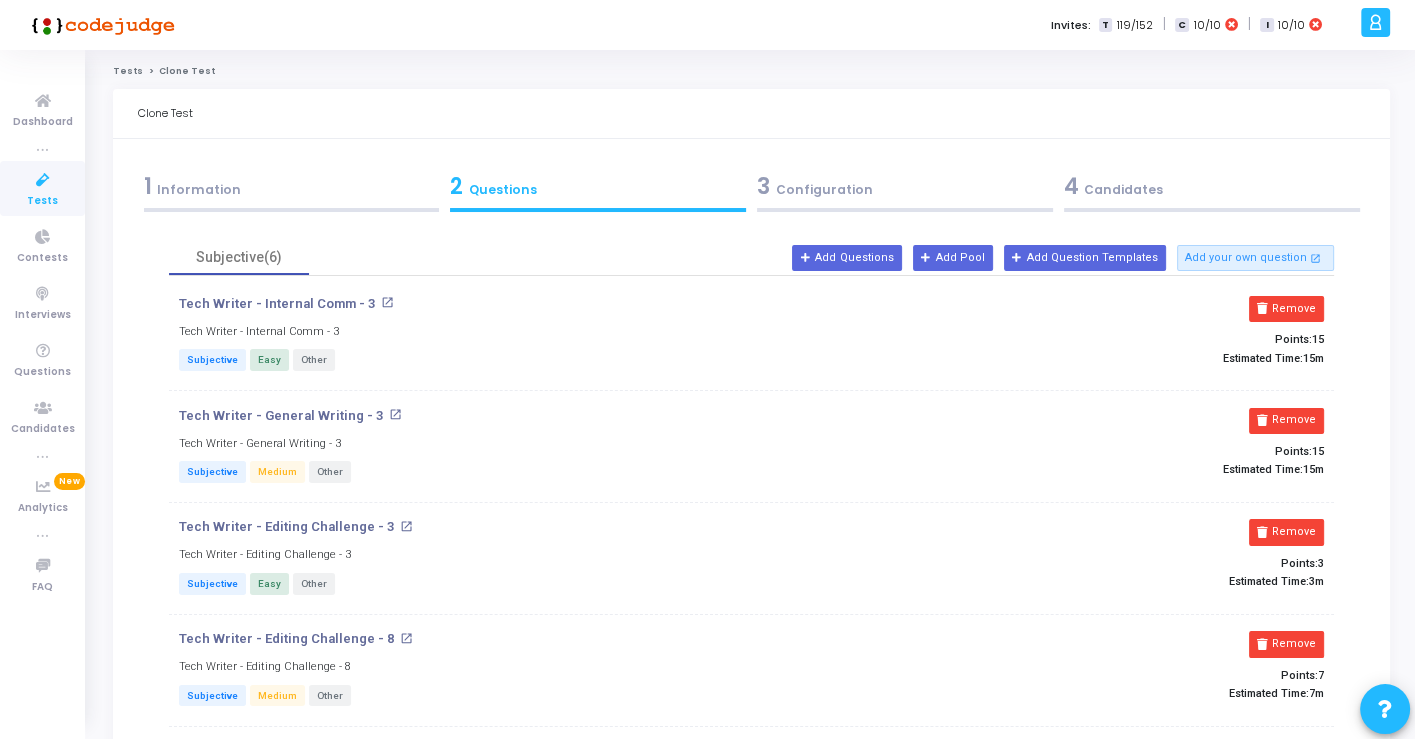 click on "Remove" at bounding box center [1286, 309] 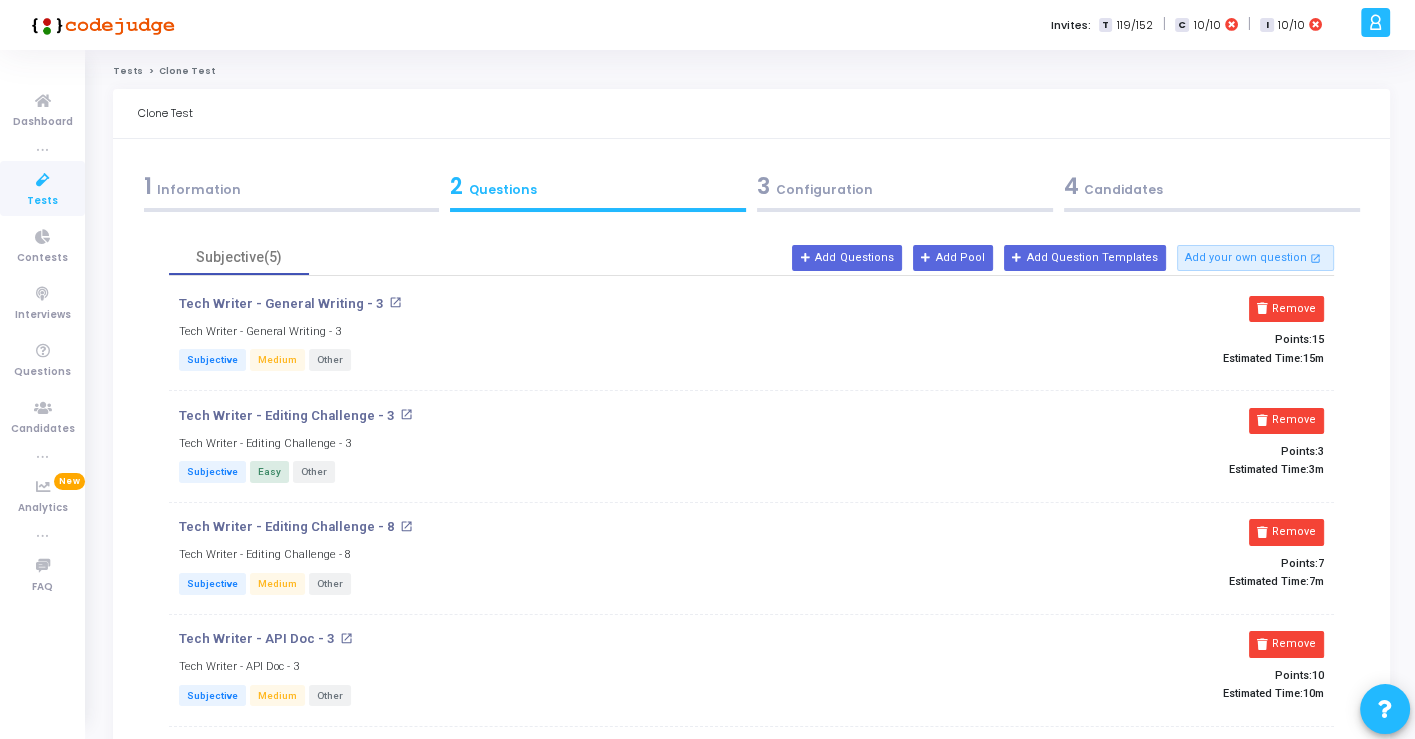 click on "Remove" at bounding box center [1286, 309] 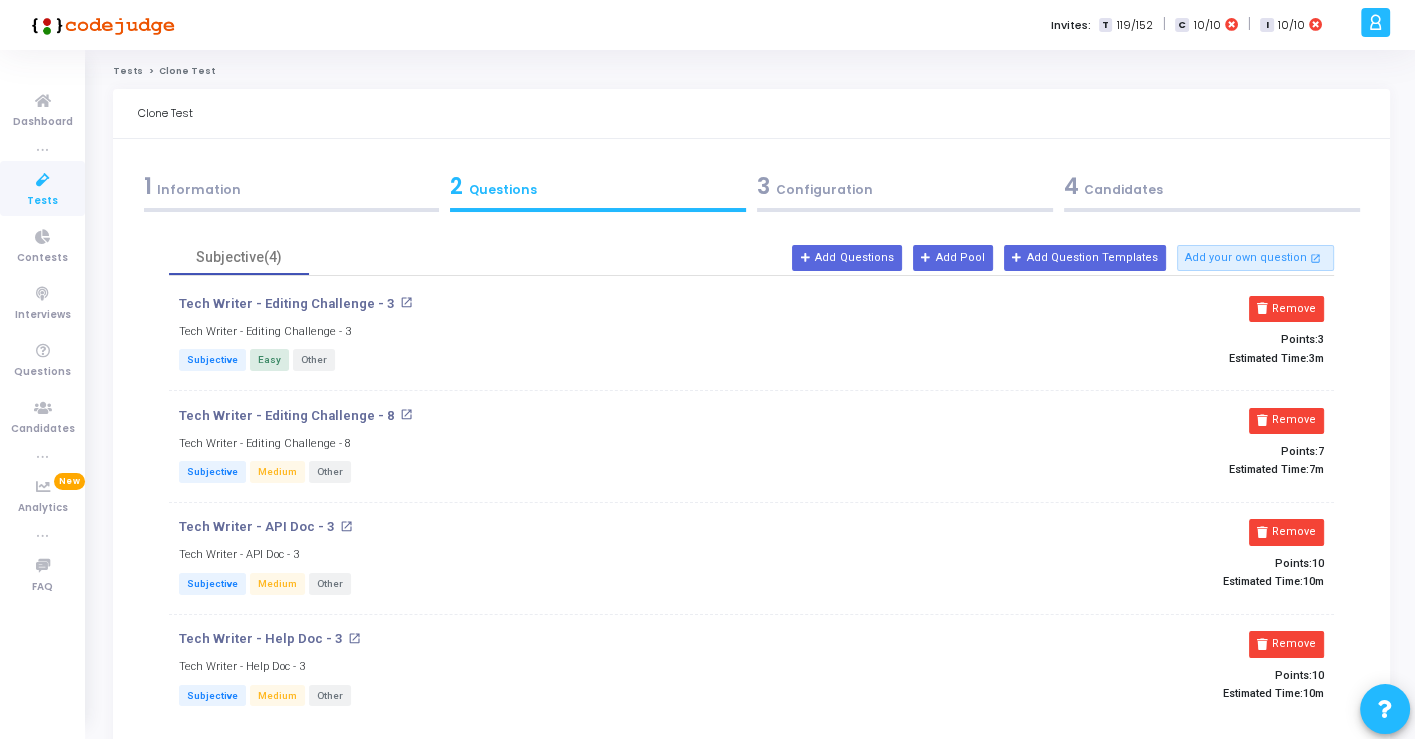 click on "Remove" at bounding box center [1286, 309] 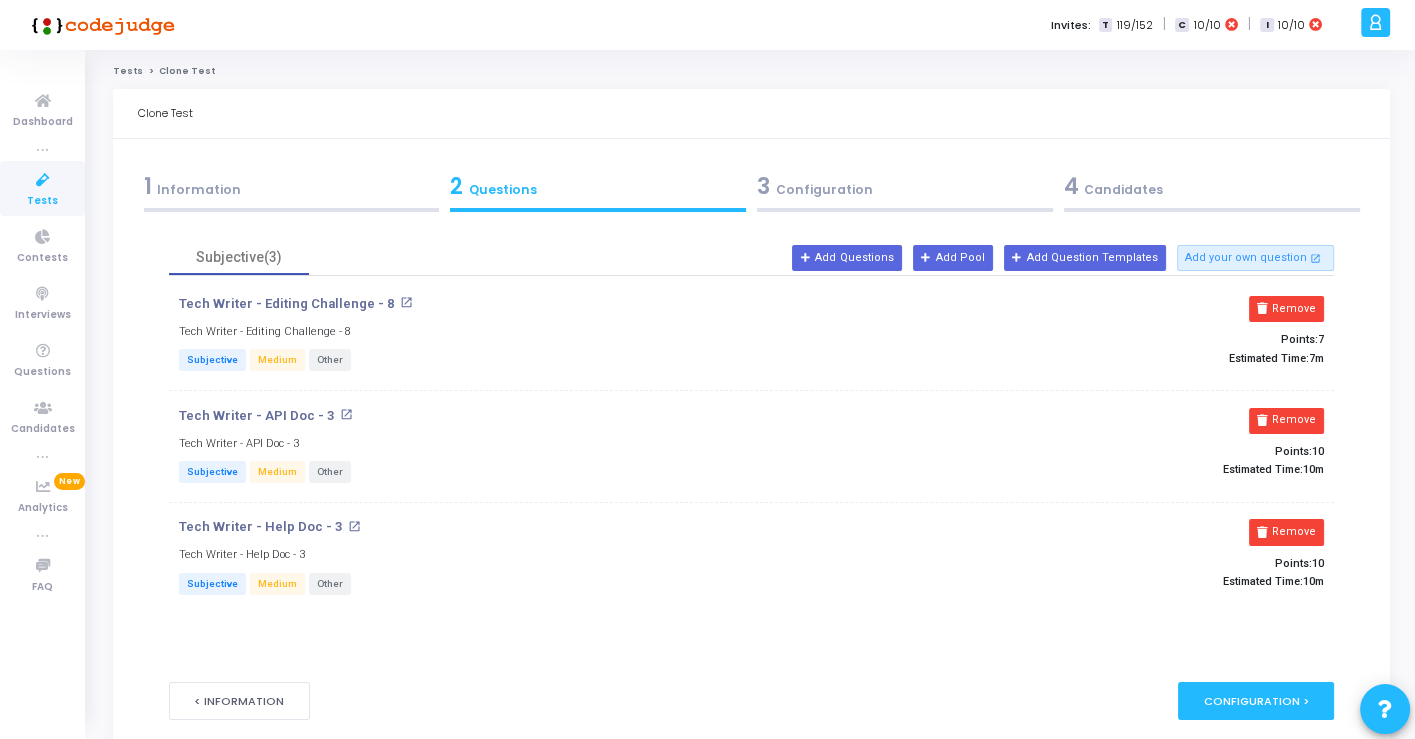 click on "Remove" at bounding box center (1286, 309) 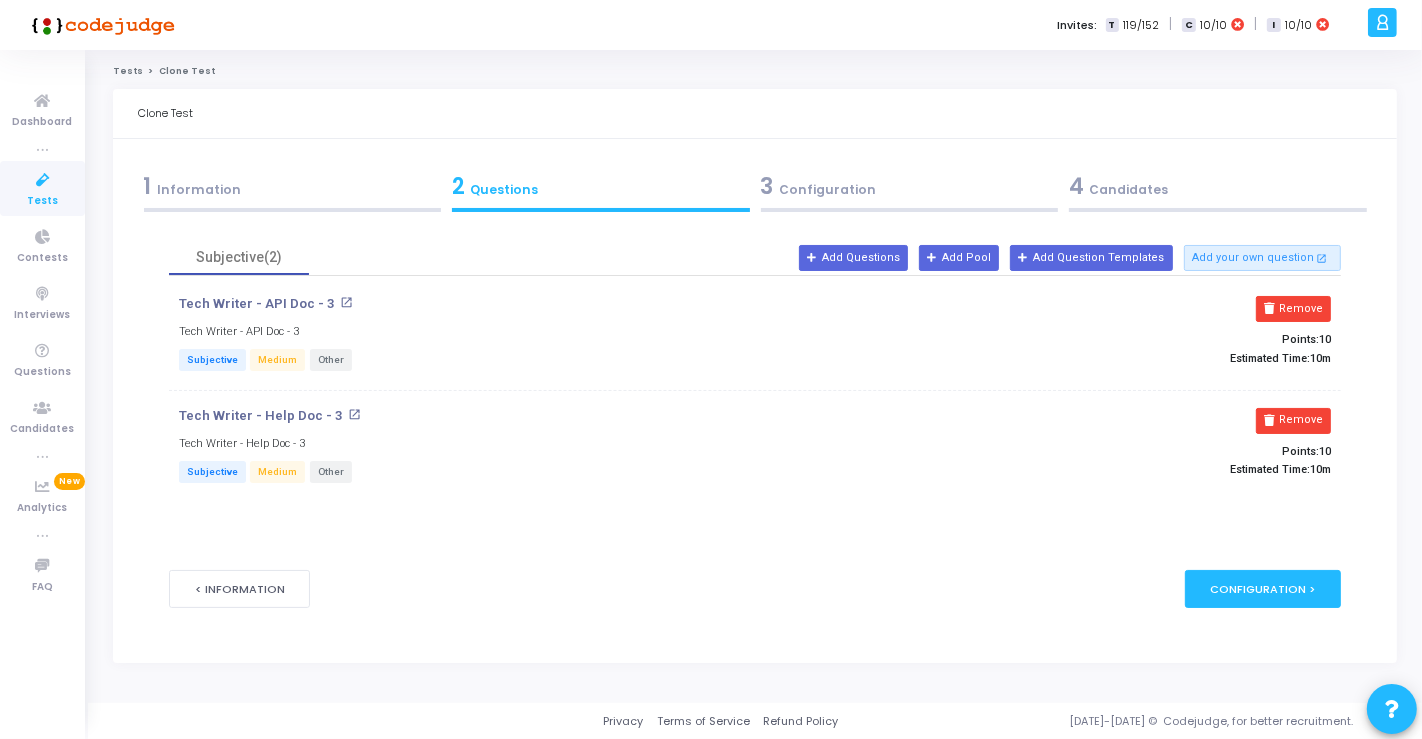 click on "Remove" at bounding box center (1293, 309) 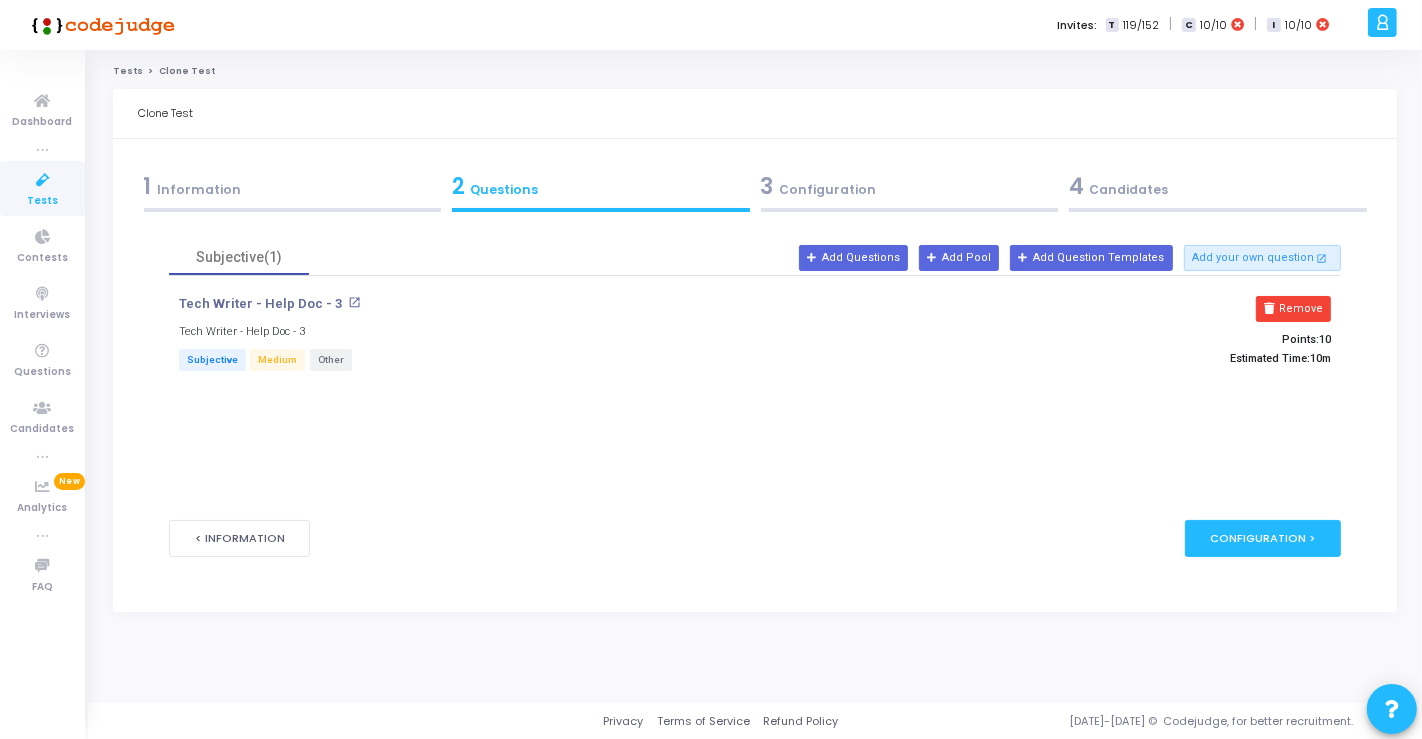 click on "Remove" at bounding box center (1293, 309) 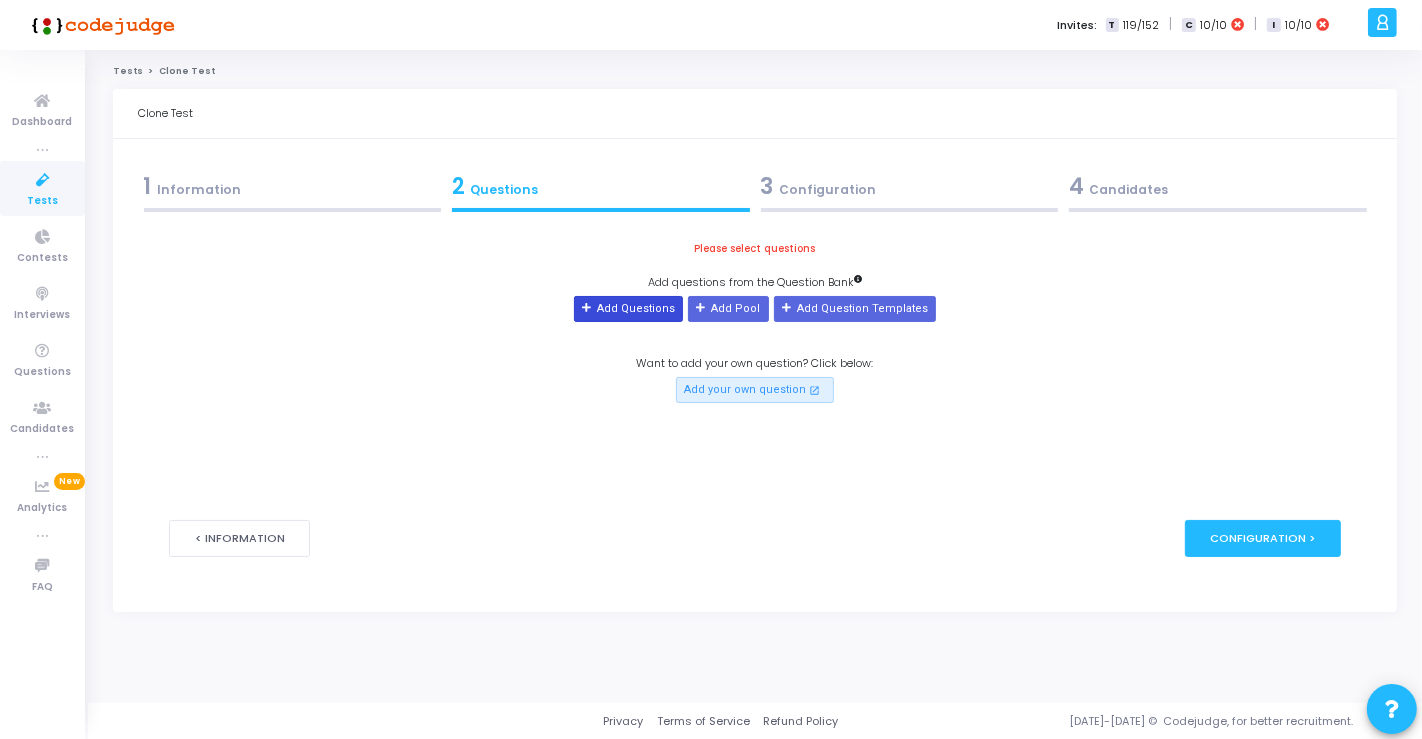 click on "Add Questions" at bounding box center [628, 309] 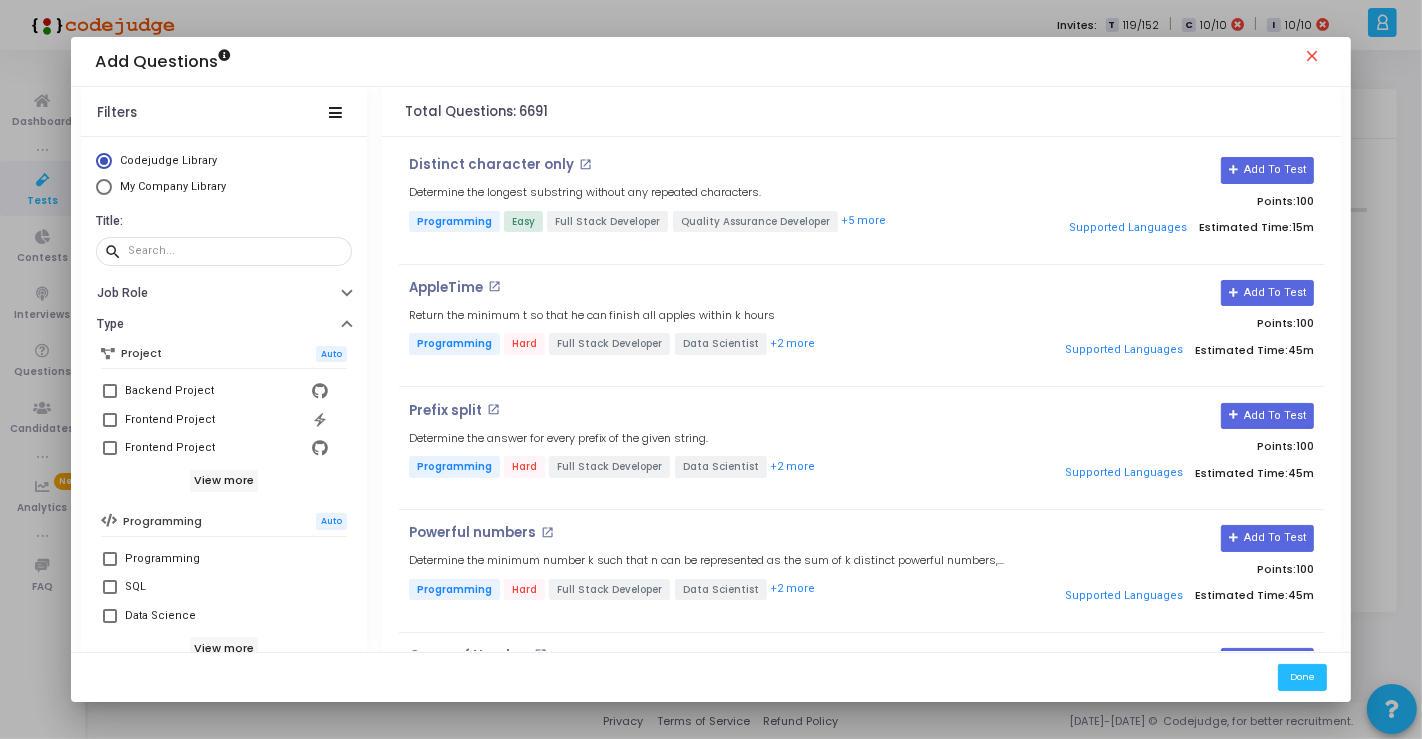 click on "My Company Library" at bounding box center (173, 186) 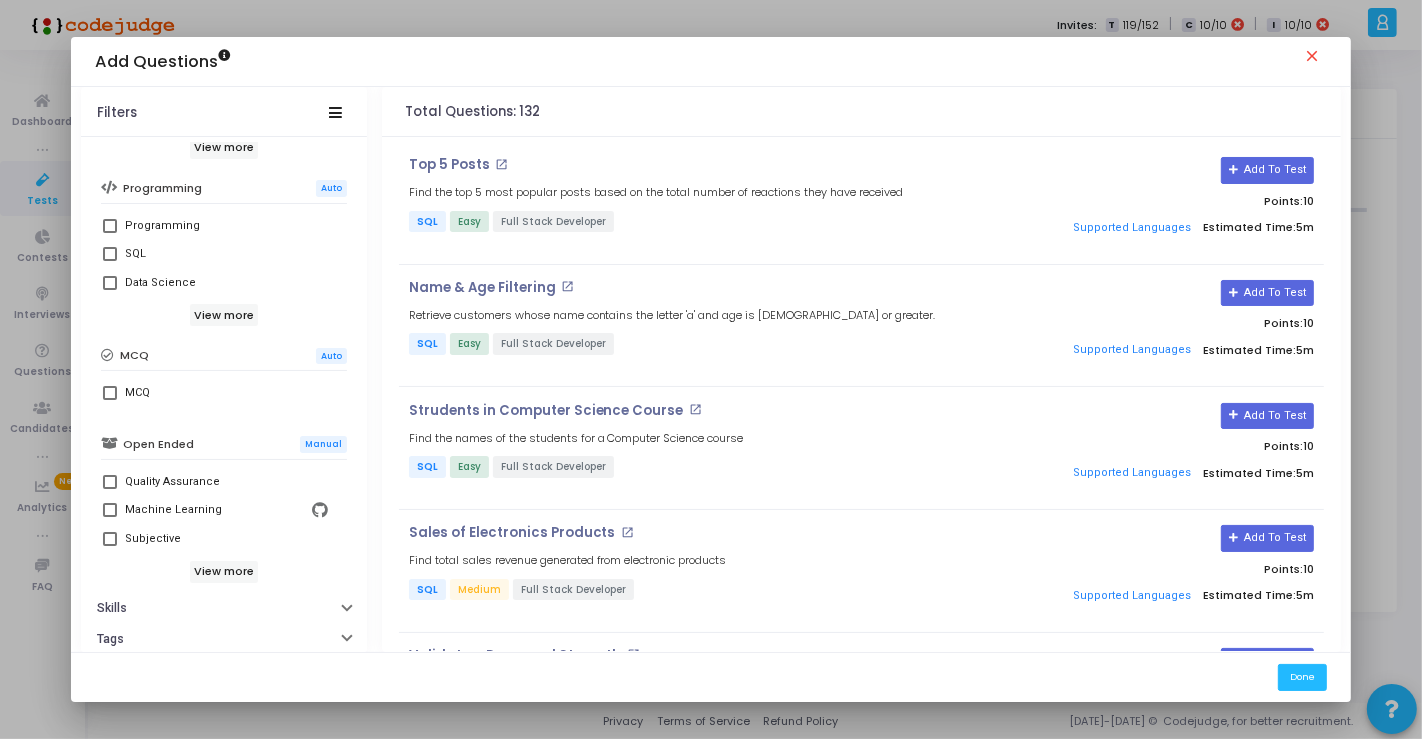 scroll, scrollTop: 404, scrollLeft: 0, axis: vertical 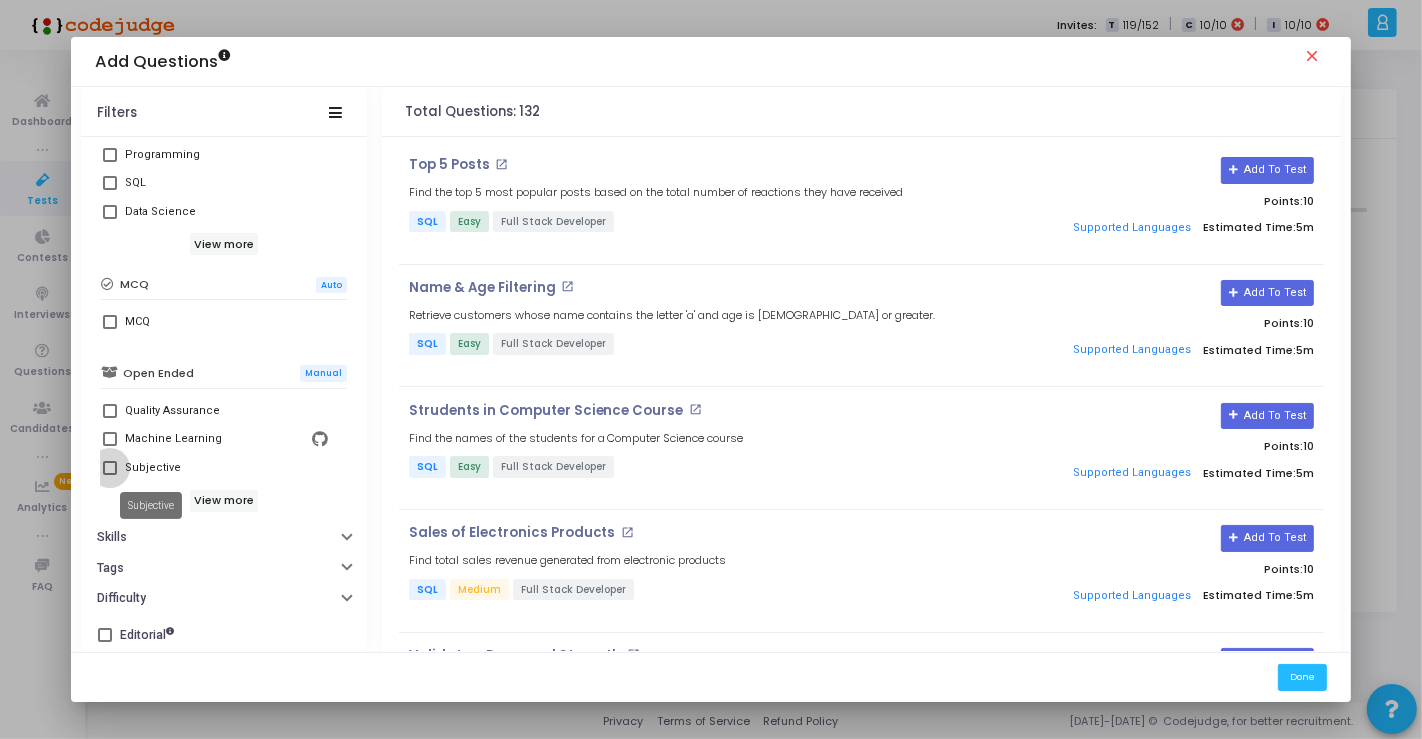 click on "Subjective" at bounding box center (153, 468) 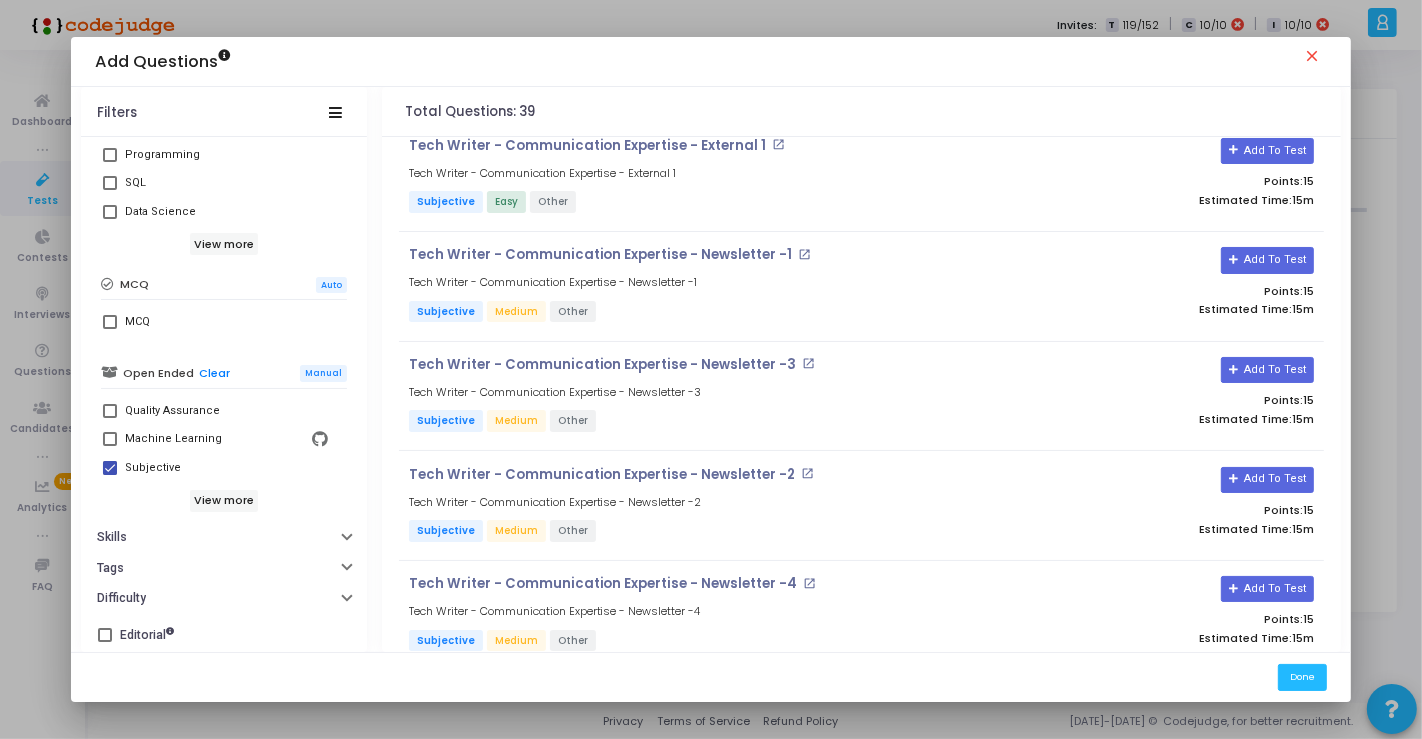 scroll, scrollTop: 3772, scrollLeft: 0, axis: vertical 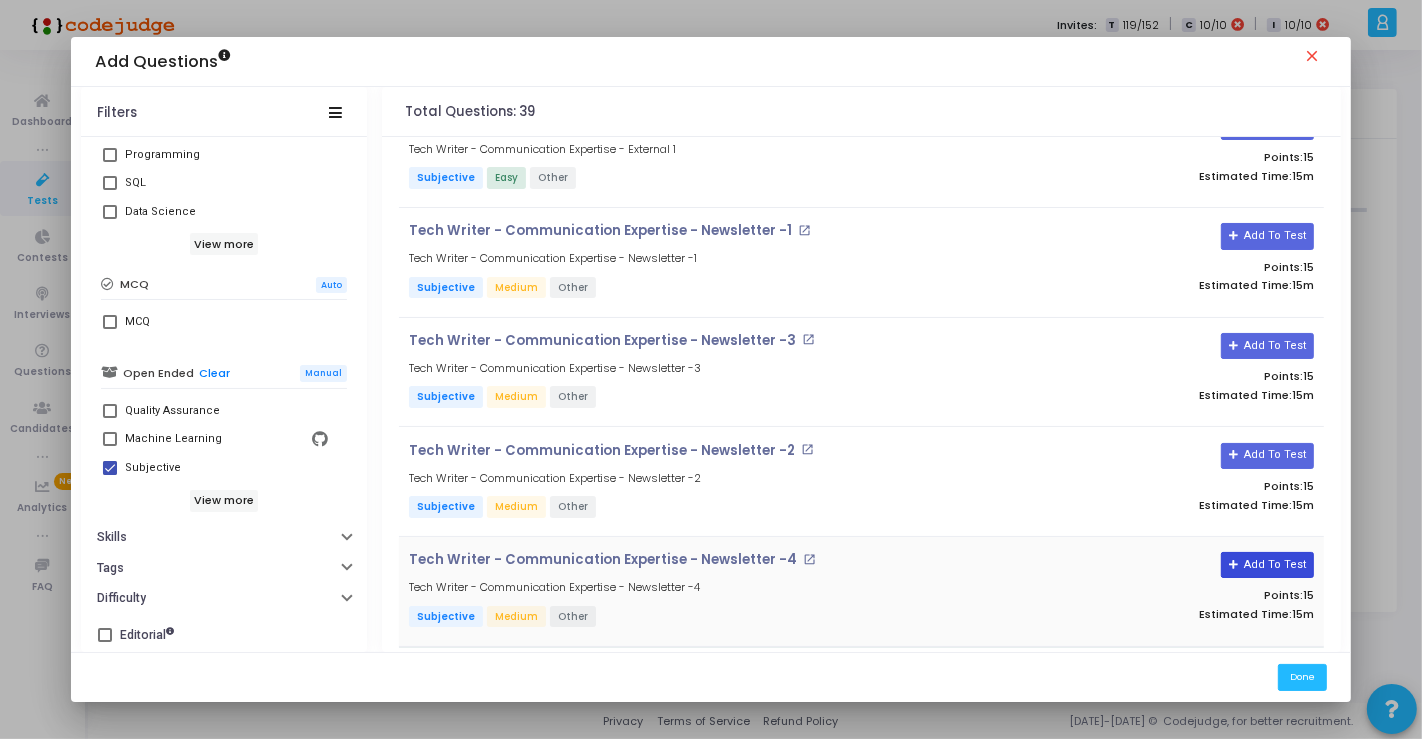 click on "Add To Test" at bounding box center [1267, 565] 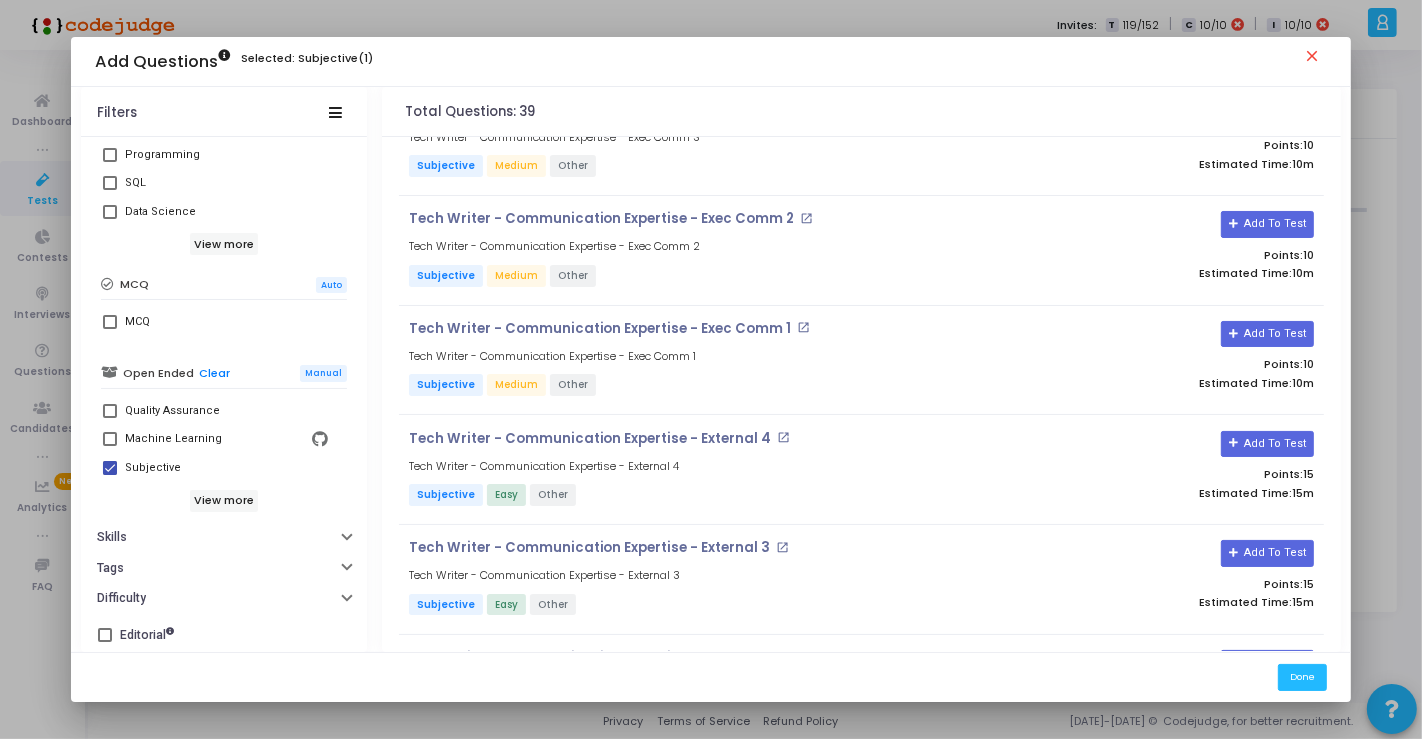 scroll, scrollTop: 3105, scrollLeft: 0, axis: vertical 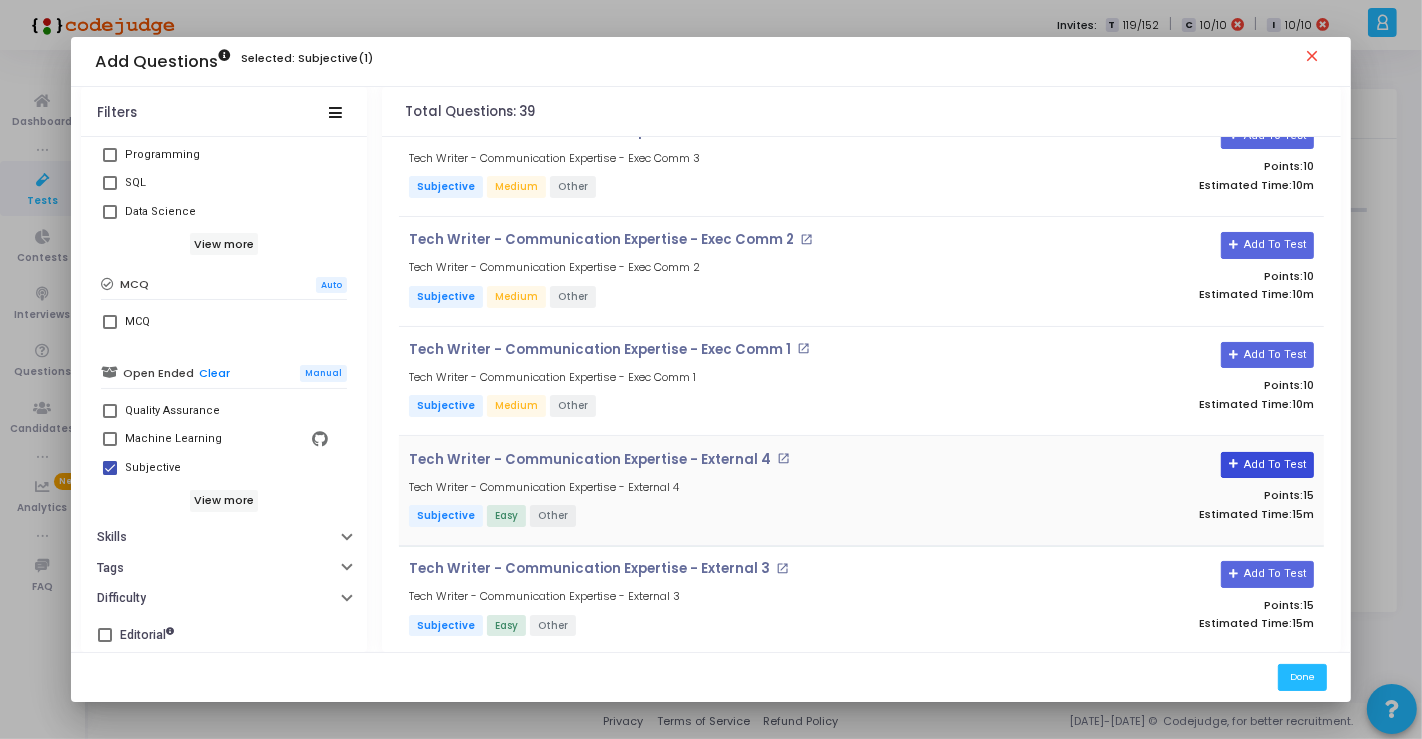 click on "Add To Test" at bounding box center (1267, 465) 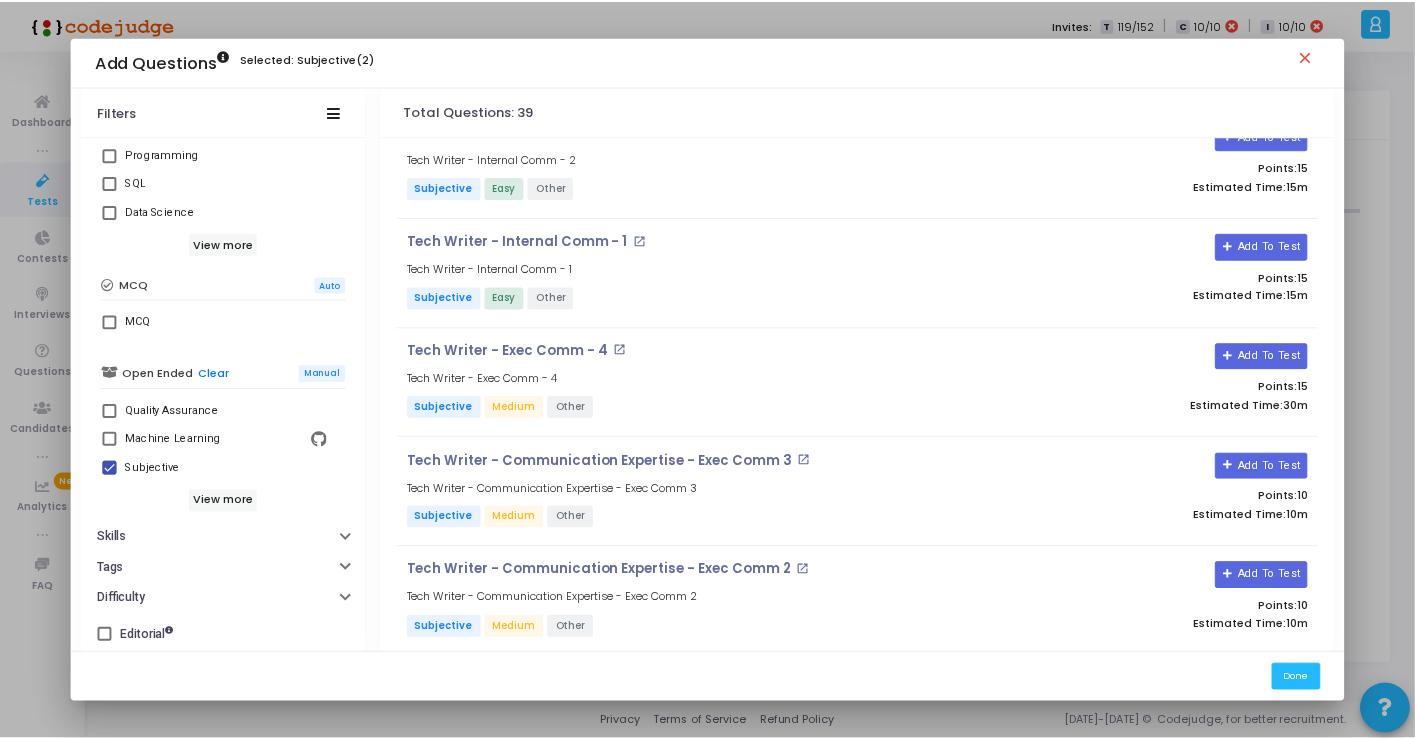 scroll, scrollTop: 2661, scrollLeft: 0, axis: vertical 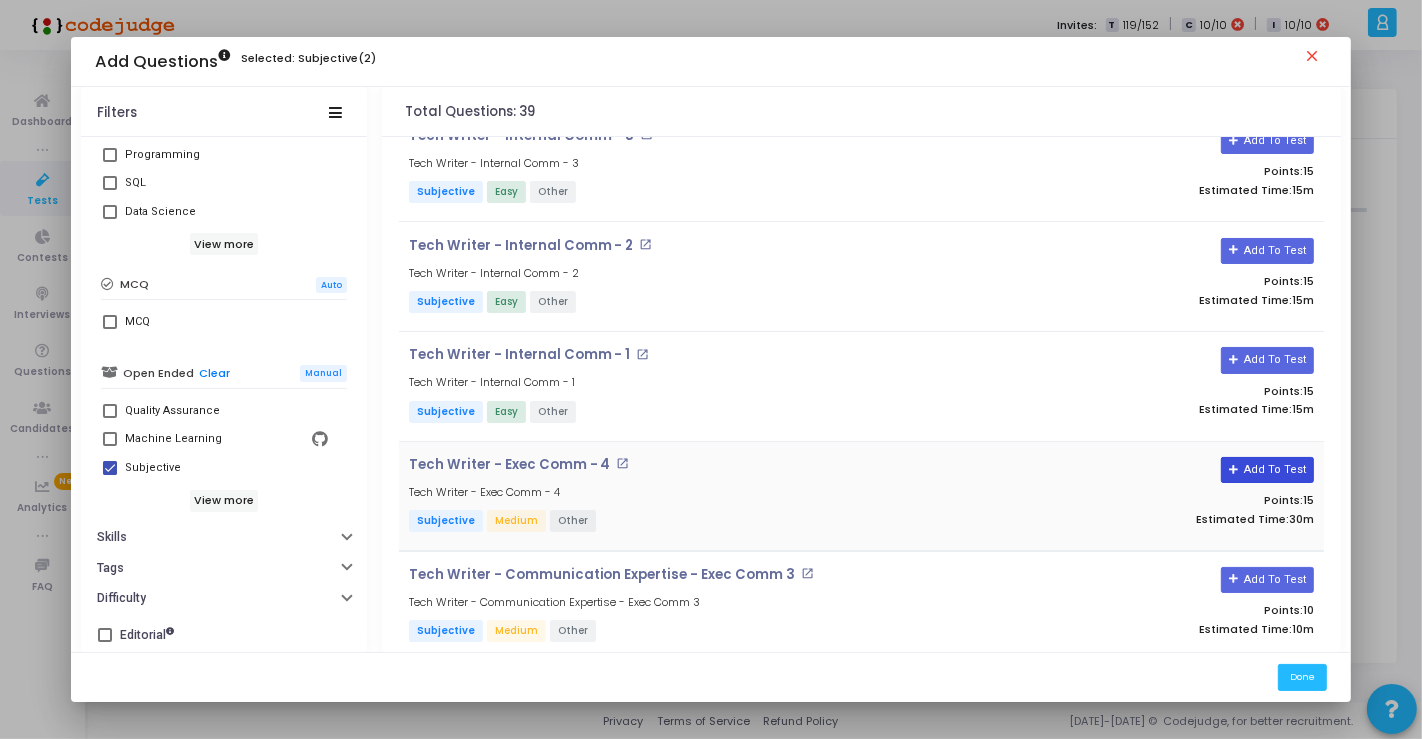 click on "Add To Test" at bounding box center [1267, 470] 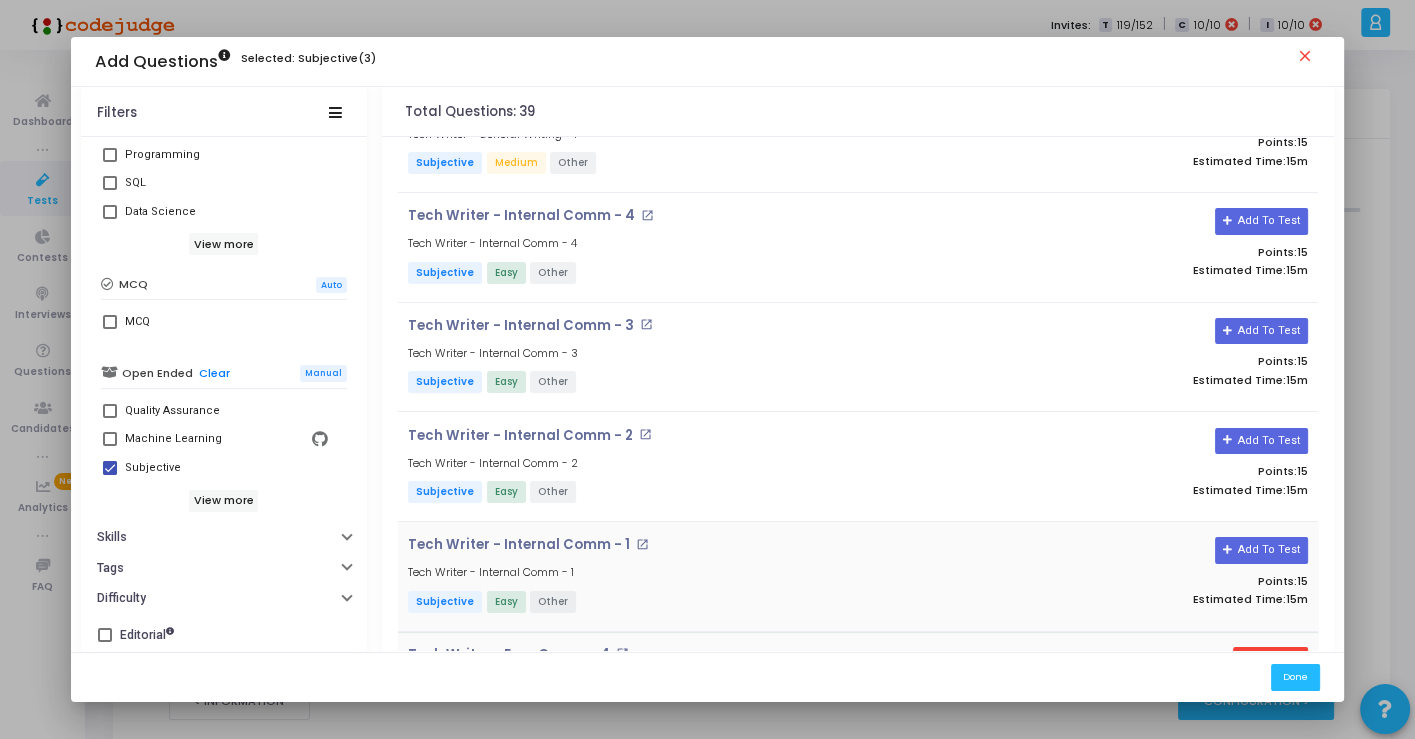scroll, scrollTop: 2439, scrollLeft: 0, axis: vertical 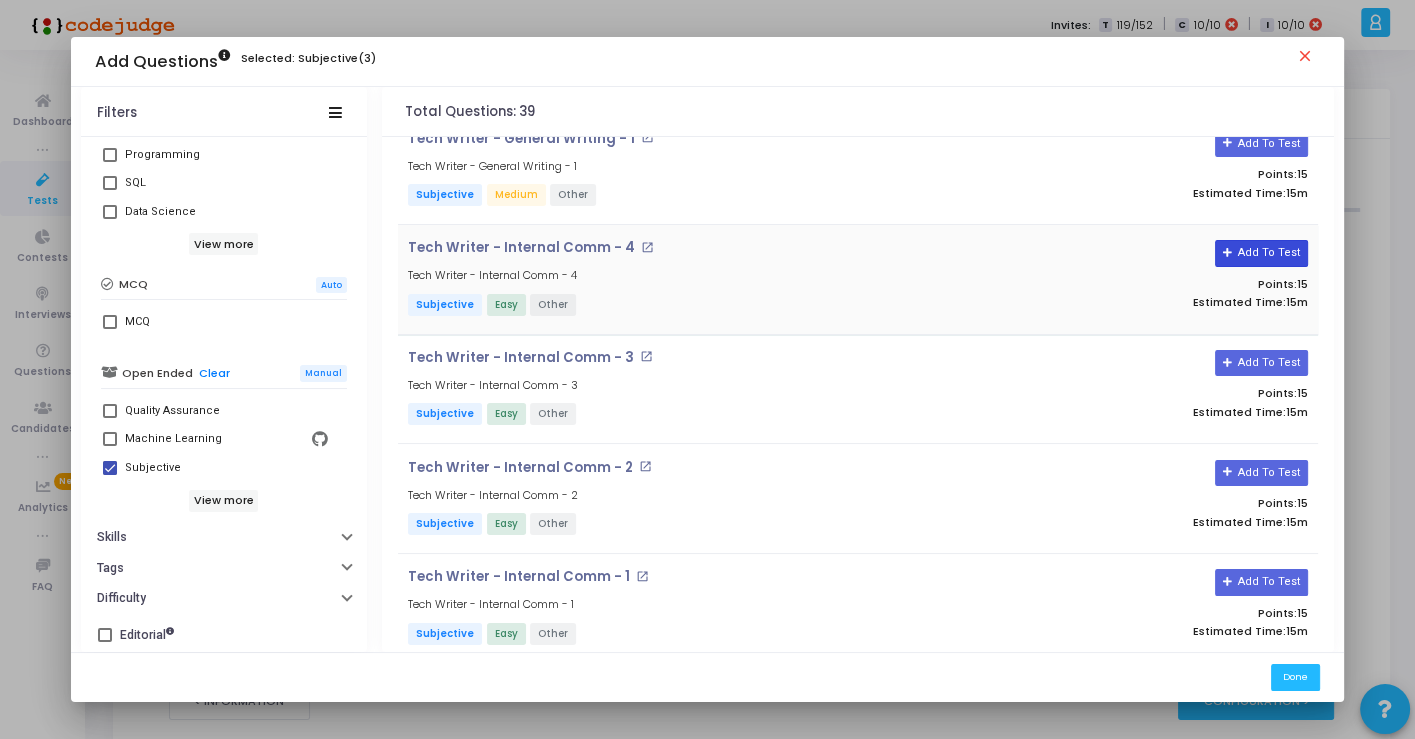 click on "Add To Test" at bounding box center (1261, 253) 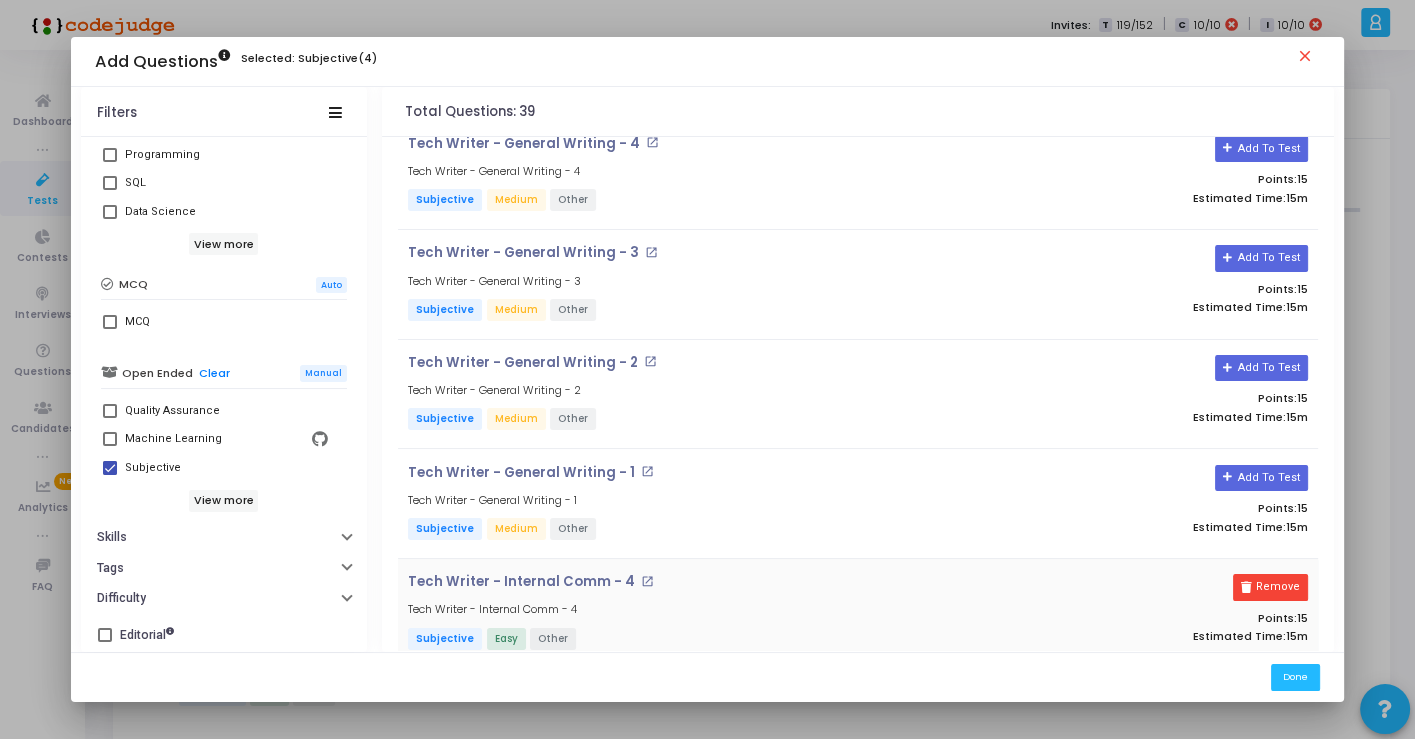 scroll, scrollTop: 1994, scrollLeft: 0, axis: vertical 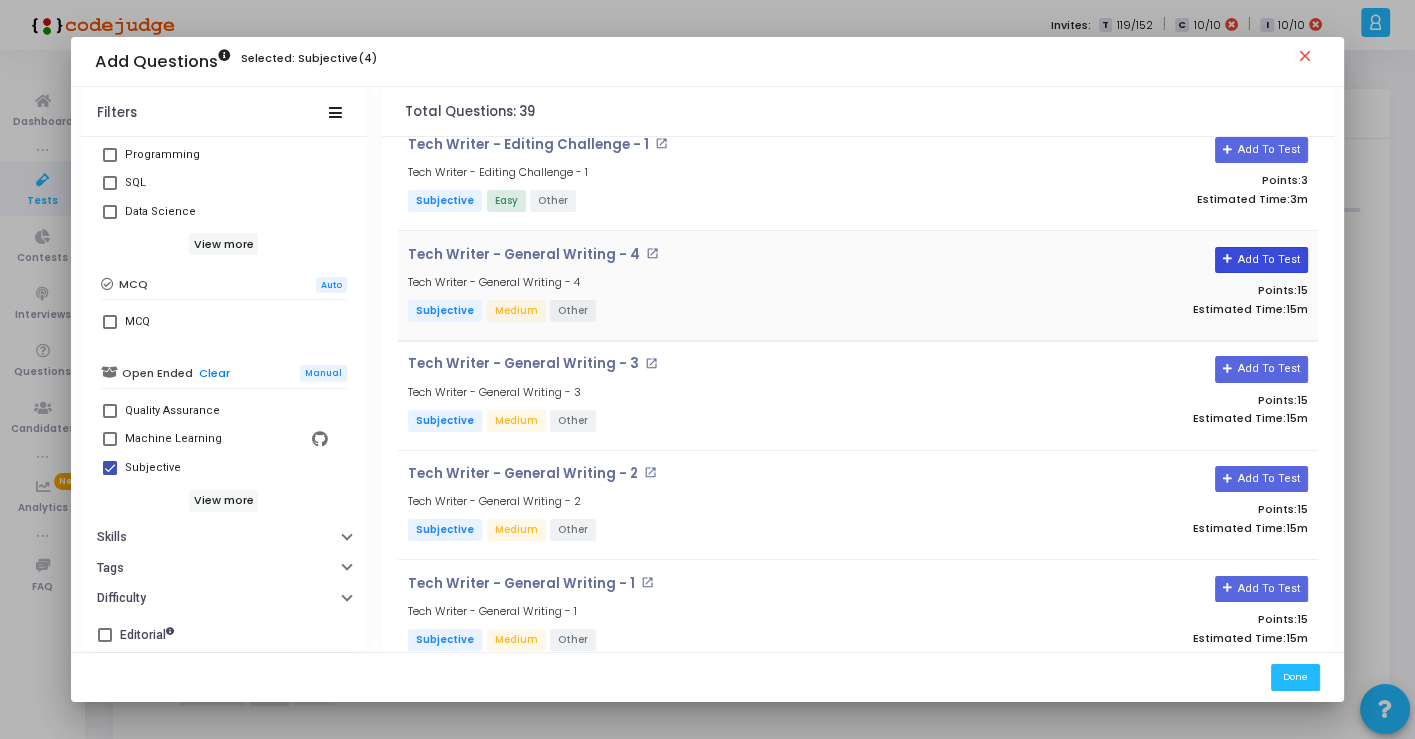 click on "Add To Test" at bounding box center [1261, 260] 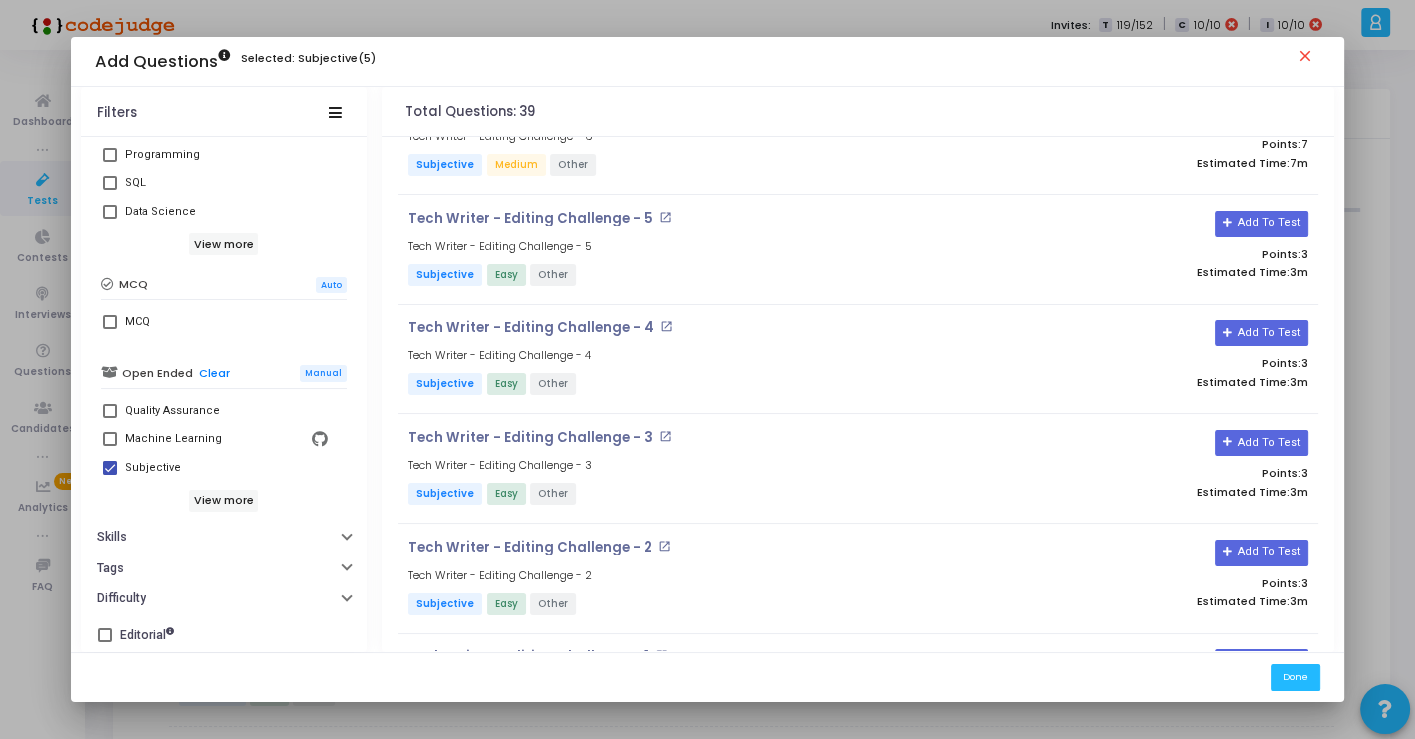 scroll, scrollTop: 1439, scrollLeft: 0, axis: vertical 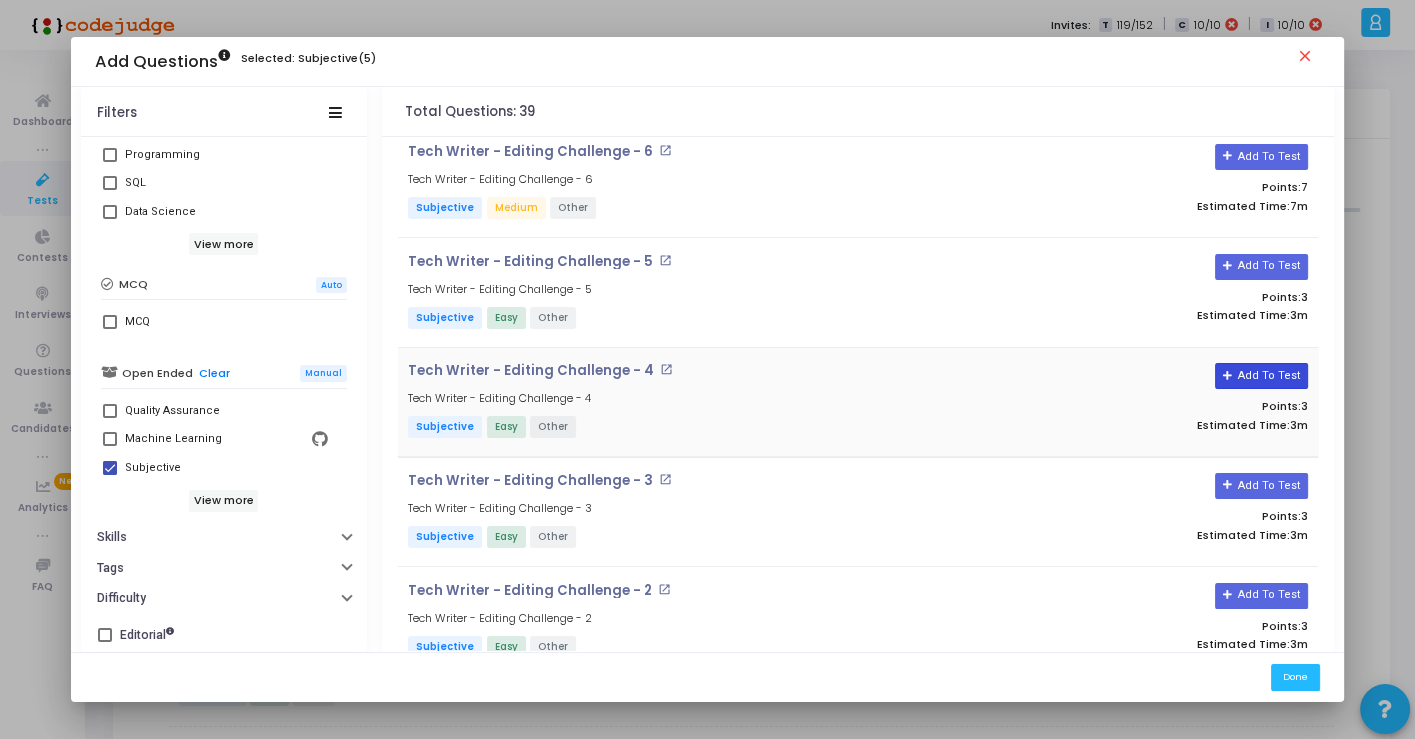 click on "Add To Test" at bounding box center (1261, 376) 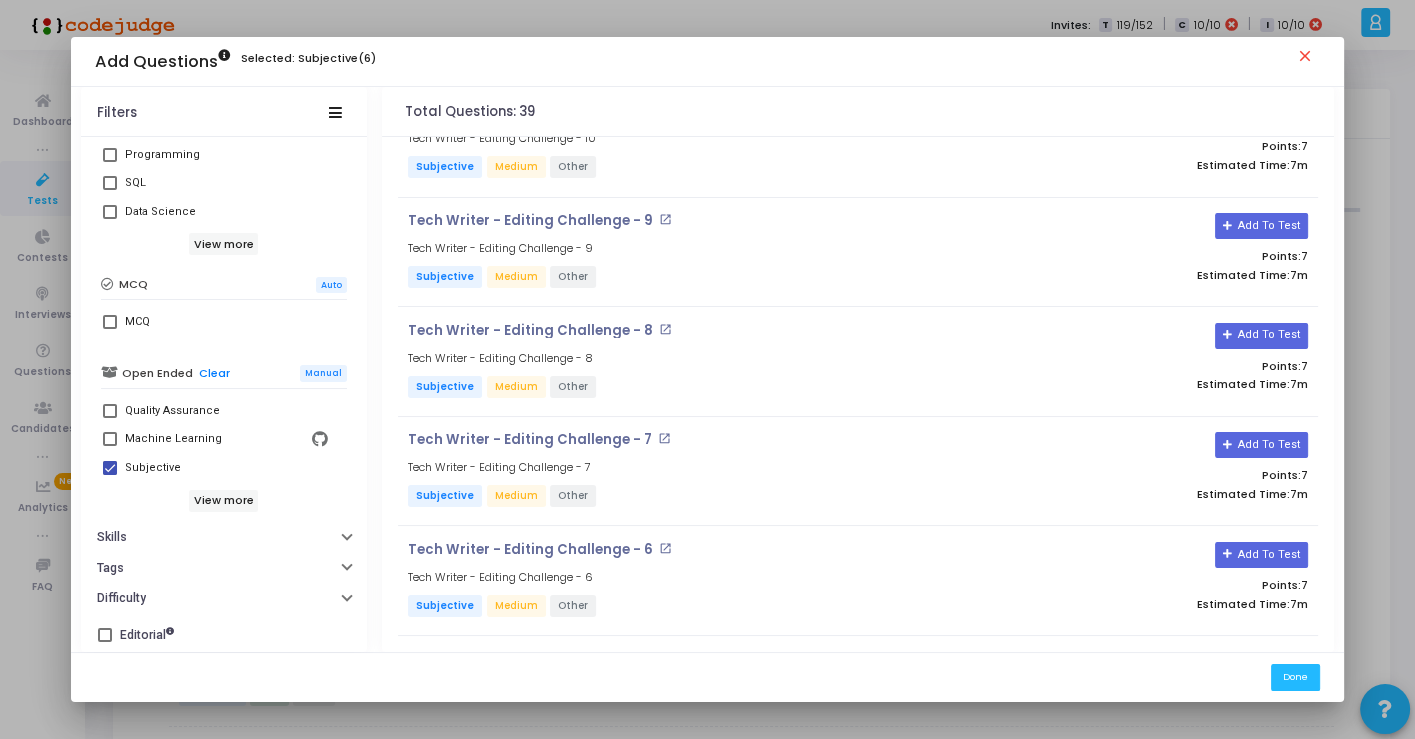 scroll, scrollTop: 994, scrollLeft: 0, axis: vertical 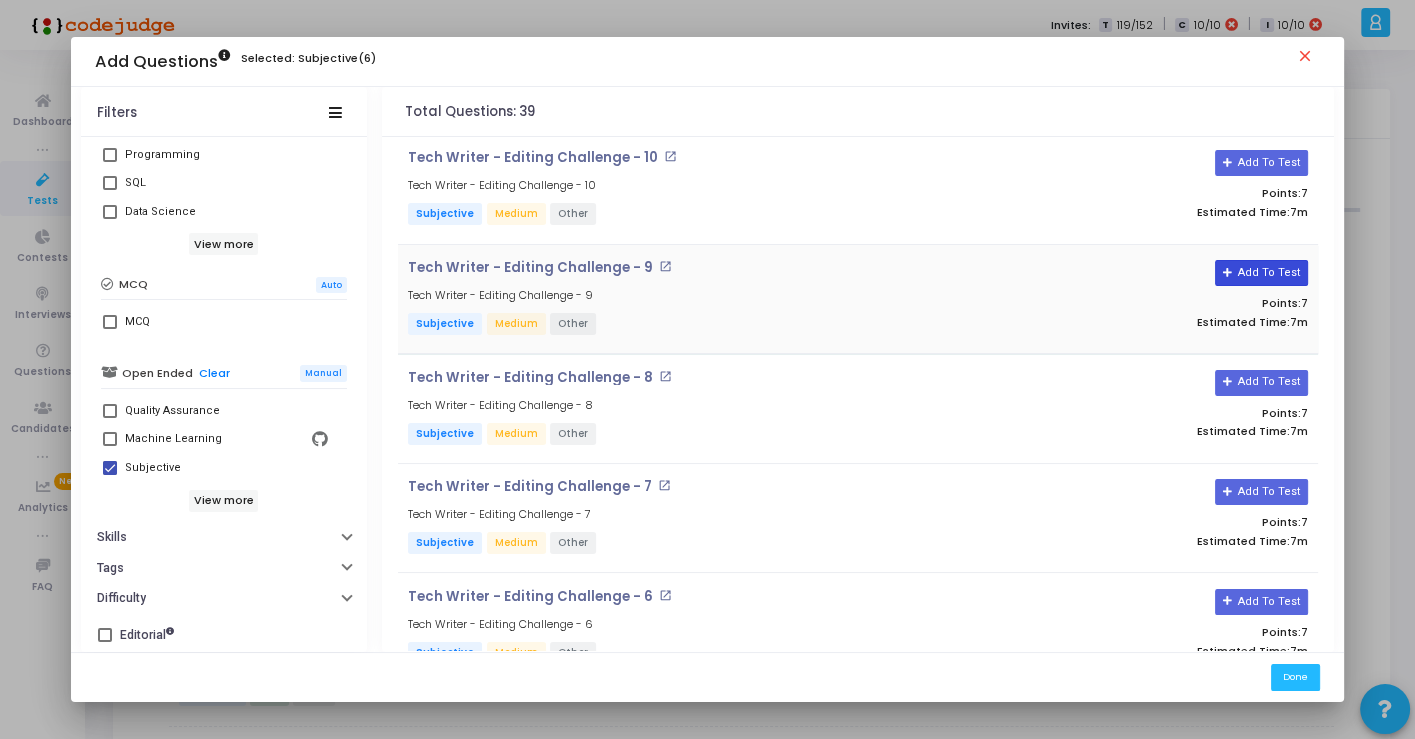 click on "Add To Test" at bounding box center (1261, 273) 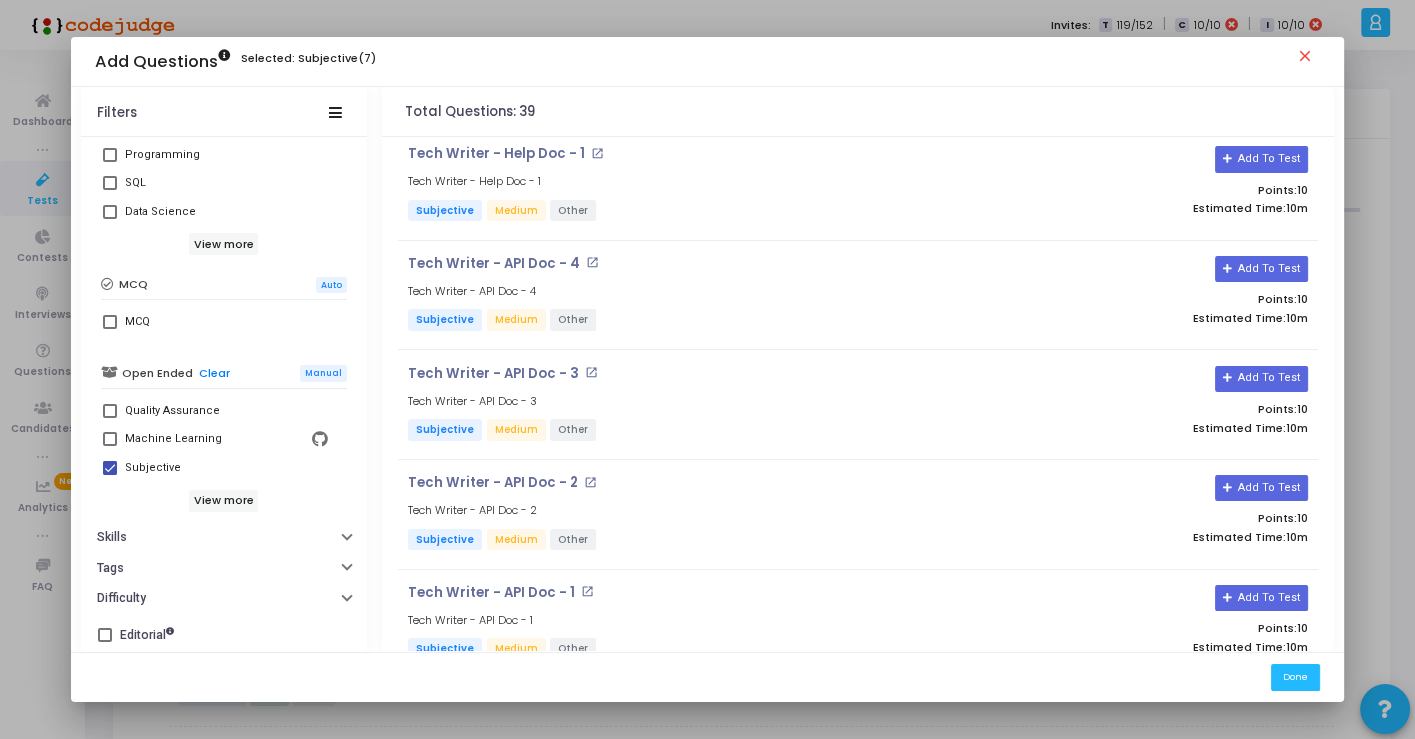 scroll, scrollTop: 328, scrollLeft: 0, axis: vertical 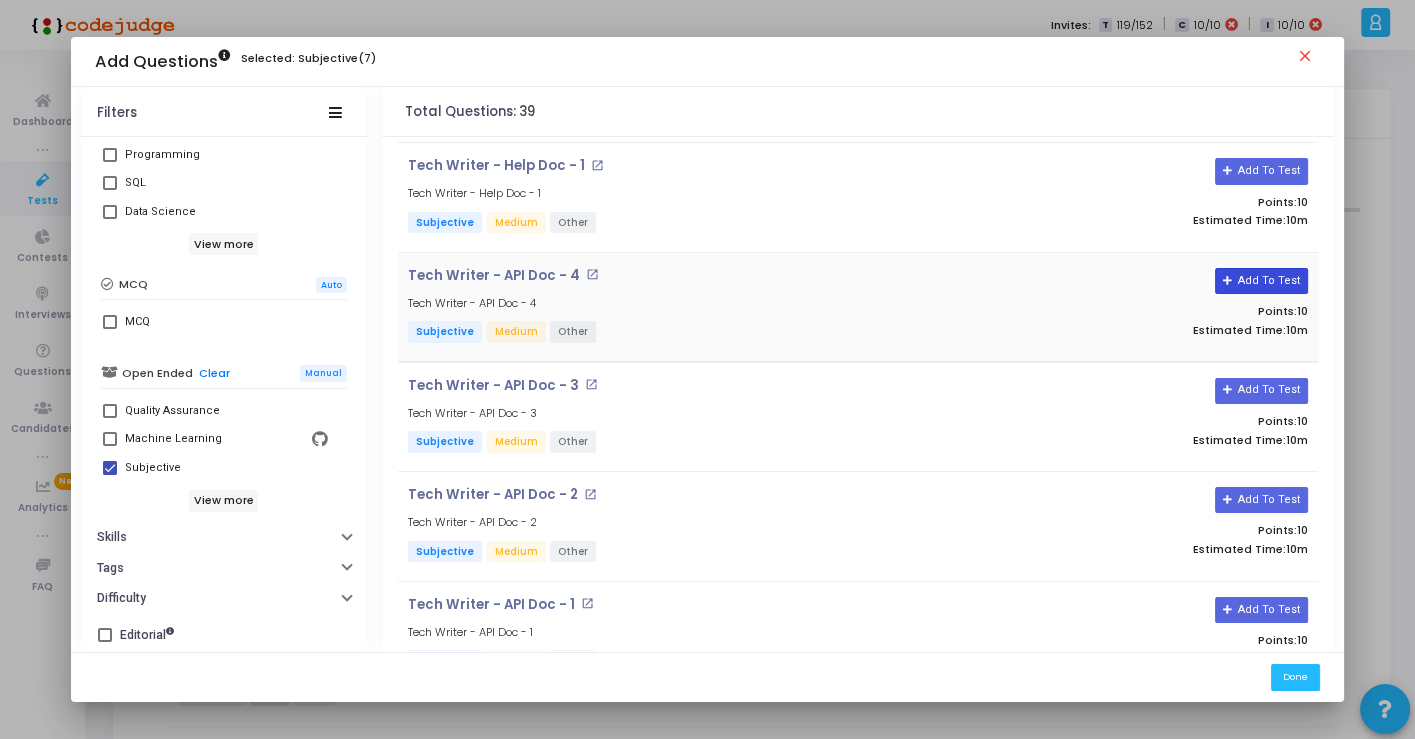 click on "Add To Test" at bounding box center (1261, 281) 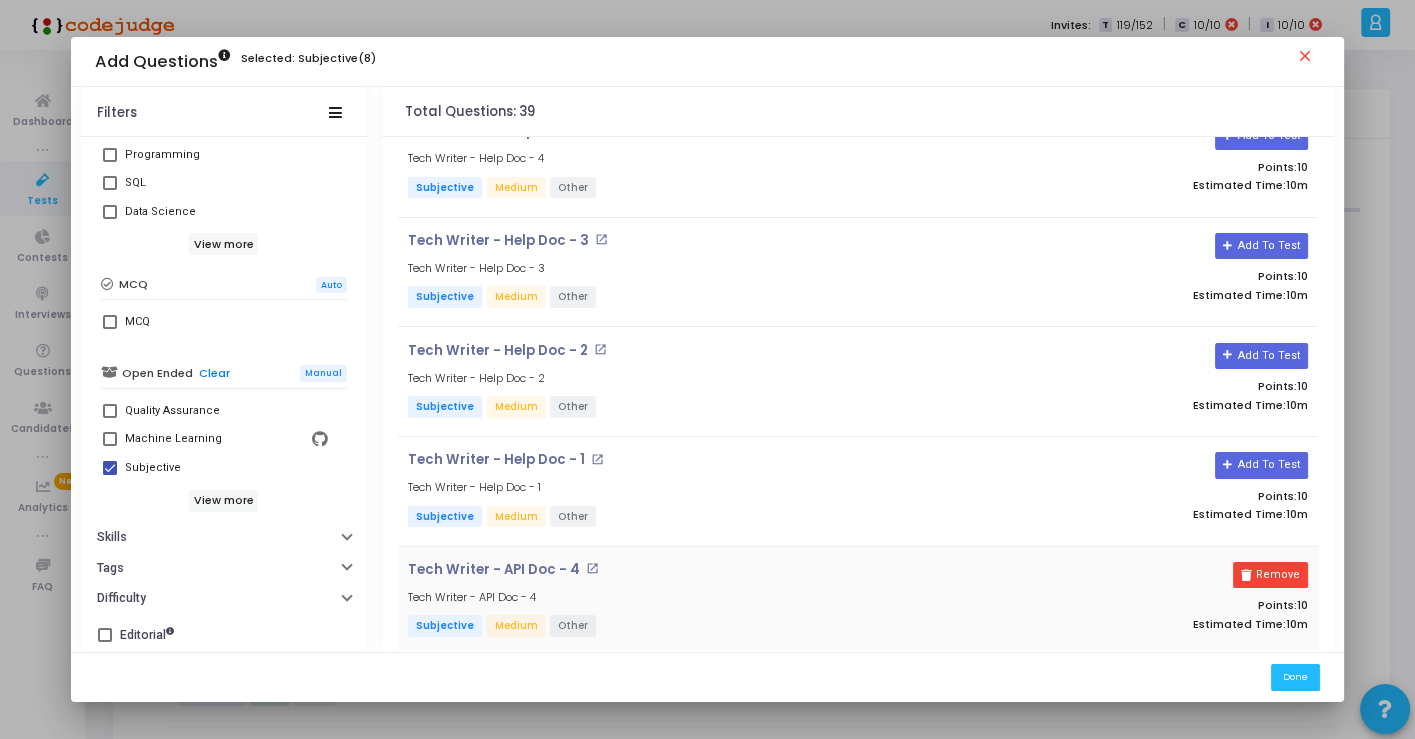 scroll, scrollTop: 0, scrollLeft: 0, axis: both 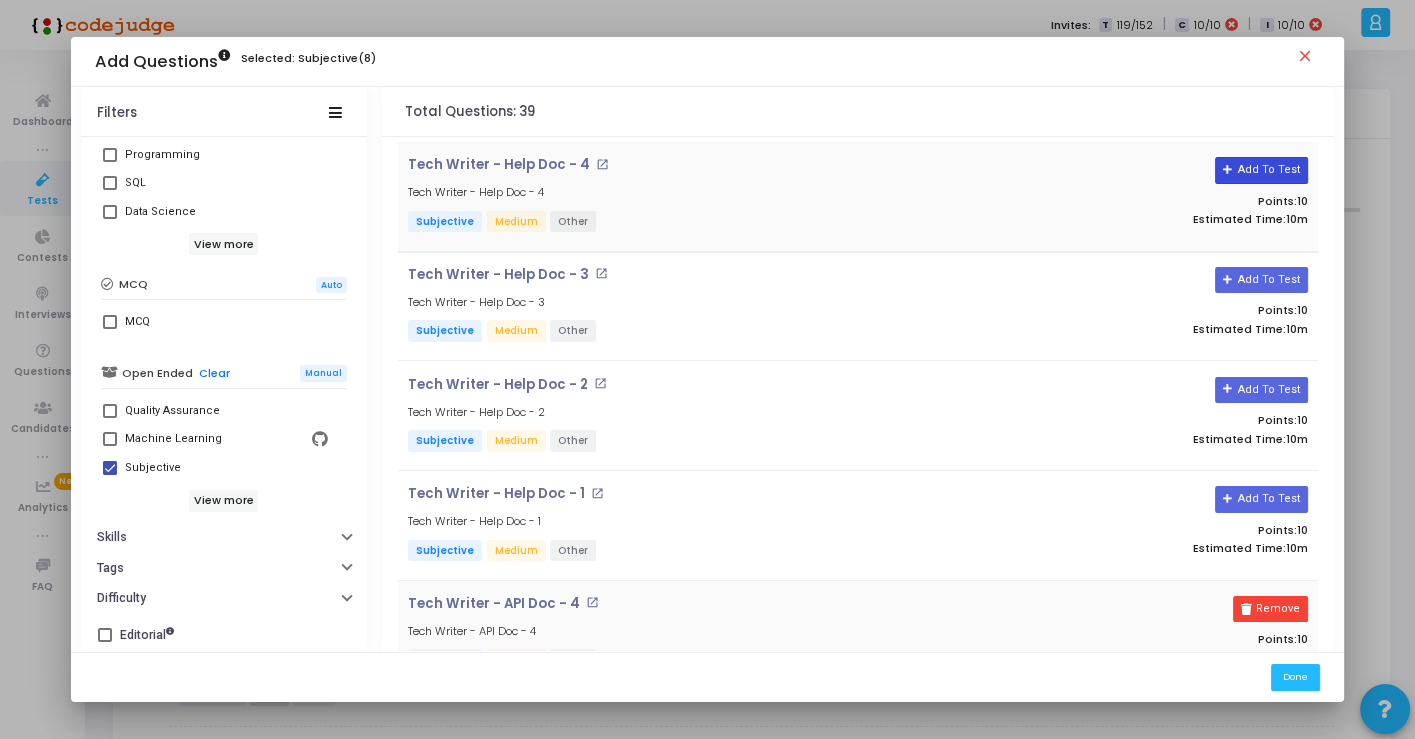 click on "Add To Test" at bounding box center (1261, 170) 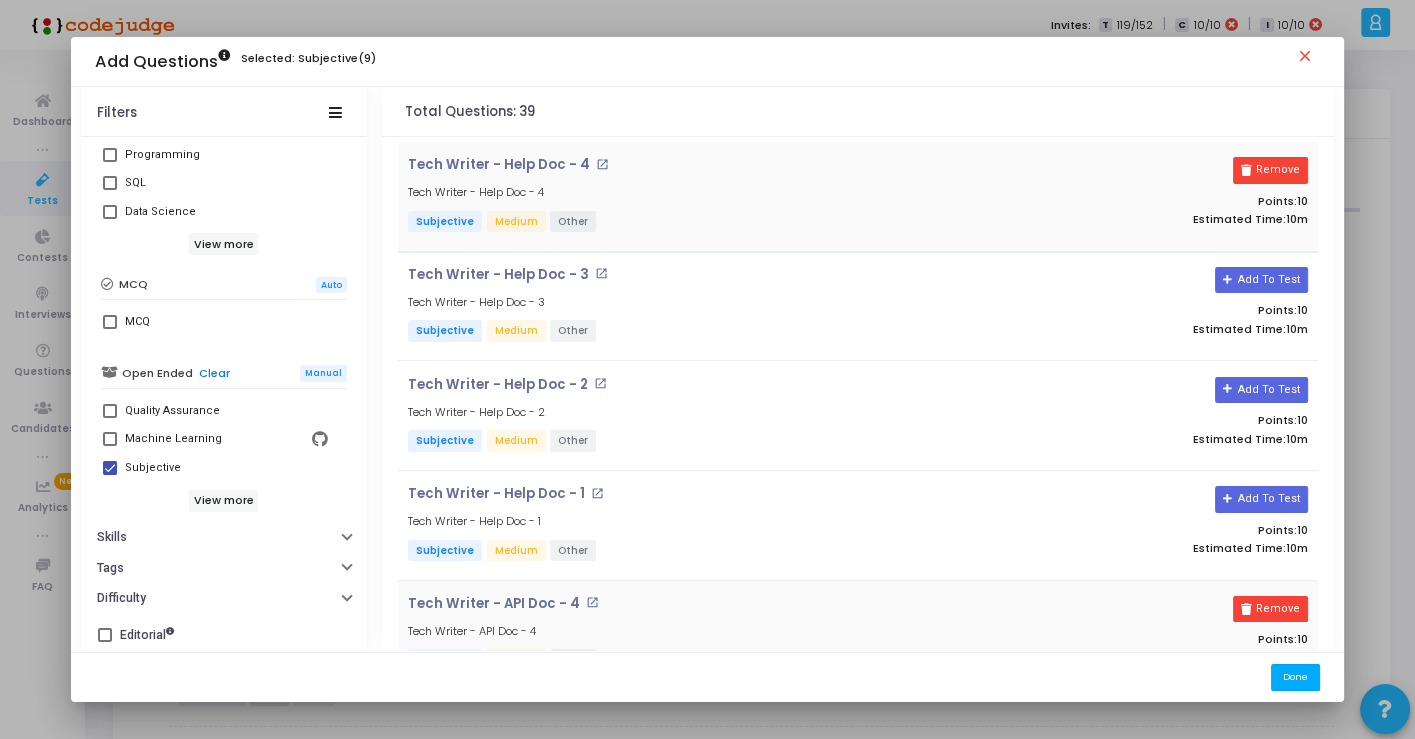 click on "Done" at bounding box center (1295, 677) 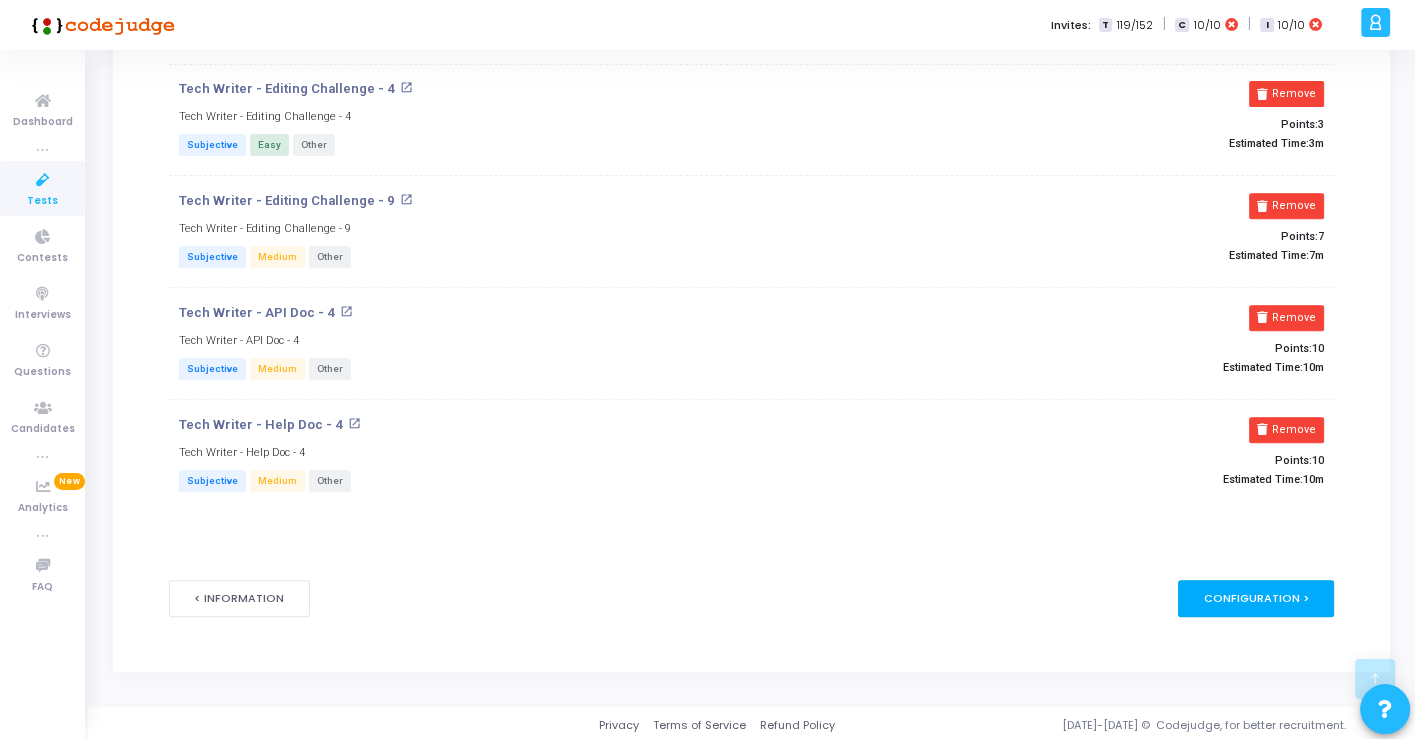 click on "Configuration >" at bounding box center (1256, 598) 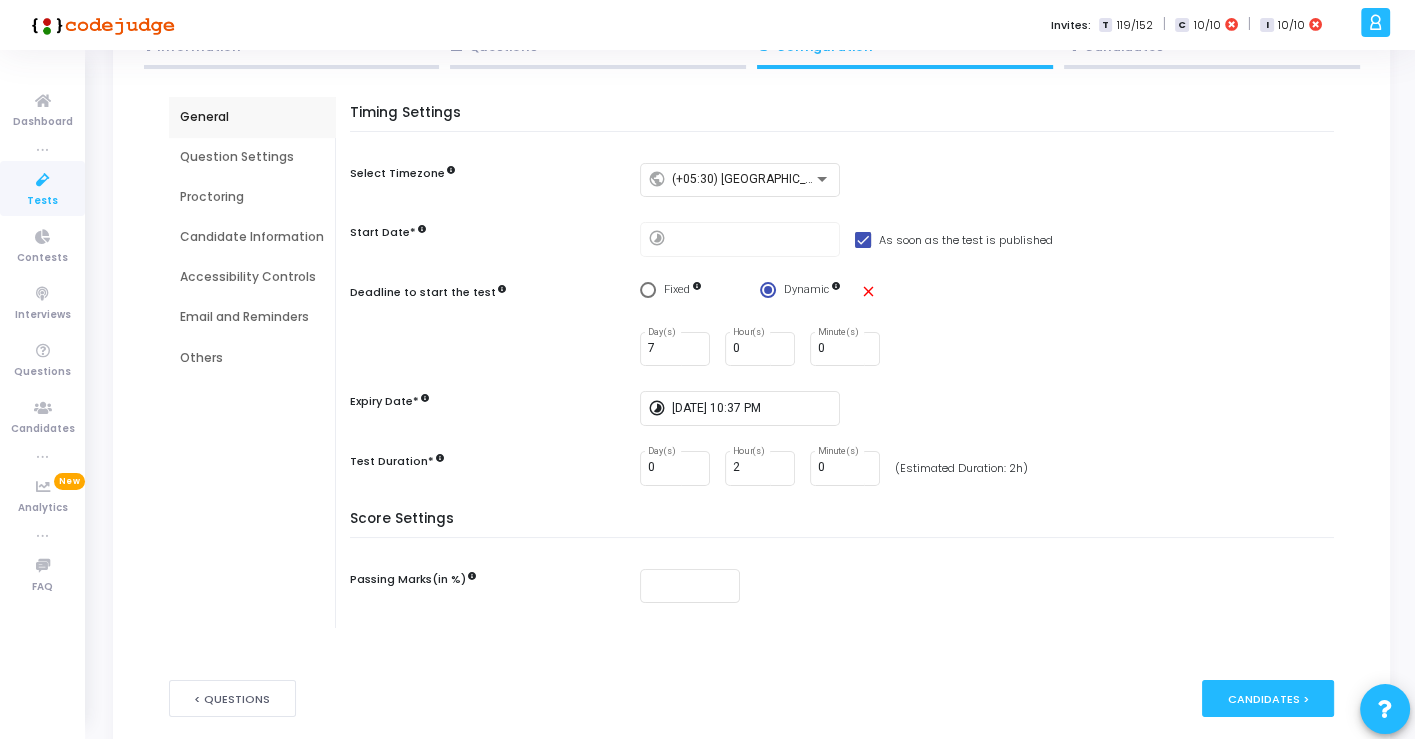 scroll, scrollTop: 243, scrollLeft: 0, axis: vertical 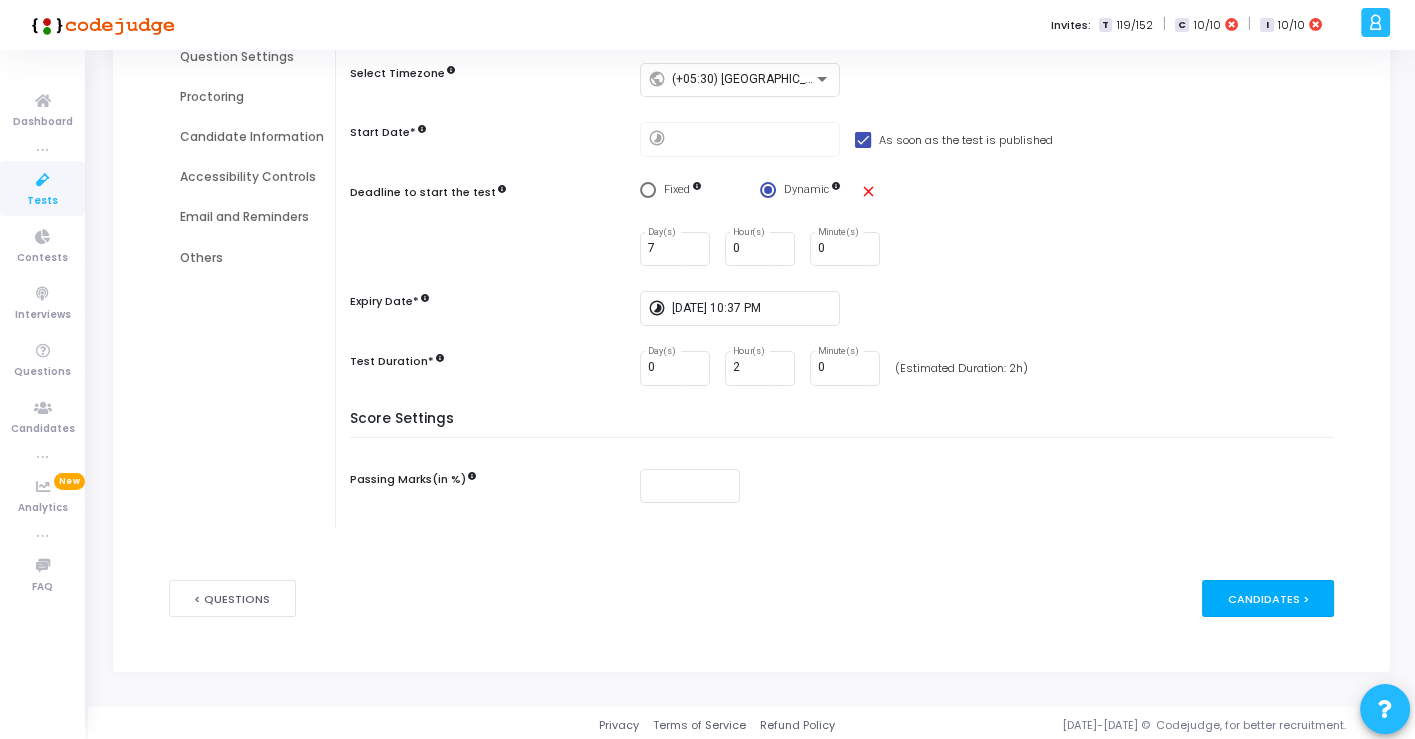 click on "Candidates >" at bounding box center (1268, 598) 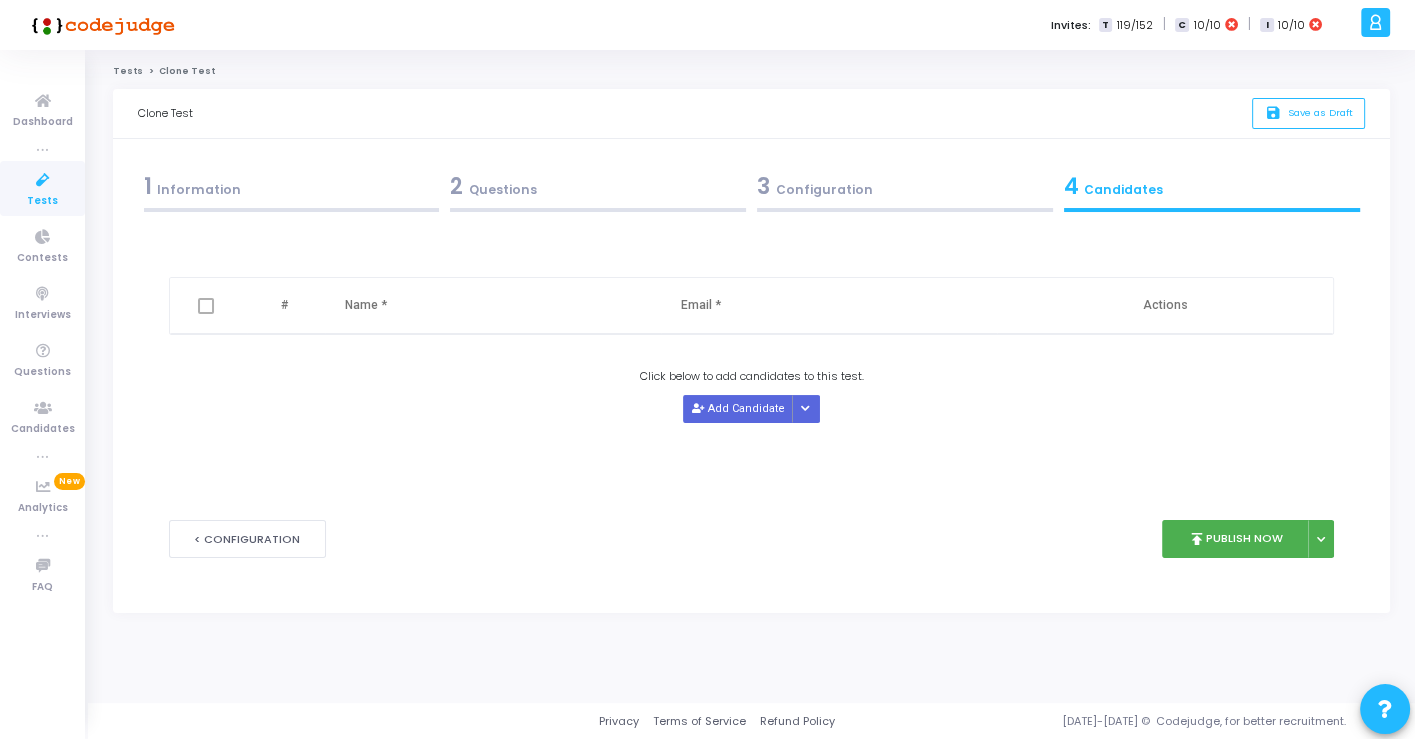 scroll, scrollTop: 0, scrollLeft: 0, axis: both 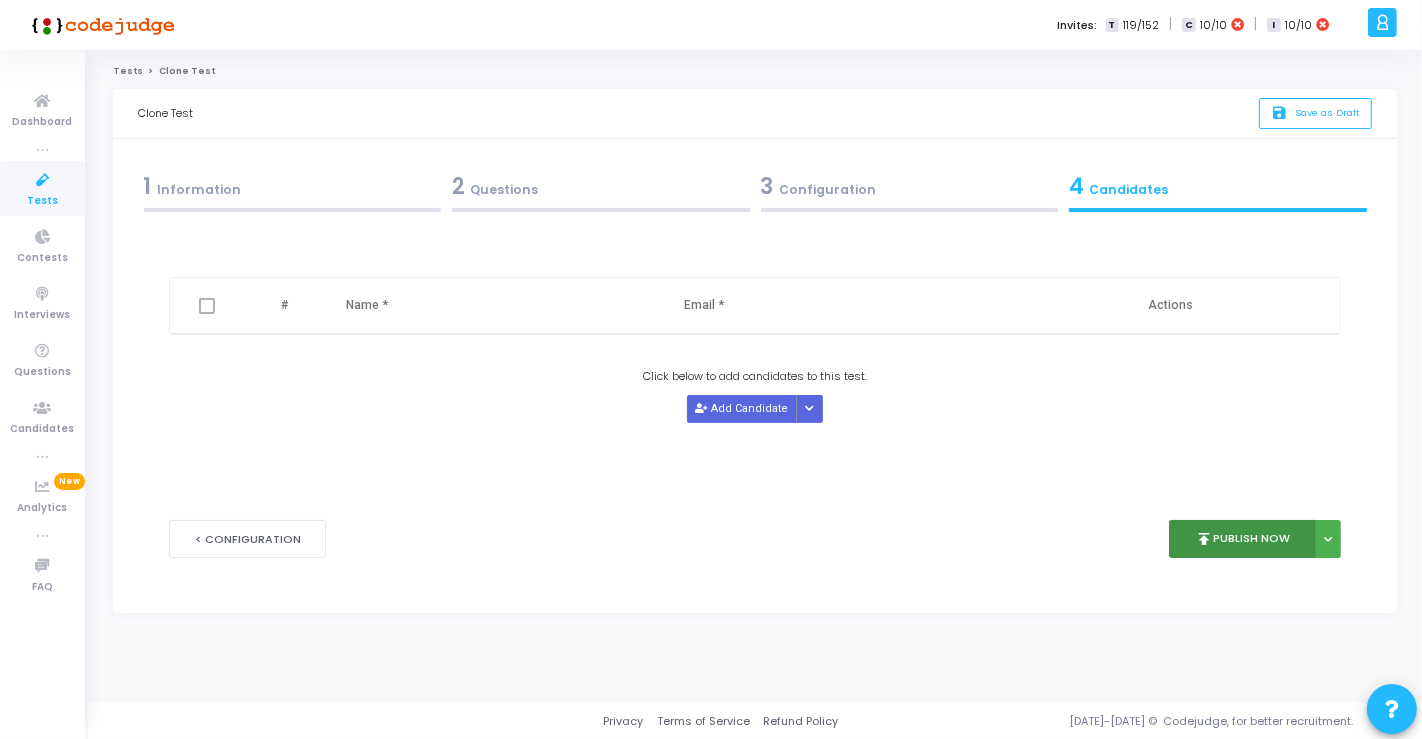 click on "publish  Publish Now" at bounding box center [1242, 539] 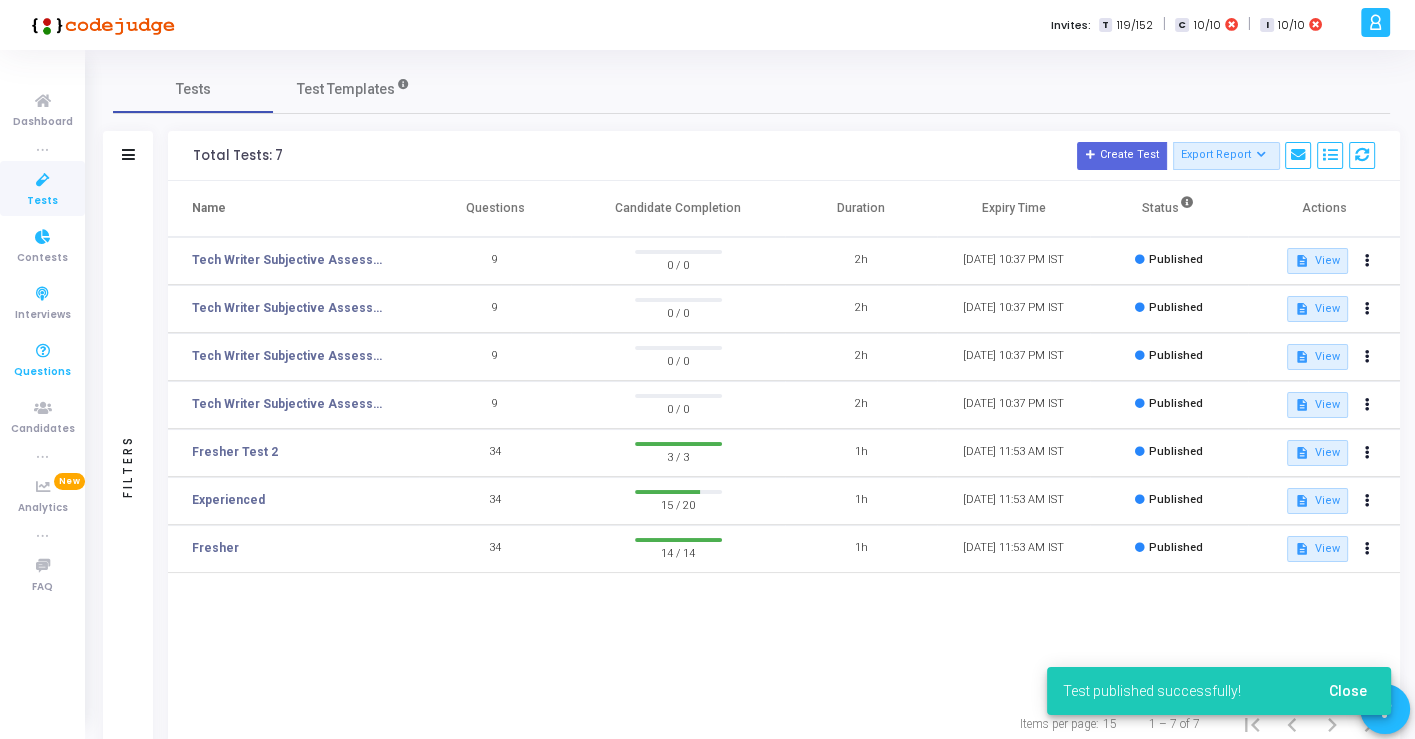 click at bounding box center (43, 351) 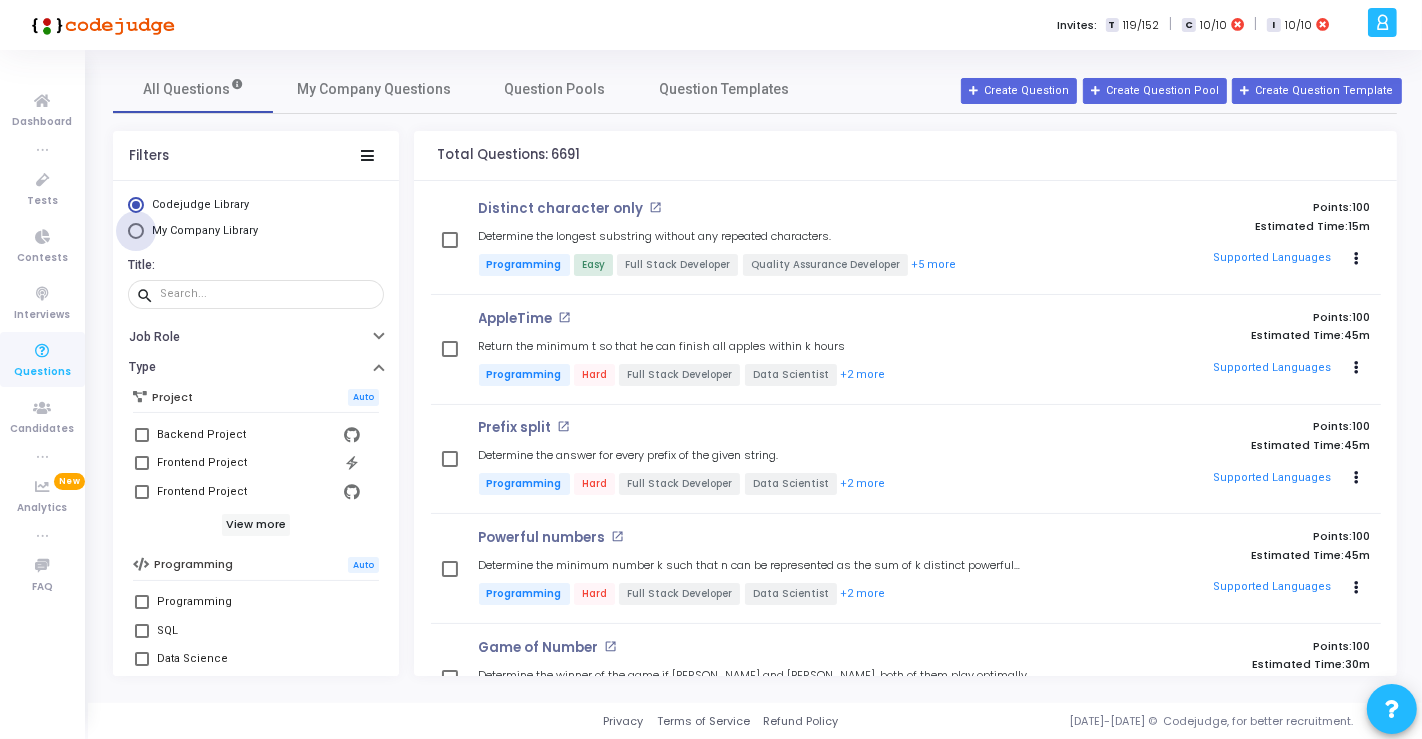 click on "My Company Library" at bounding box center [205, 230] 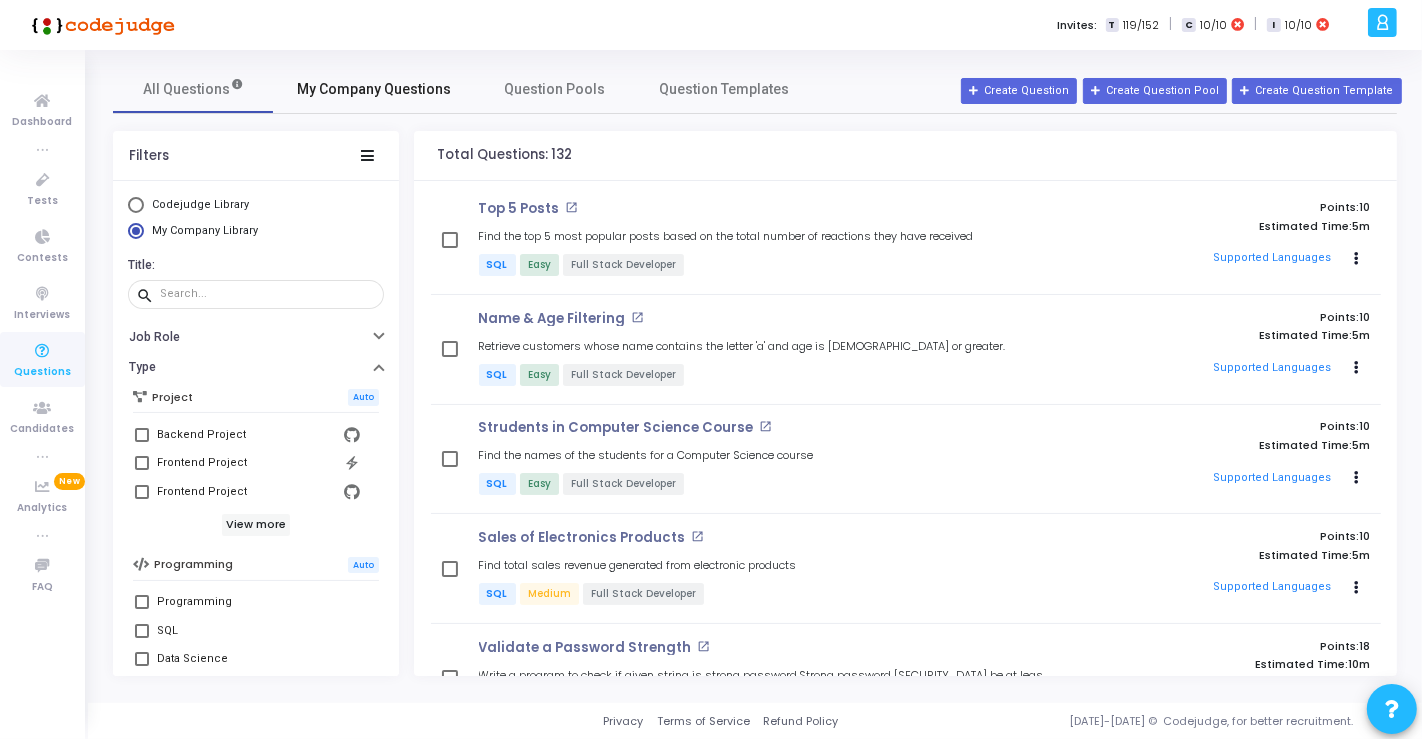 click on "My Company Questions" at bounding box center [374, 89] 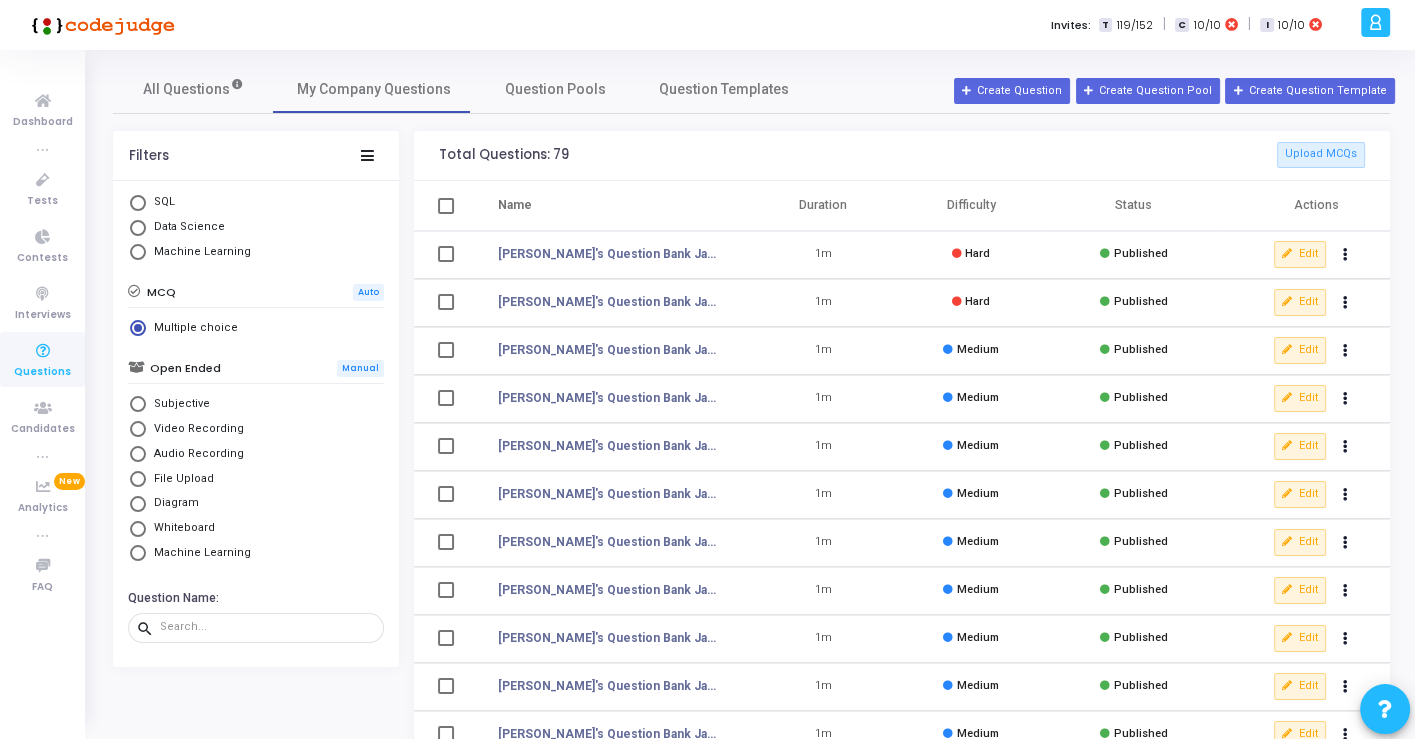 scroll, scrollTop: 142, scrollLeft: 0, axis: vertical 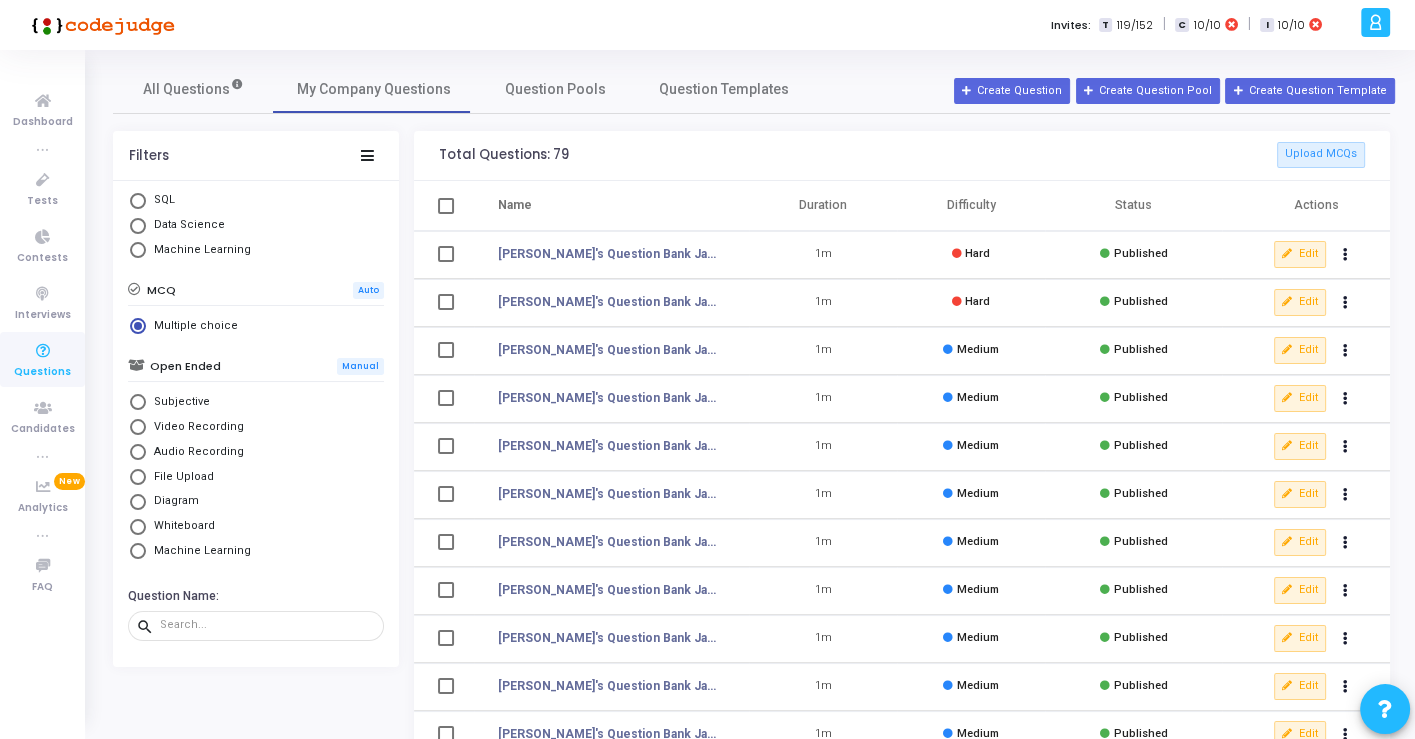 click on "Subjective" at bounding box center [178, 402] 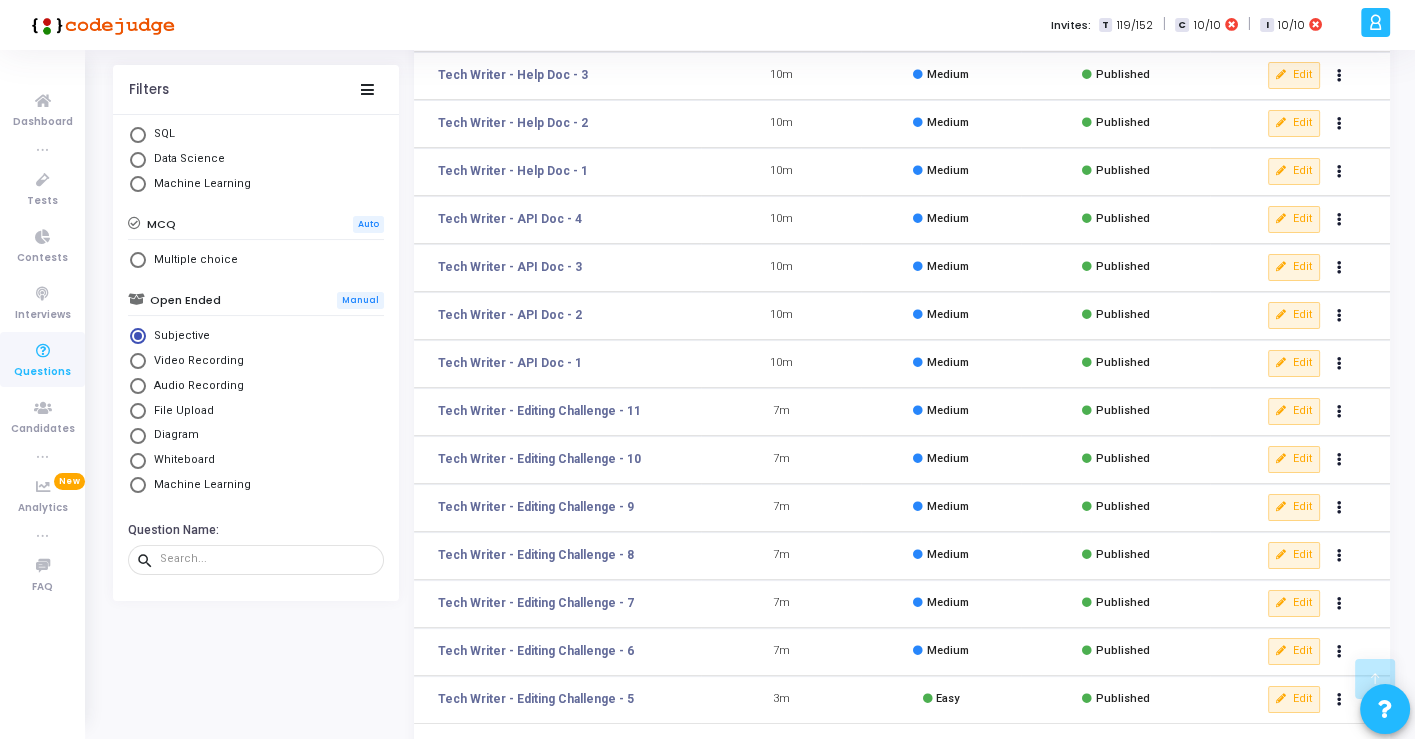 scroll, scrollTop: 318, scrollLeft: 0, axis: vertical 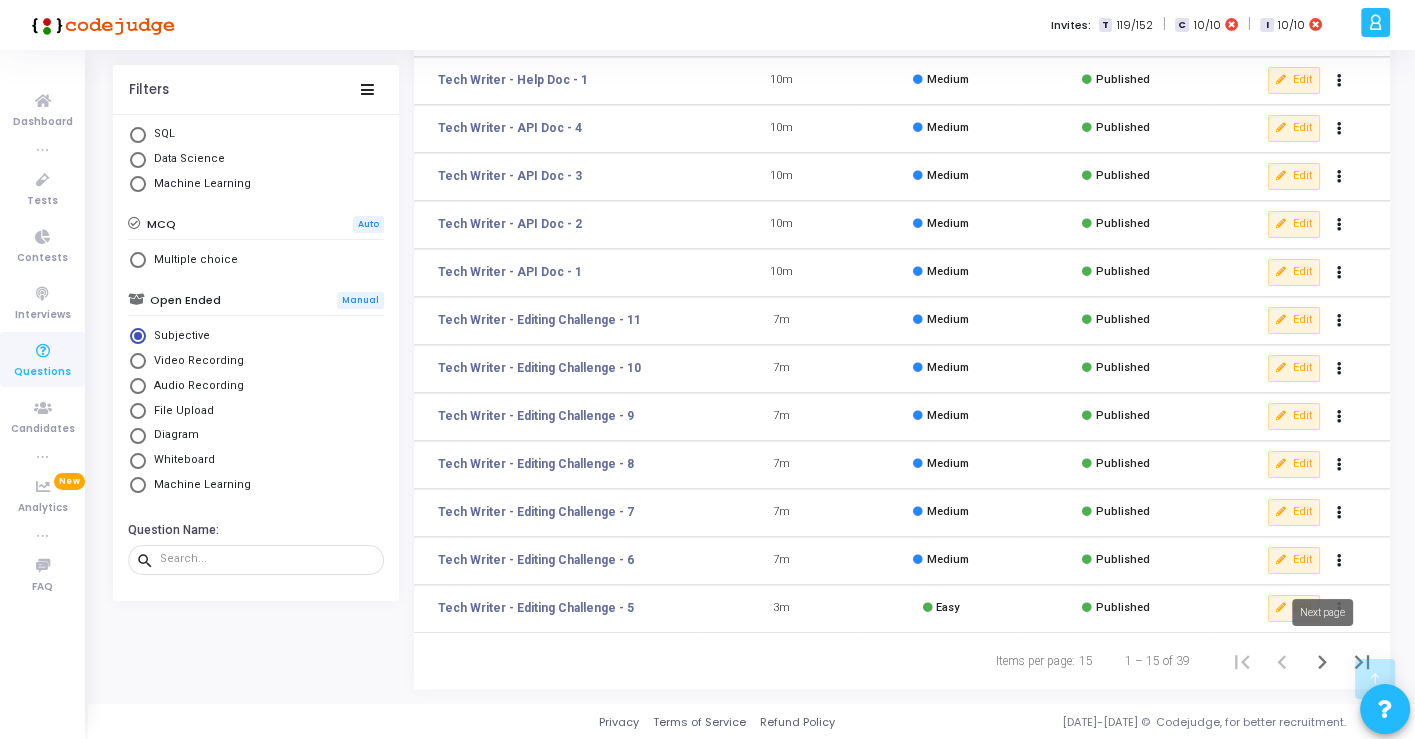 click 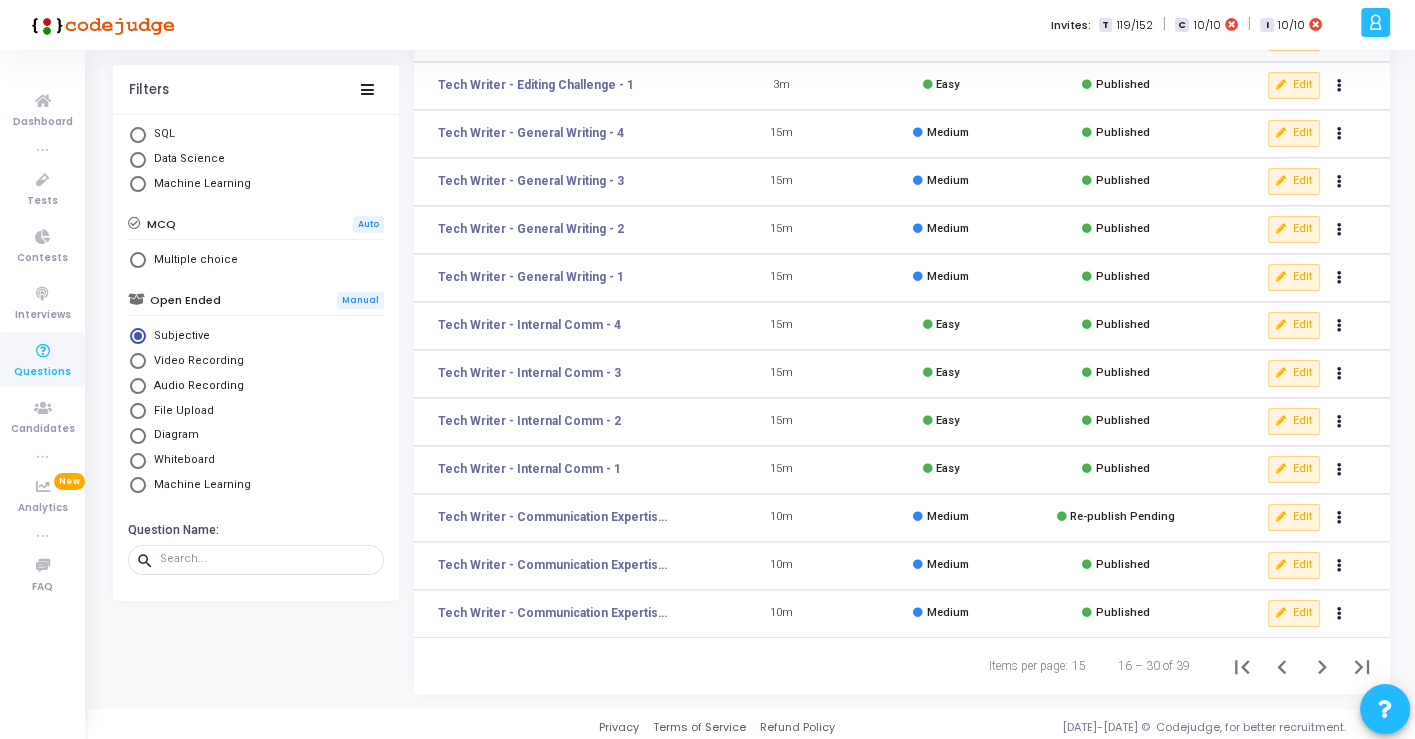 scroll, scrollTop: 318, scrollLeft: 0, axis: vertical 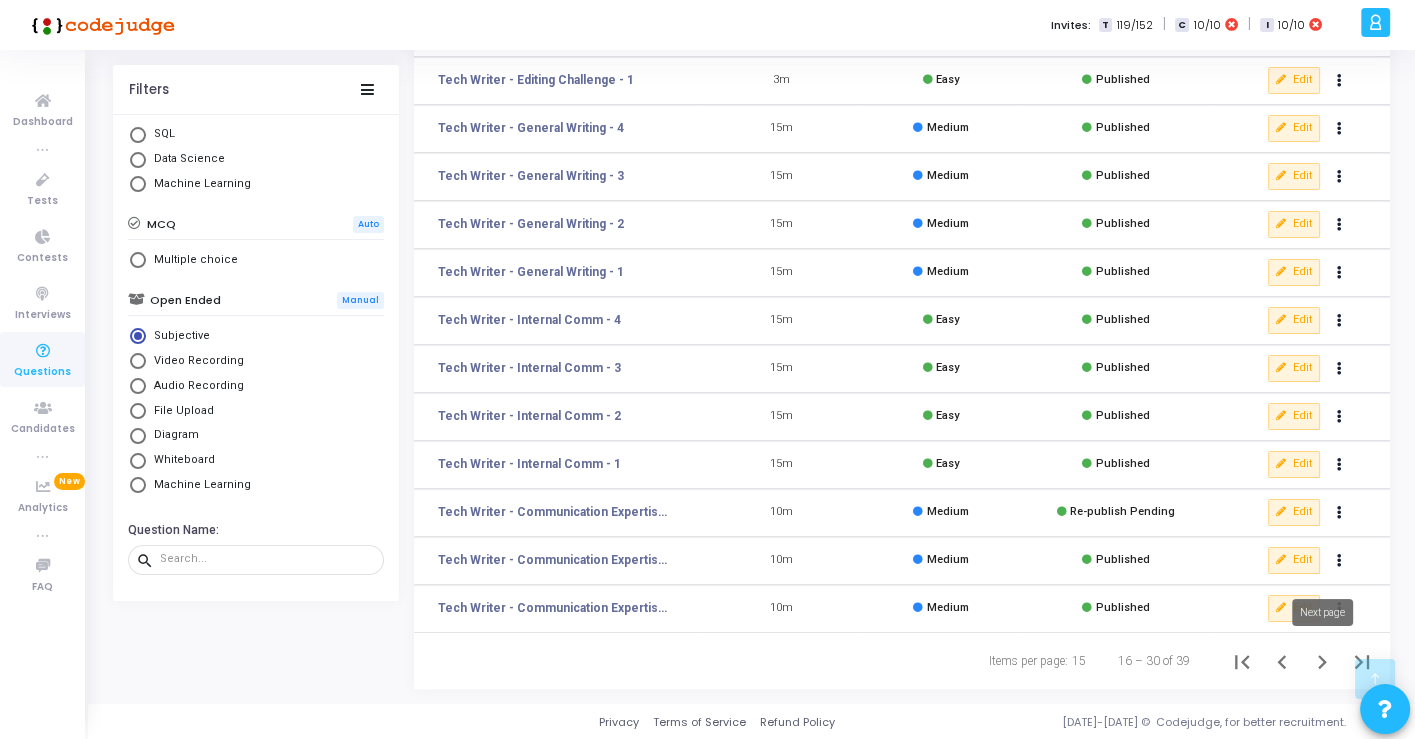 click 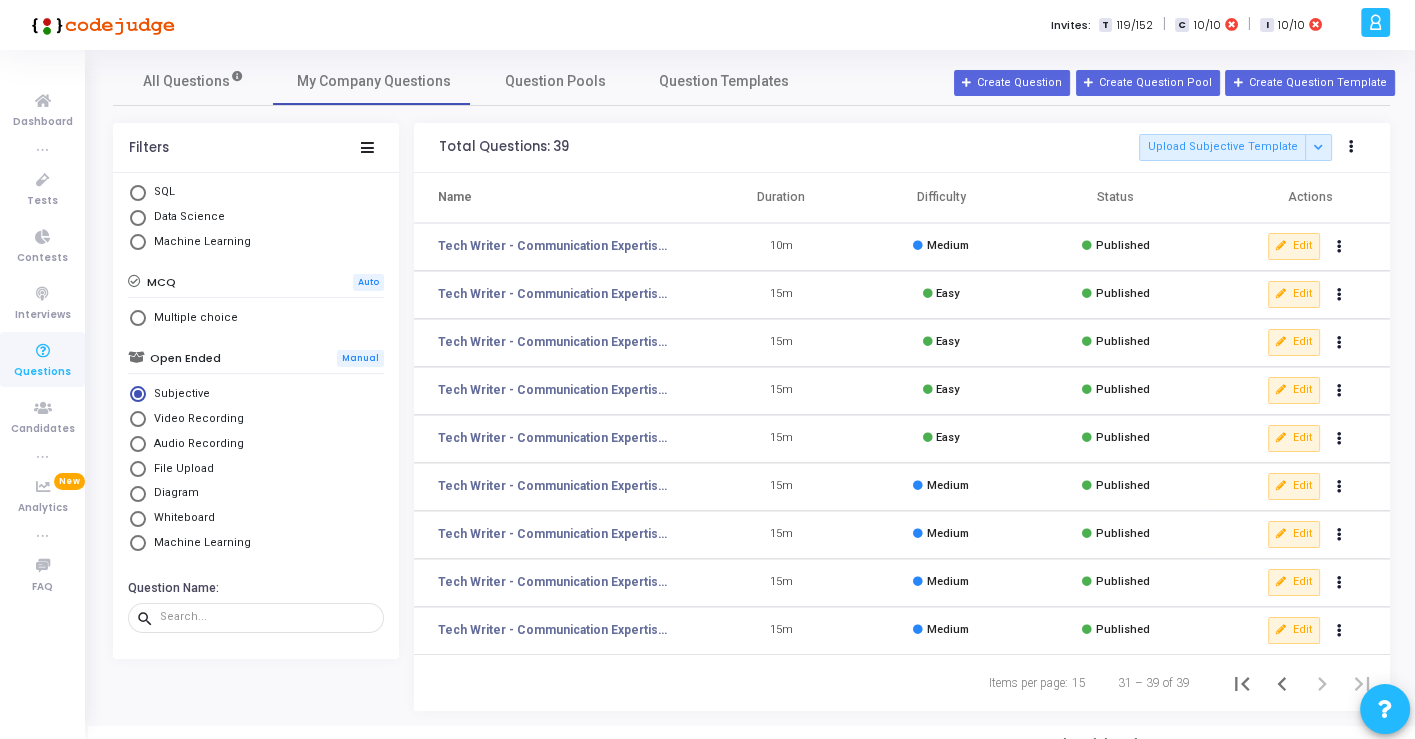 scroll, scrollTop: 30, scrollLeft: 0, axis: vertical 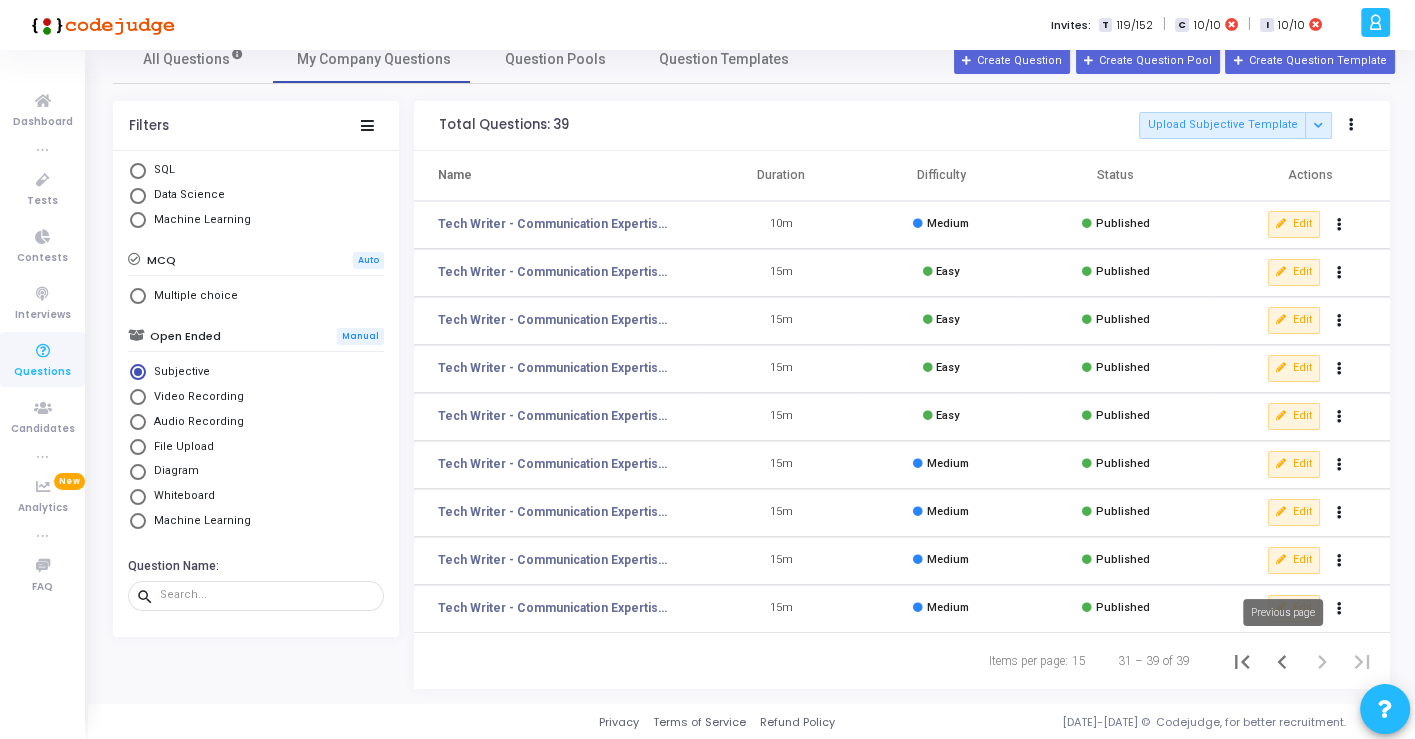 click 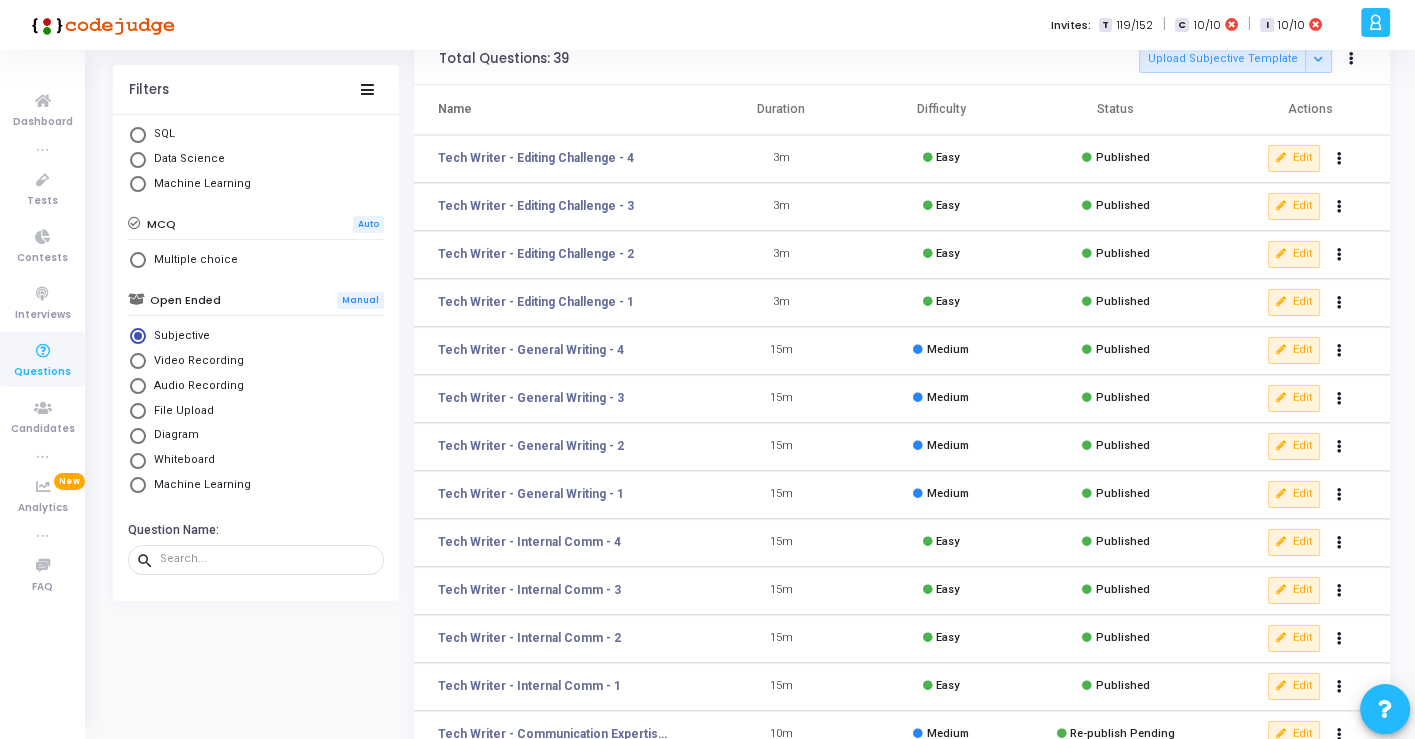 scroll, scrollTop: 318, scrollLeft: 0, axis: vertical 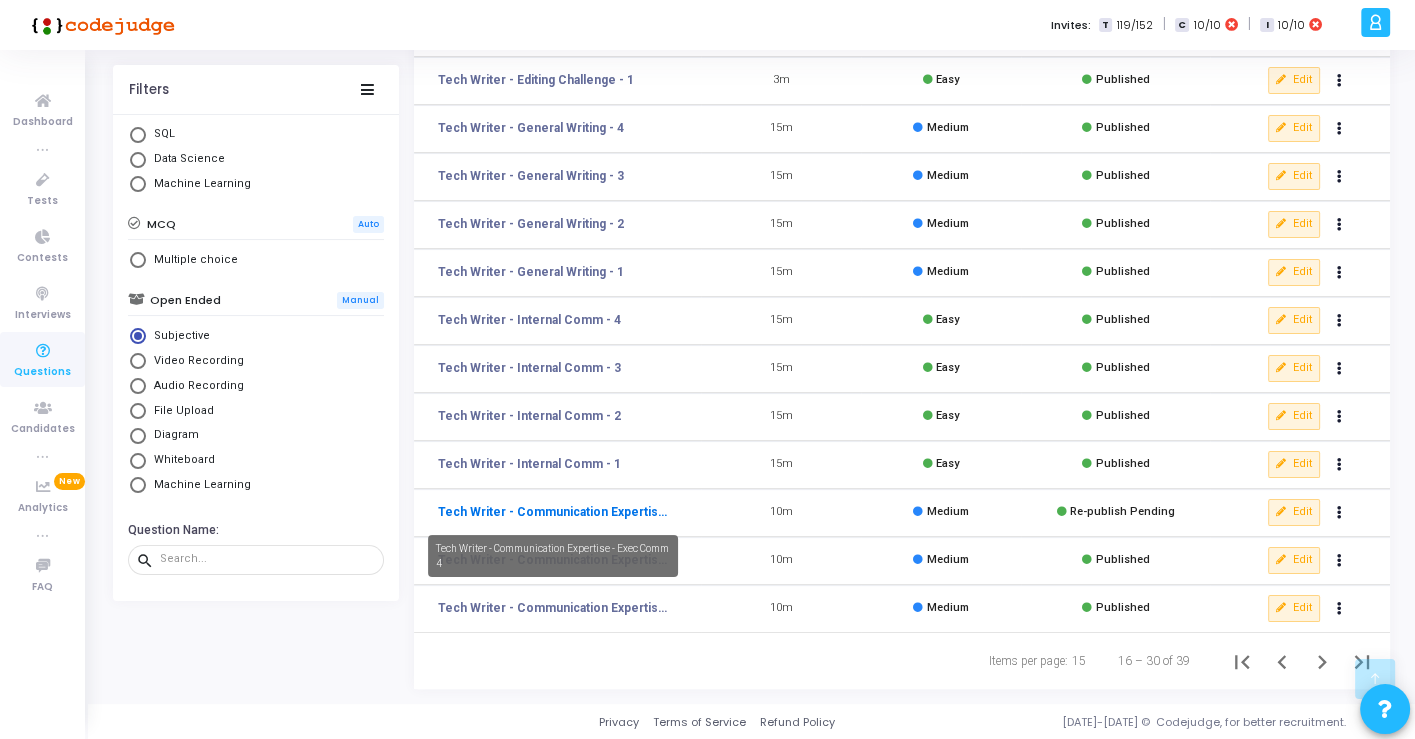 click on "Tech Writer - Communication Expertise - Exec Comm 4" at bounding box center (553, 512) 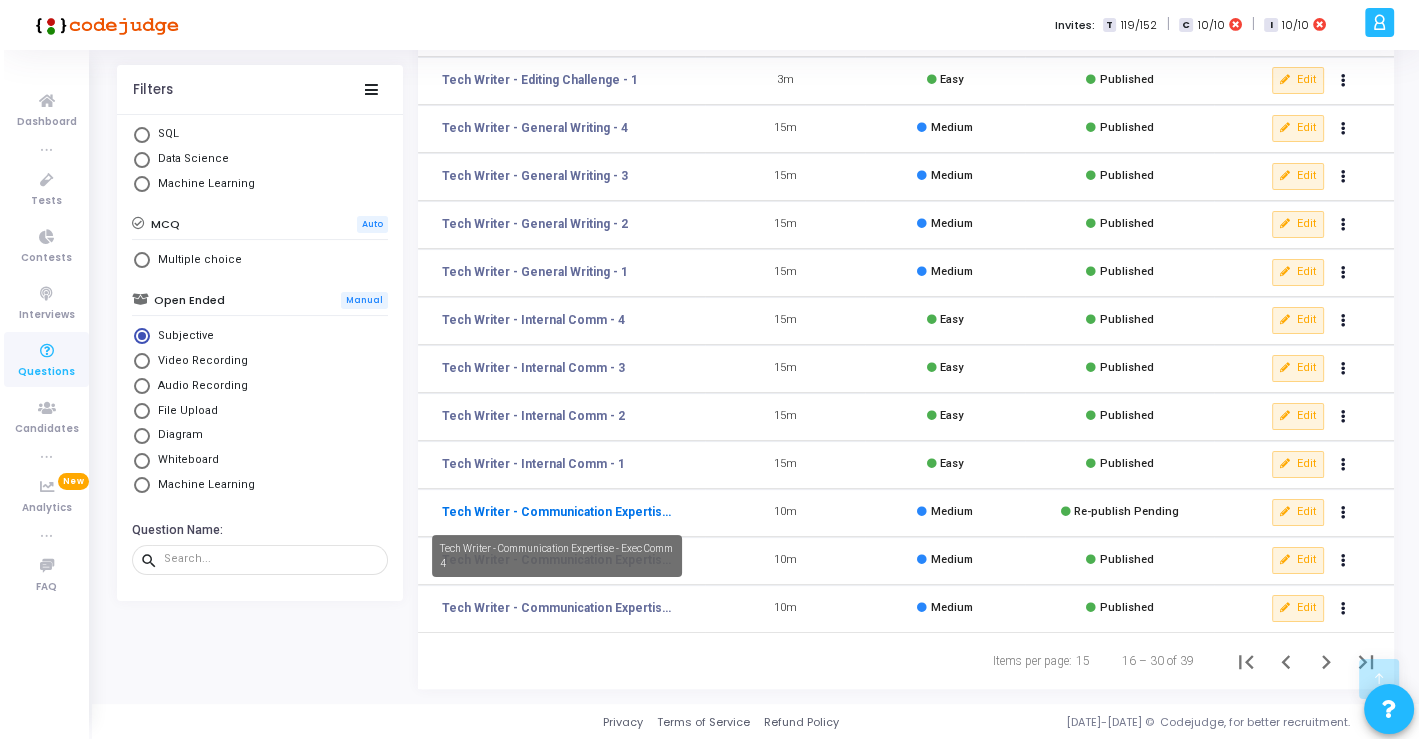 scroll, scrollTop: 0, scrollLeft: 0, axis: both 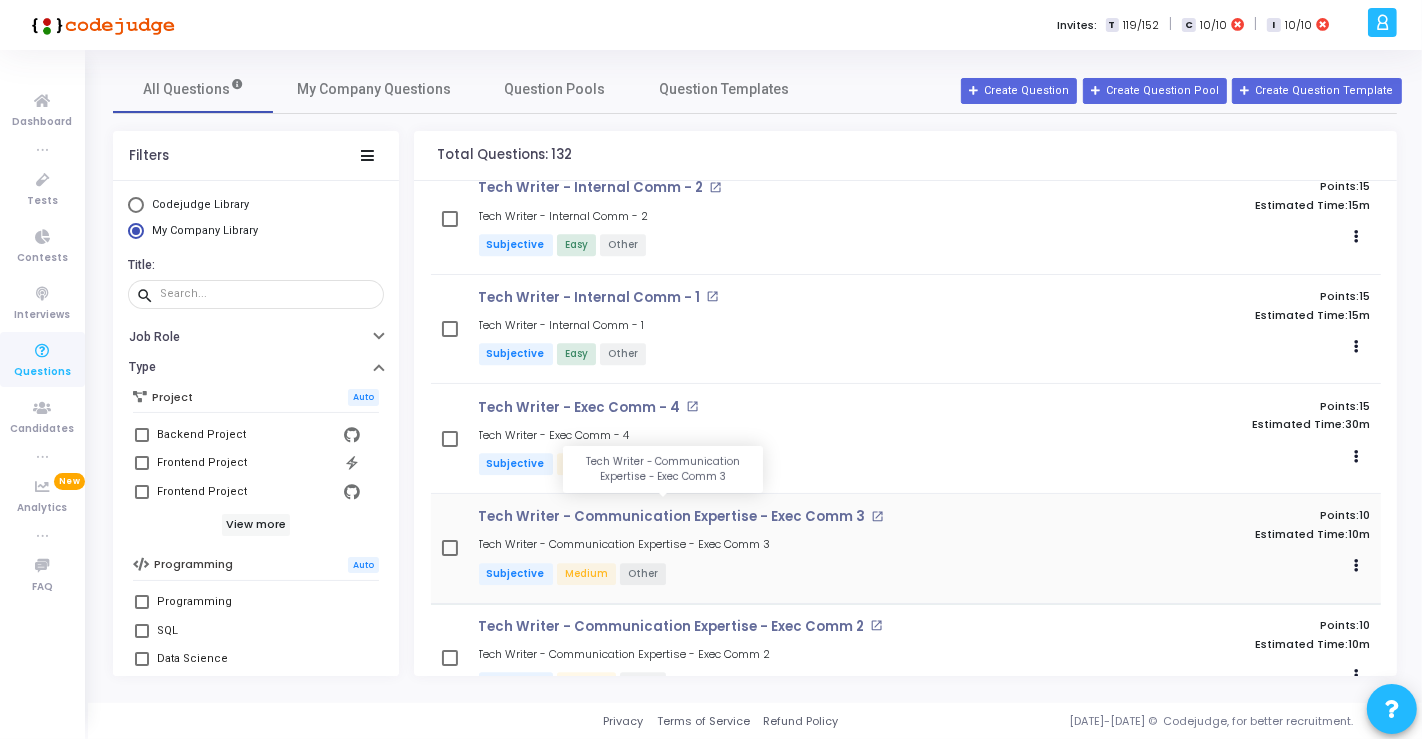 drag, startPoint x: 468, startPoint y: 501, endPoint x: 834, endPoint y: 512, distance: 366.16525 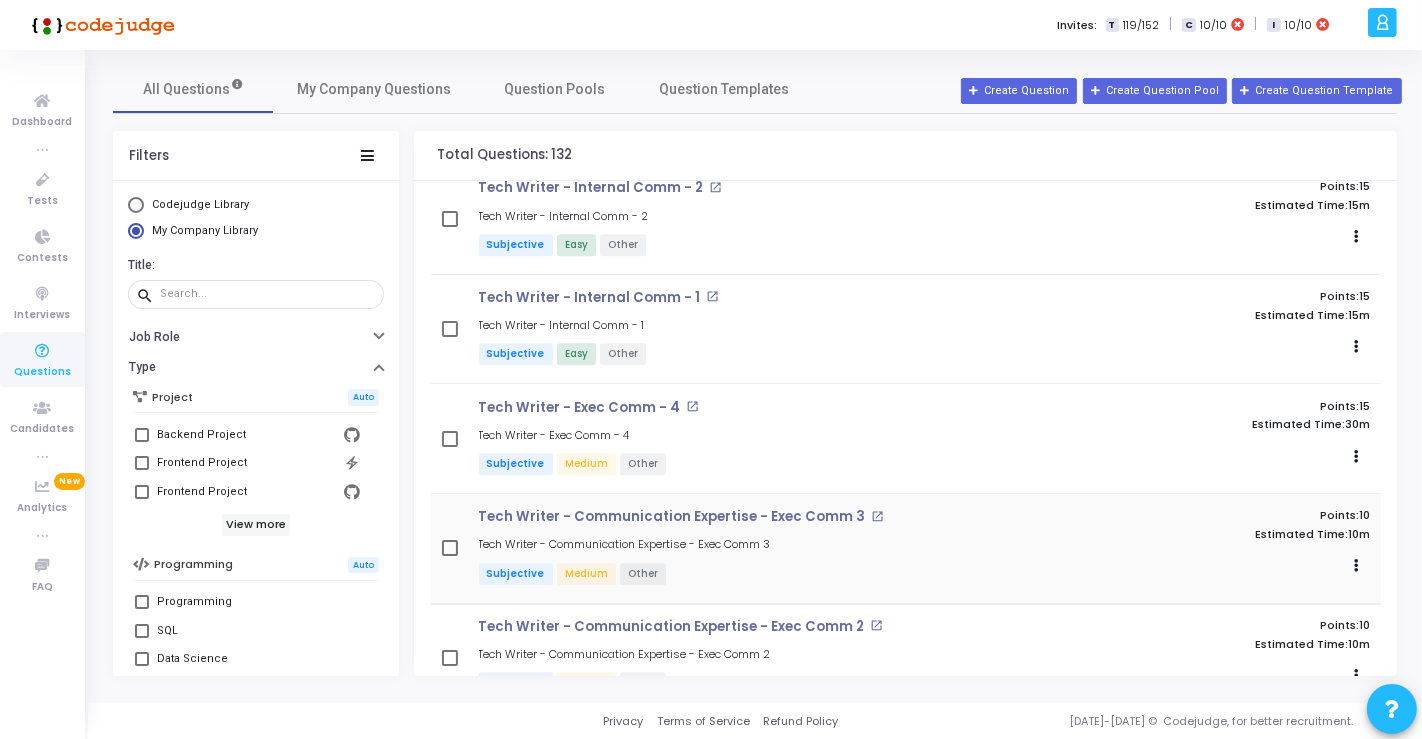 copy on "Tech Writer - Communication Expertise - Exec Comm" 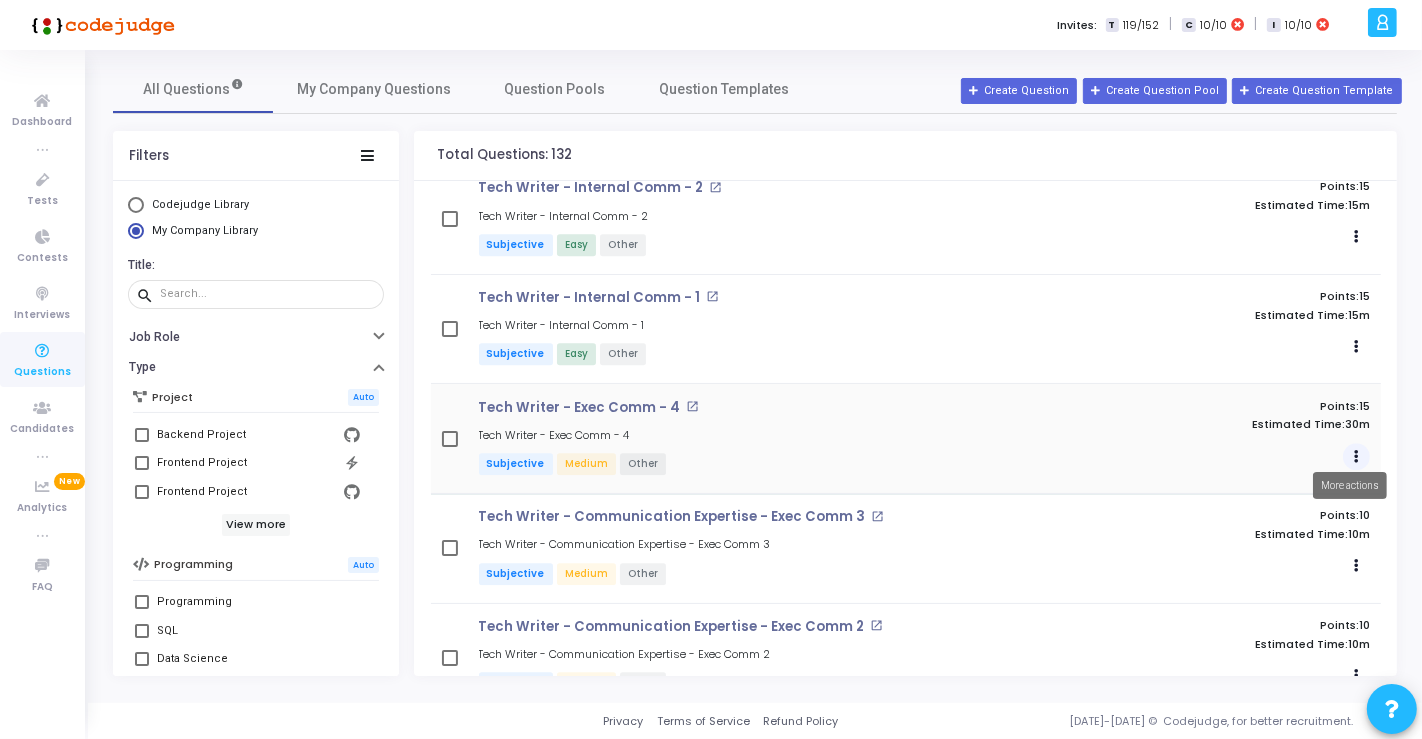 click at bounding box center [1356, 457] 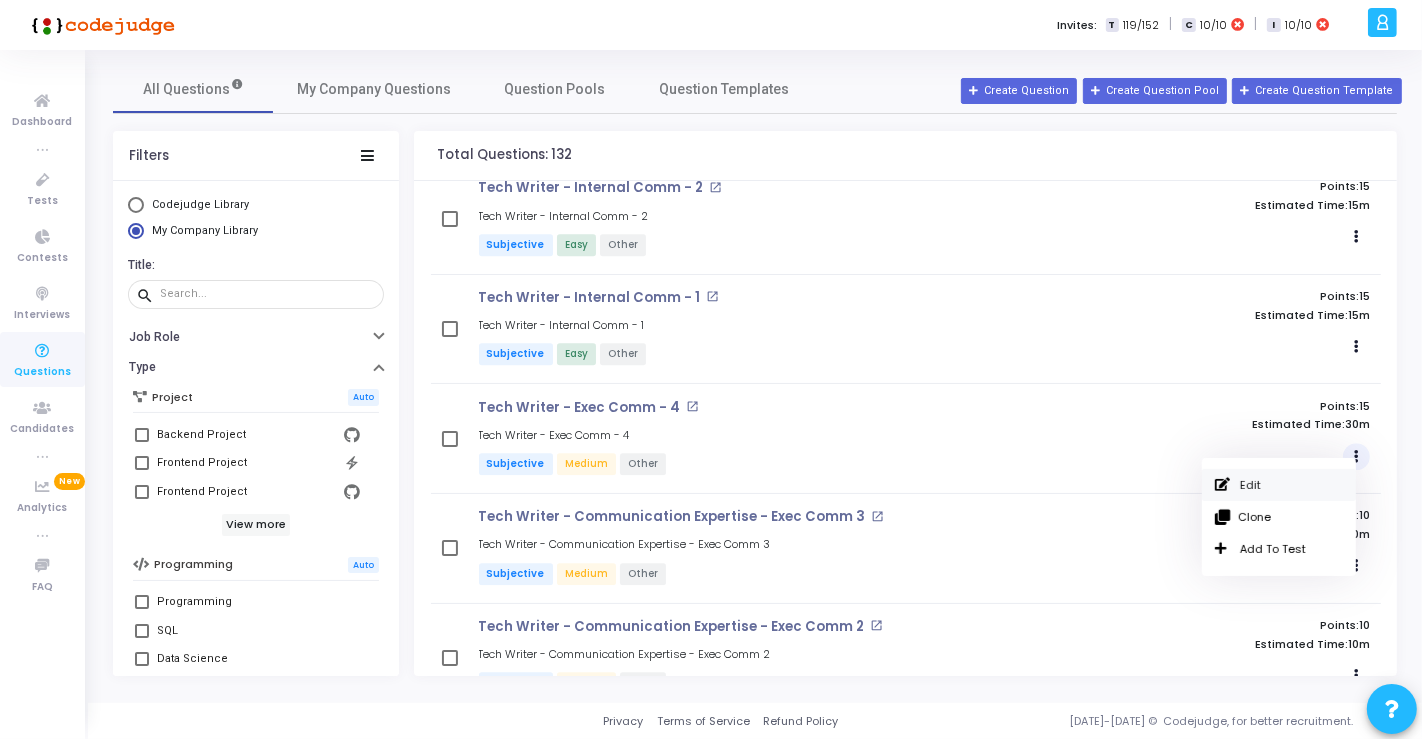 click on "Edit" at bounding box center [1279, 485] 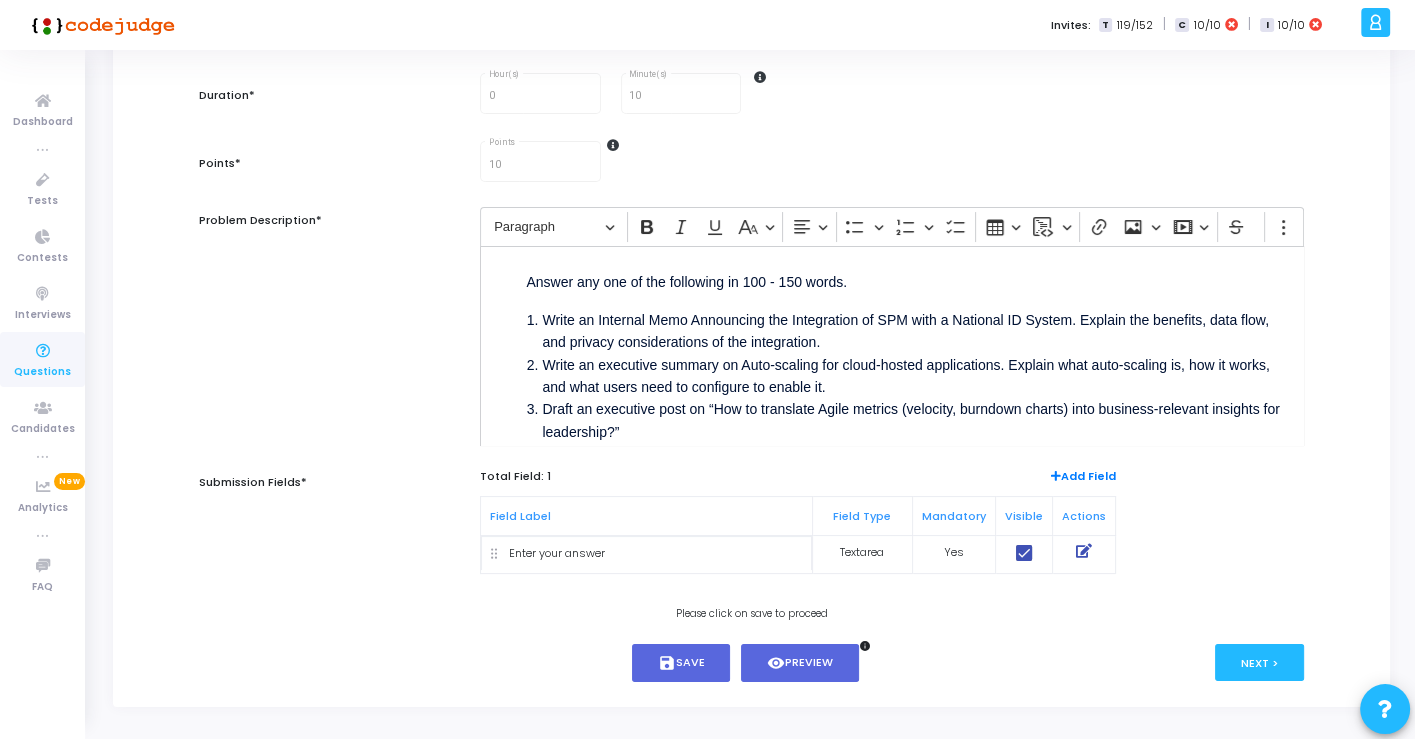 scroll, scrollTop: 260, scrollLeft: 0, axis: vertical 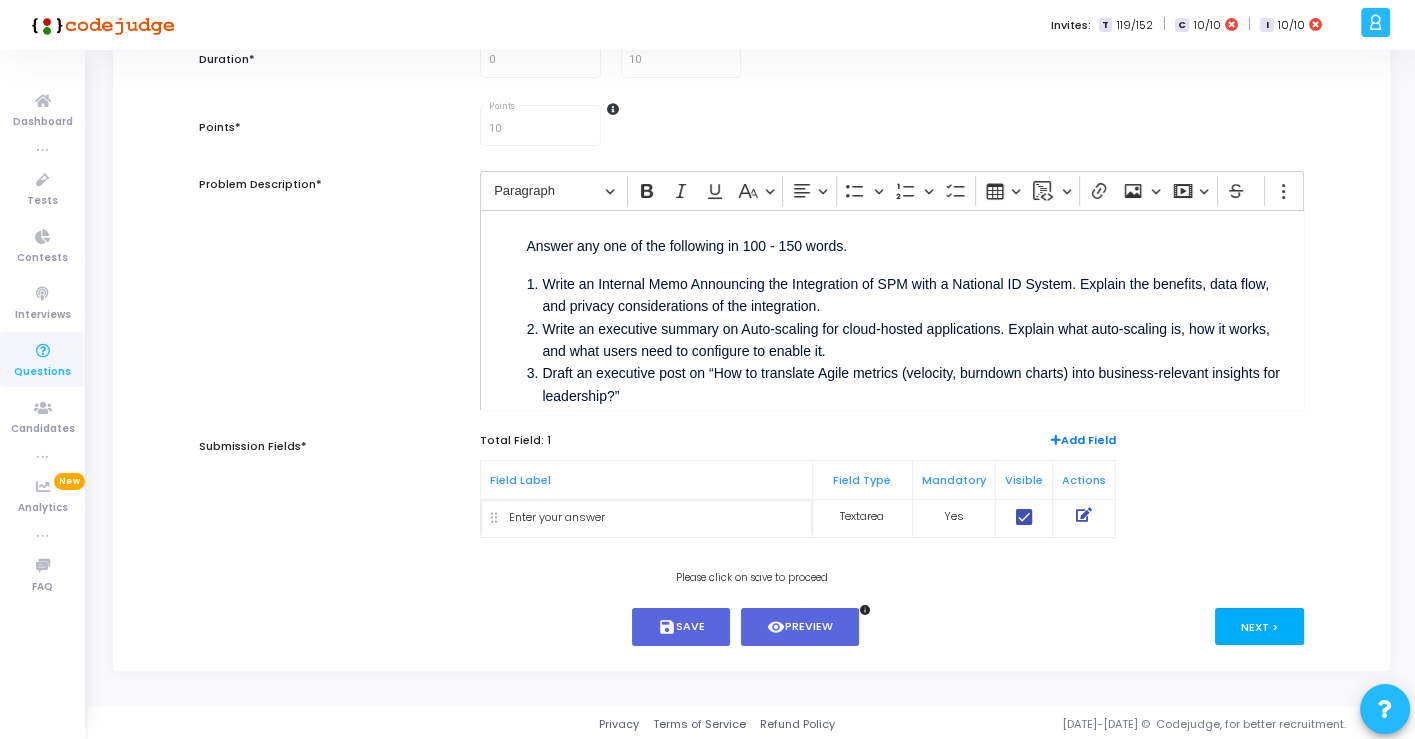 click on "Next >" at bounding box center (1259, 626) 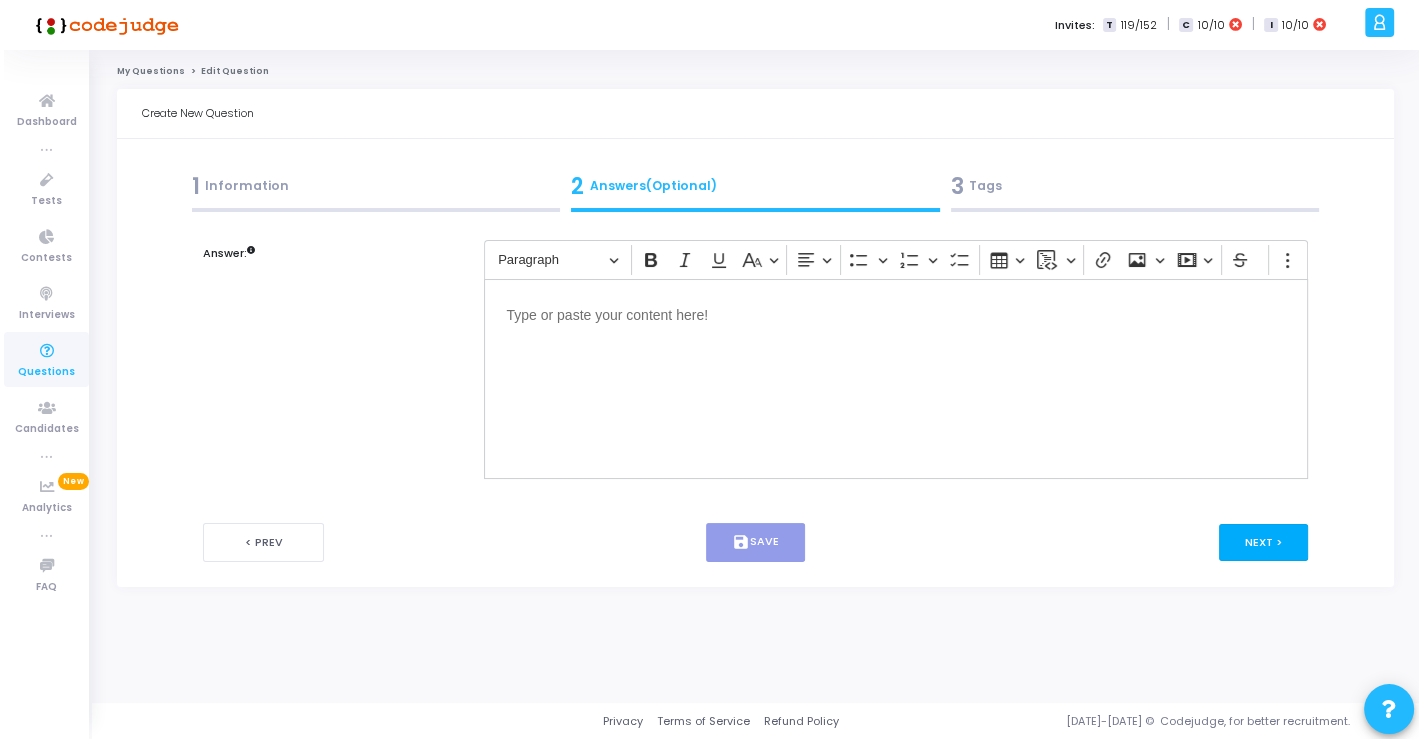 scroll, scrollTop: 0, scrollLeft: 0, axis: both 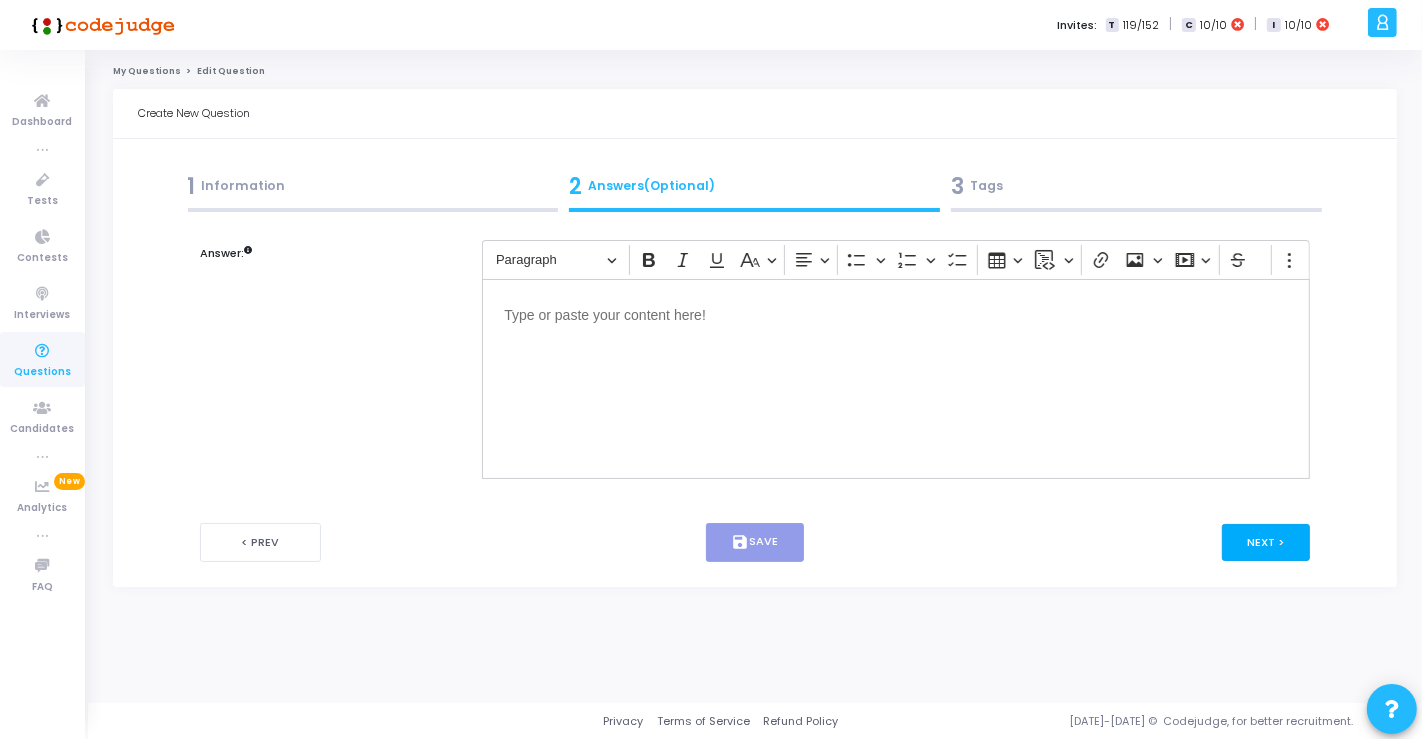 click on "Next >" at bounding box center [1266, 542] 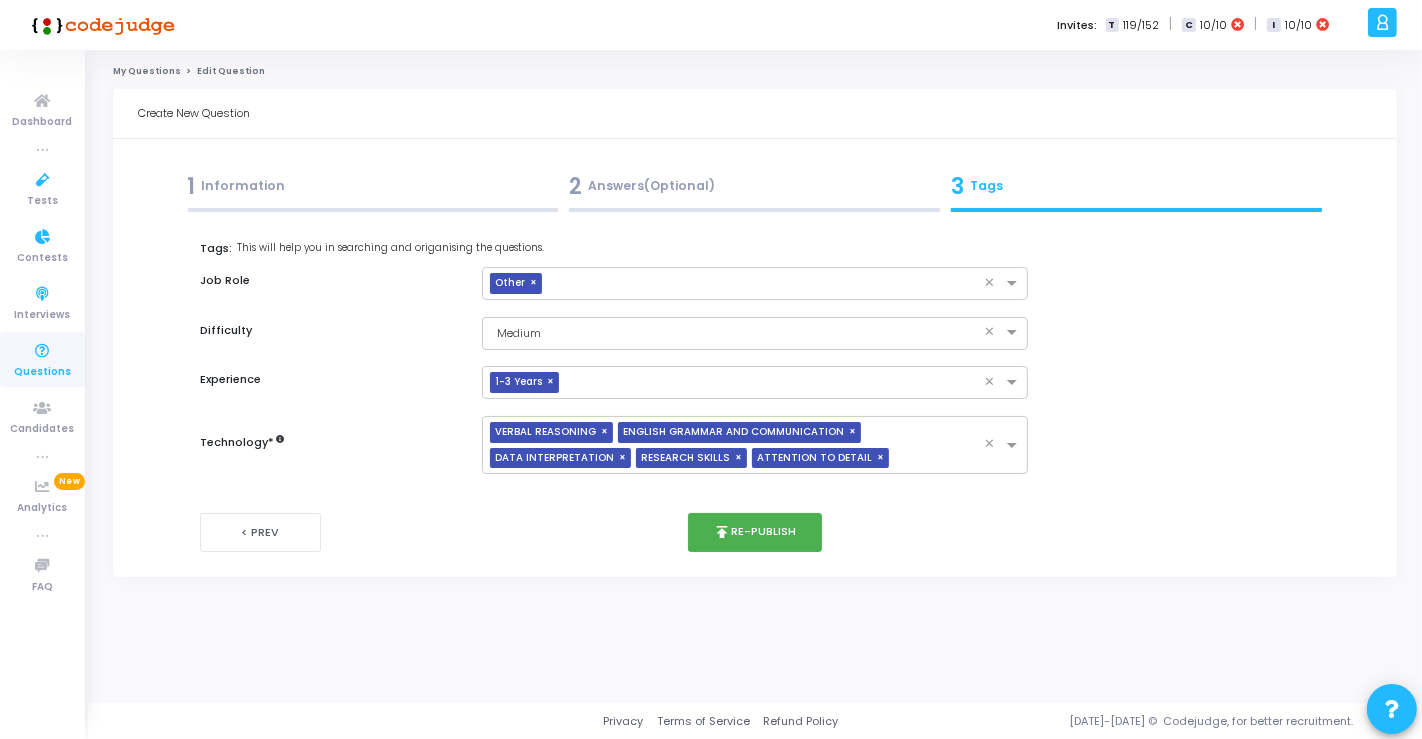 click at bounding box center (43, 351) 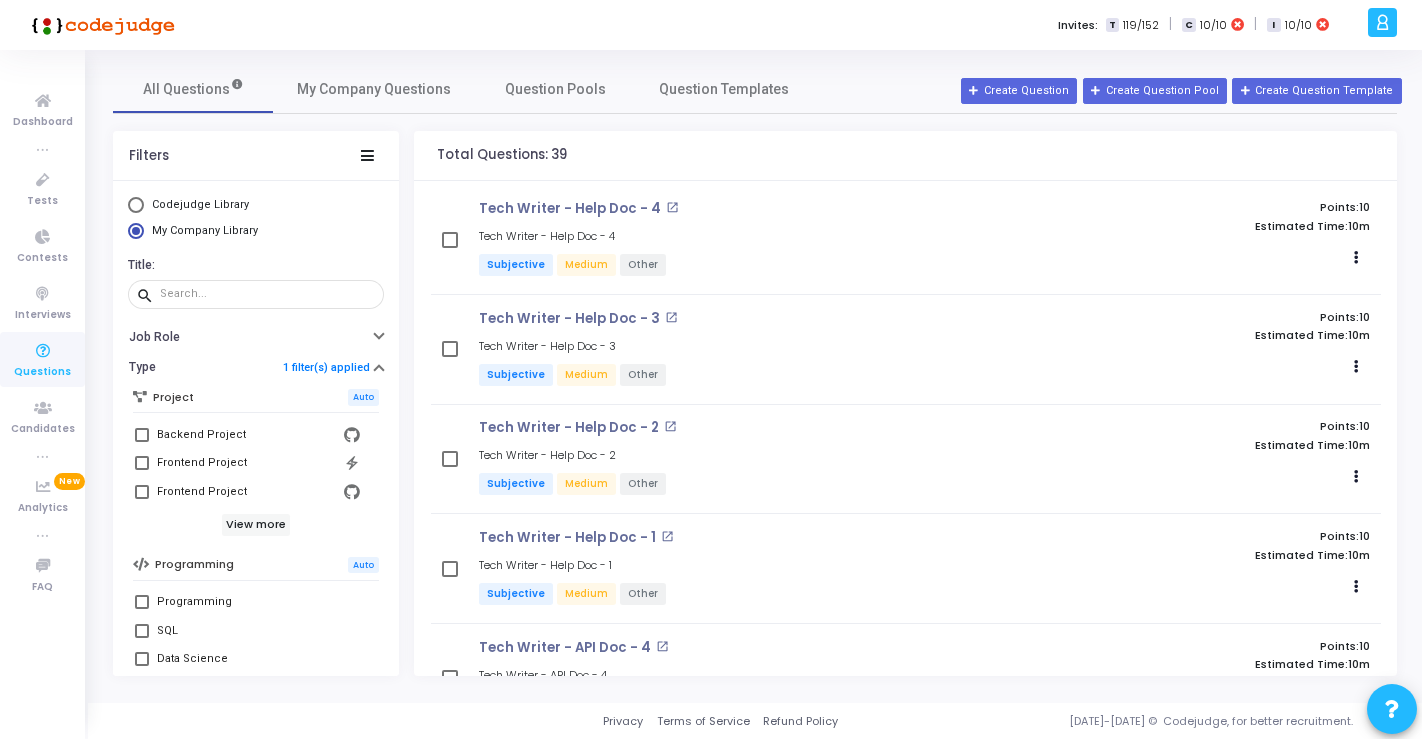 scroll, scrollTop: 0, scrollLeft: 0, axis: both 